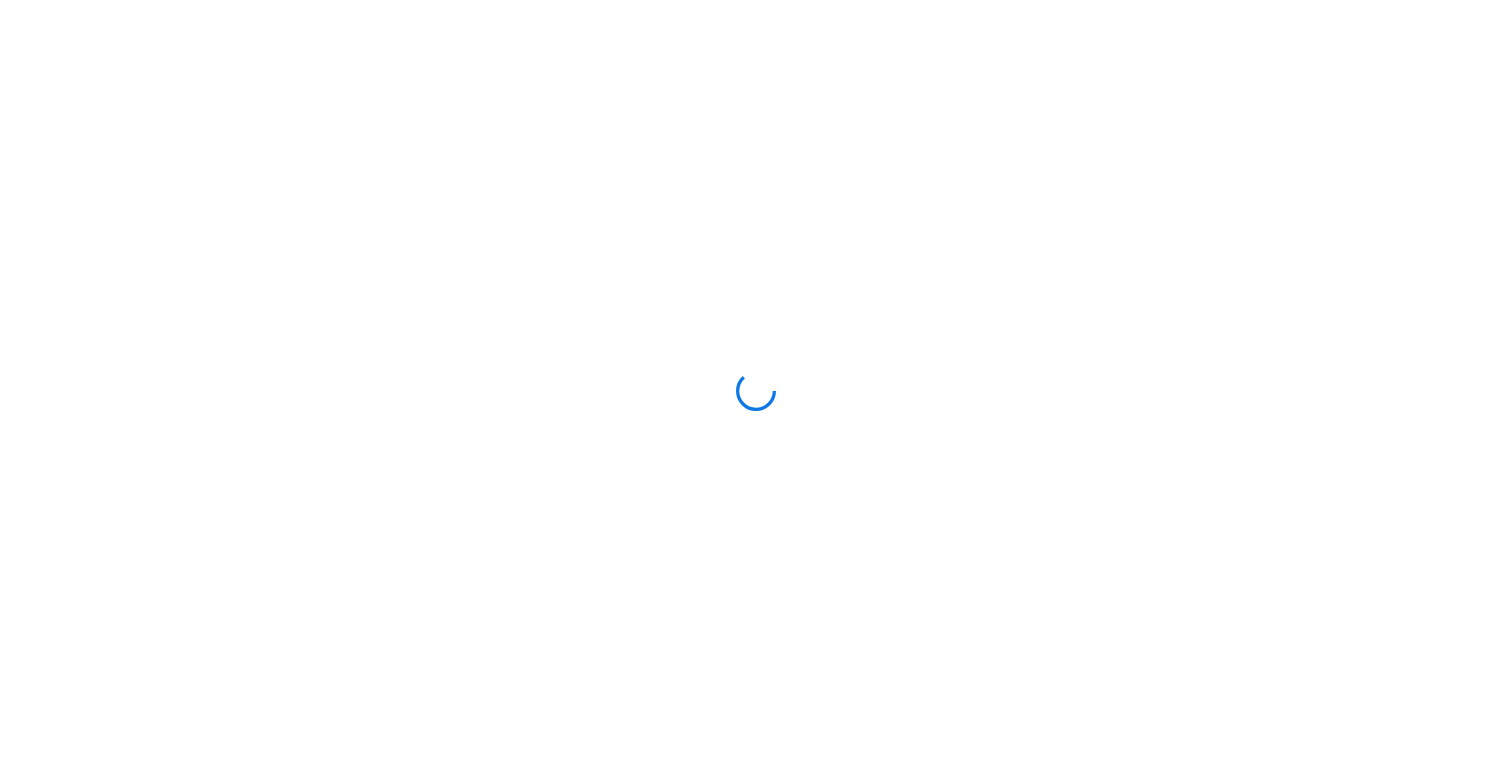 scroll, scrollTop: 0, scrollLeft: 0, axis: both 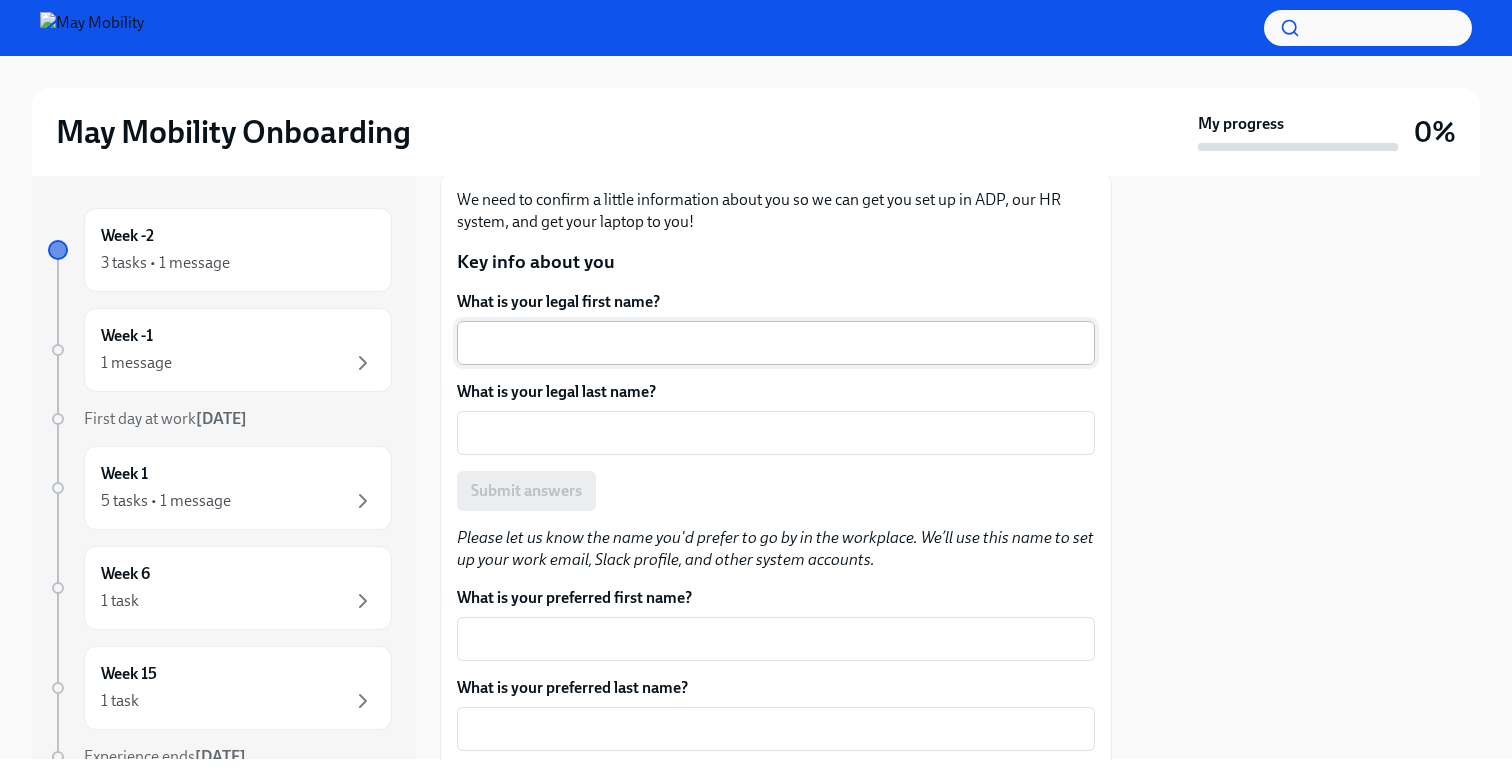 click on "What is your legal first name?" at bounding box center (776, 343) 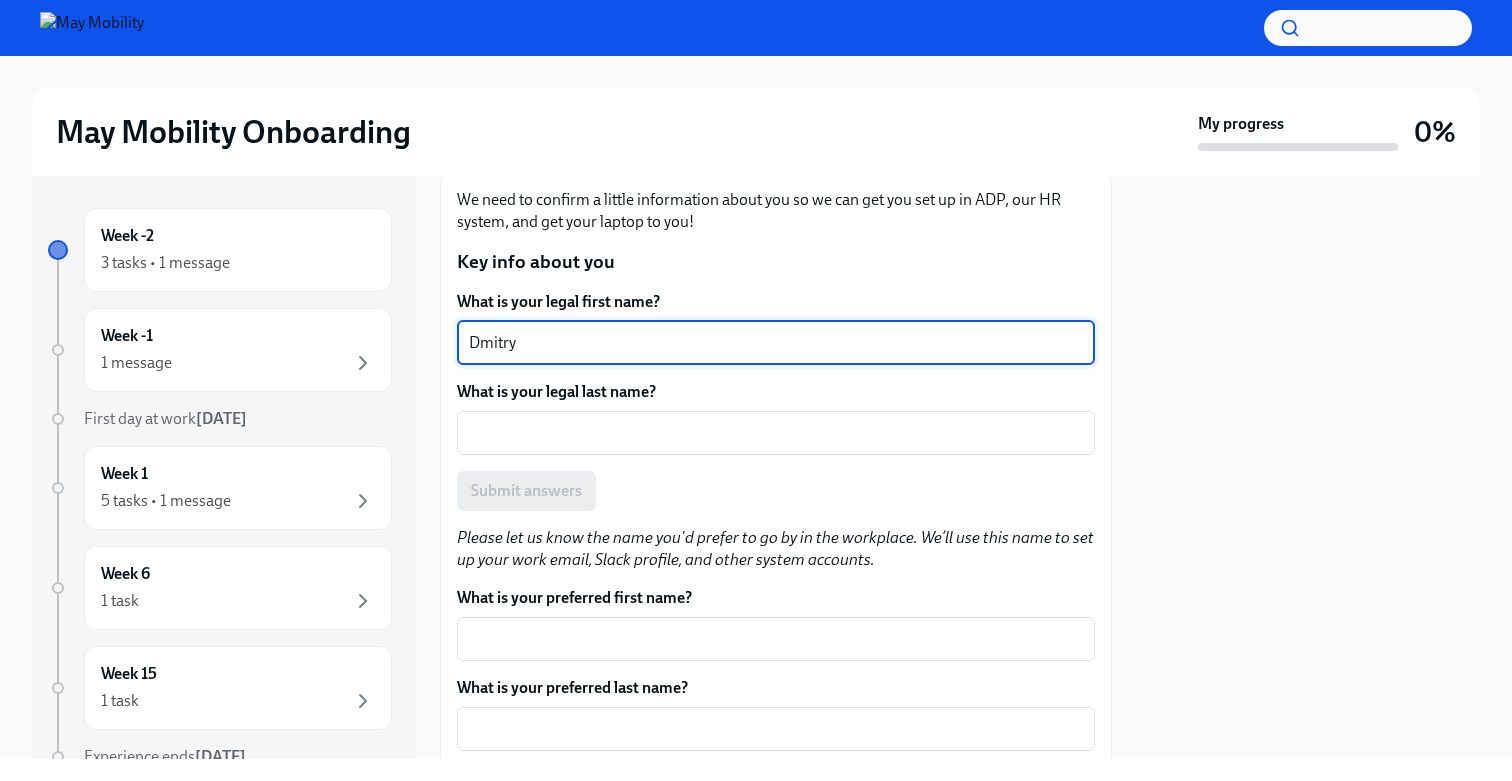 type on "Dmitry" 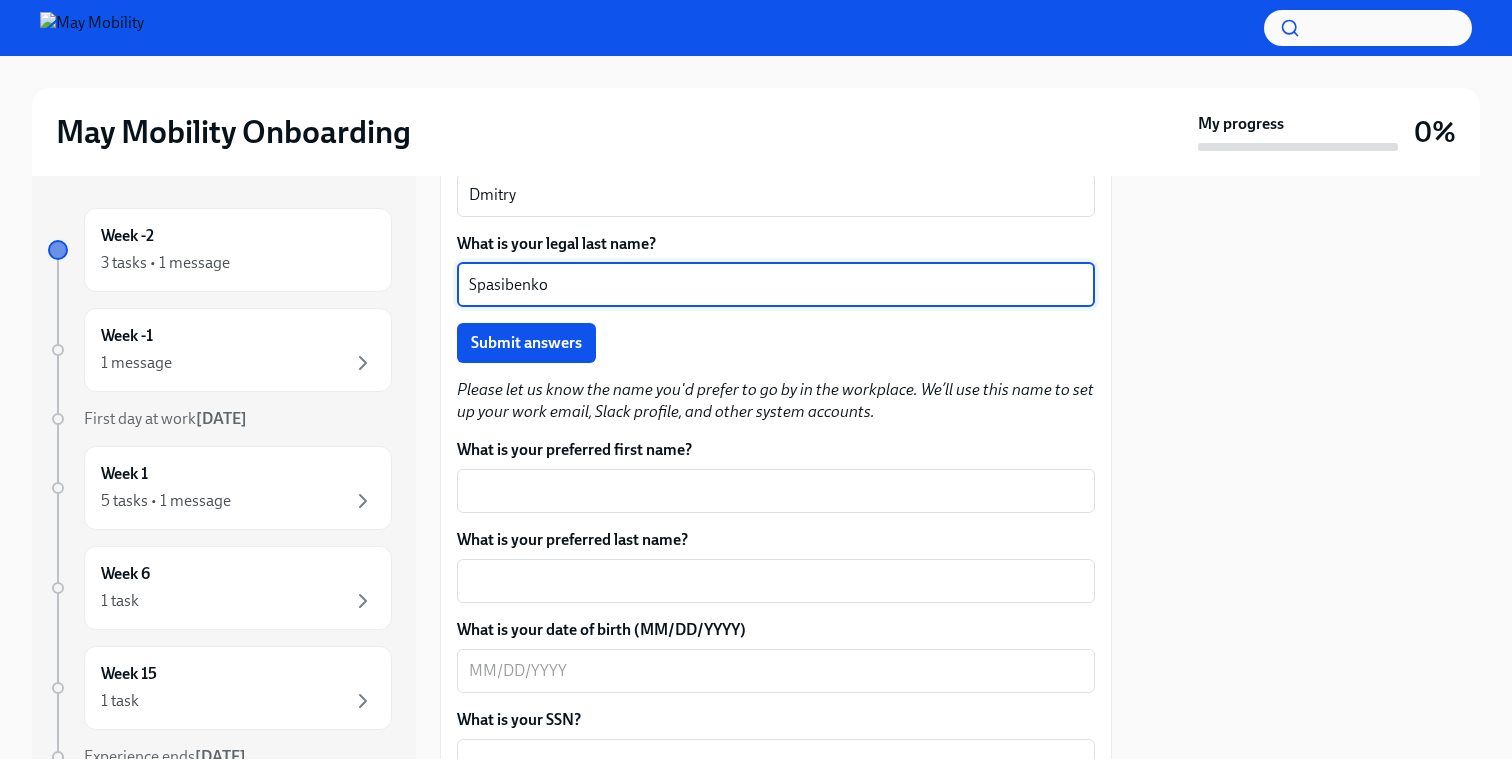 scroll, scrollTop: 434, scrollLeft: 0, axis: vertical 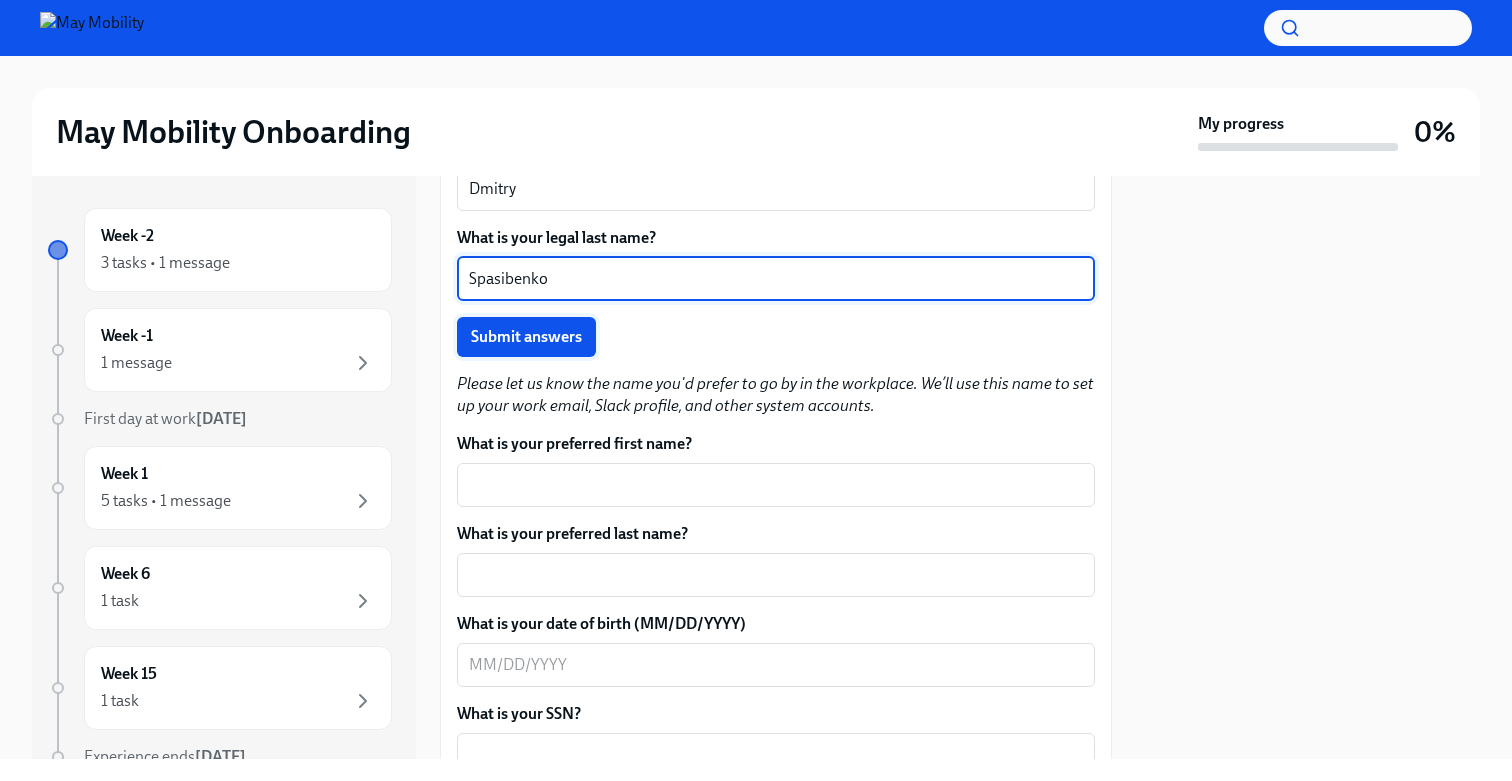 type on "Spasibenko" 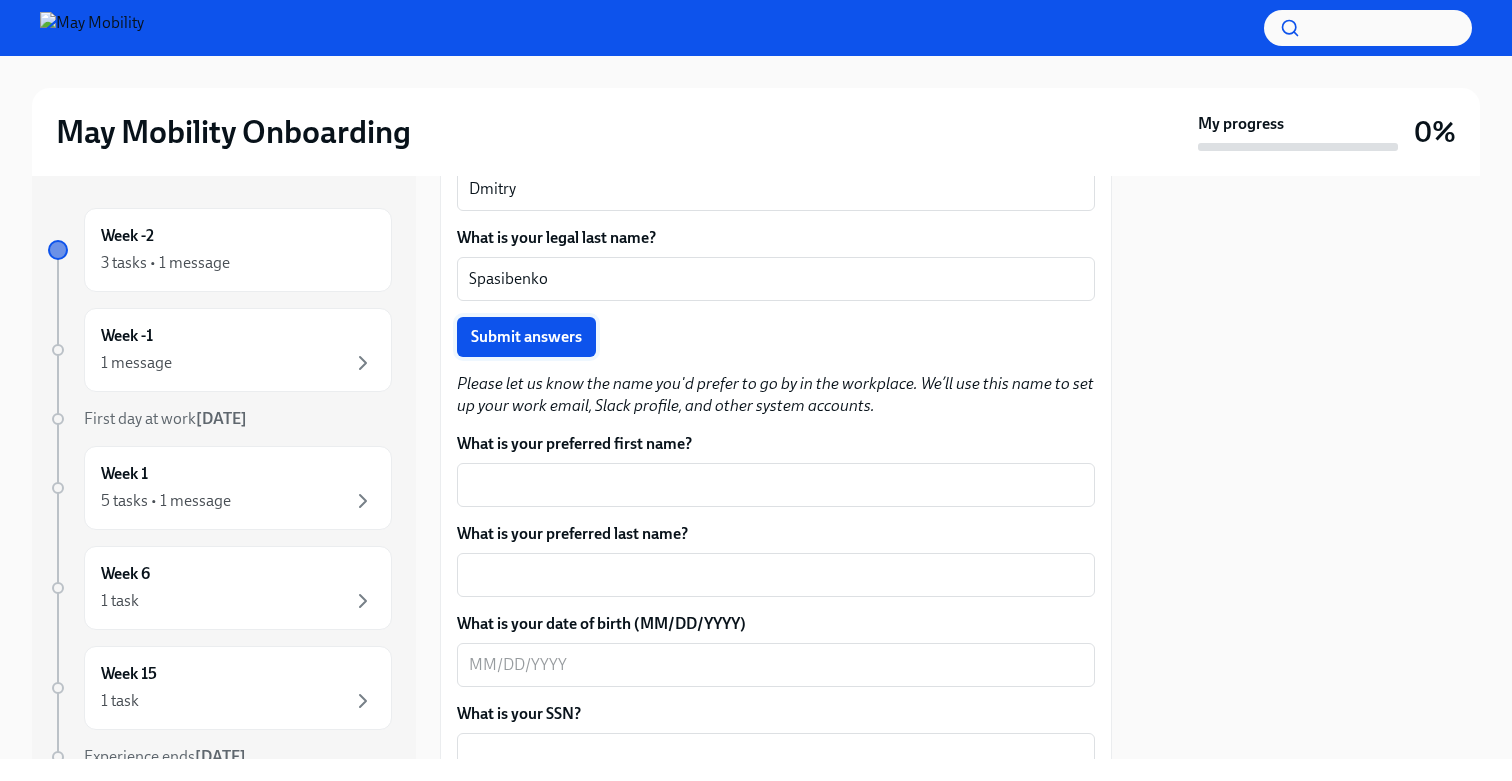 click on "Submit answers" at bounding box center (526, 337) 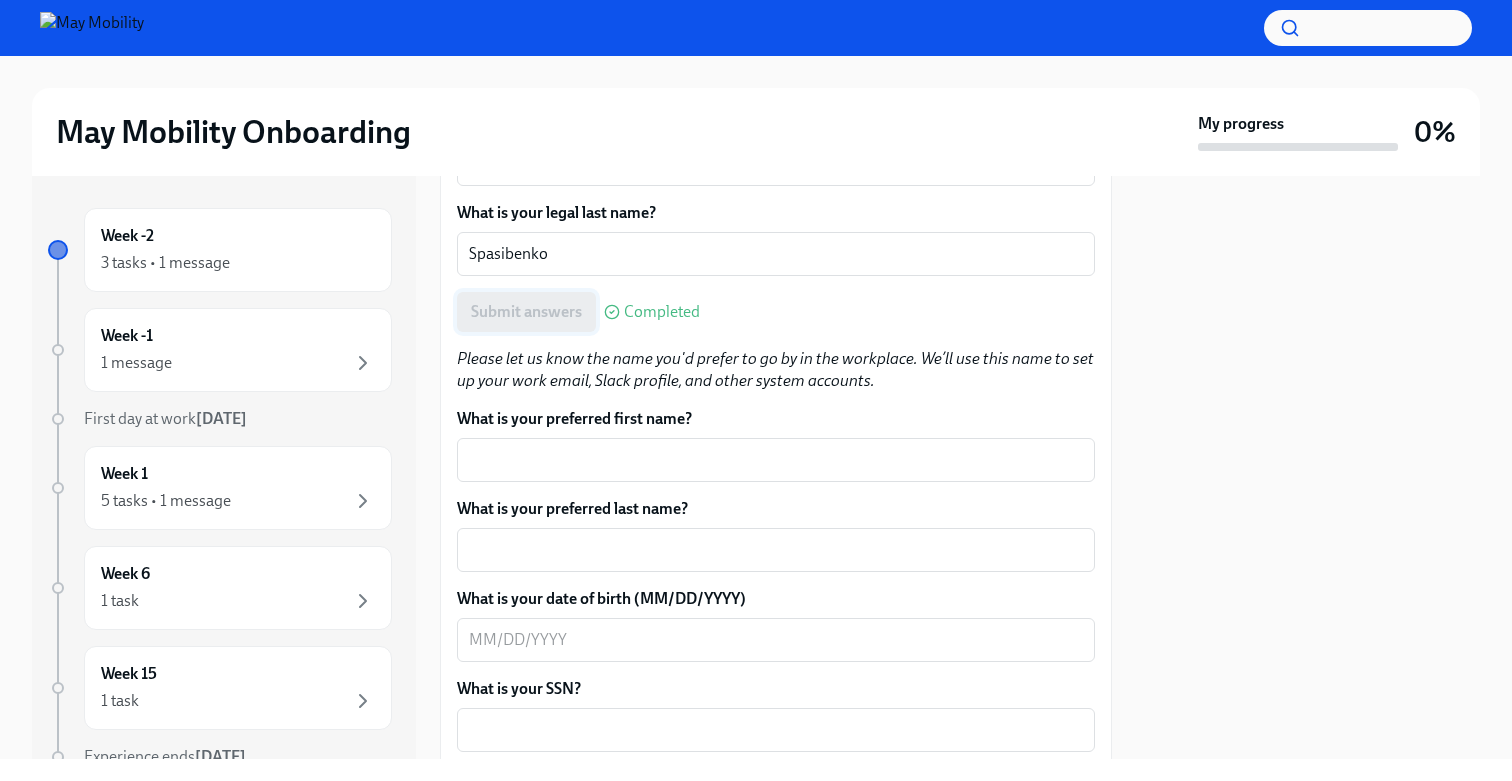 scroll, scrollTop: 475, scrollLeft: 0, axis: vertical 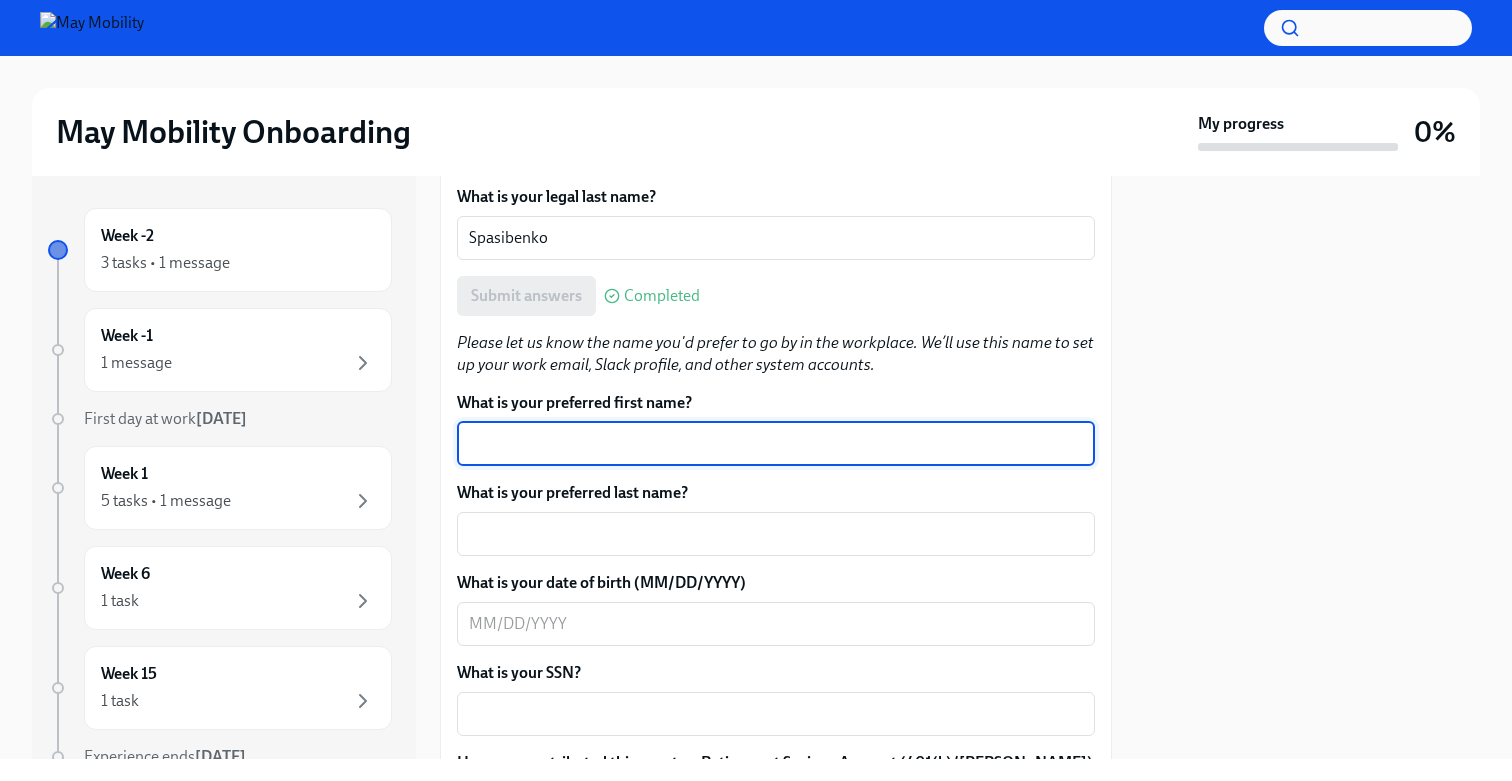 click on "What is your preferred first name?" at bounding box center (776, 444) 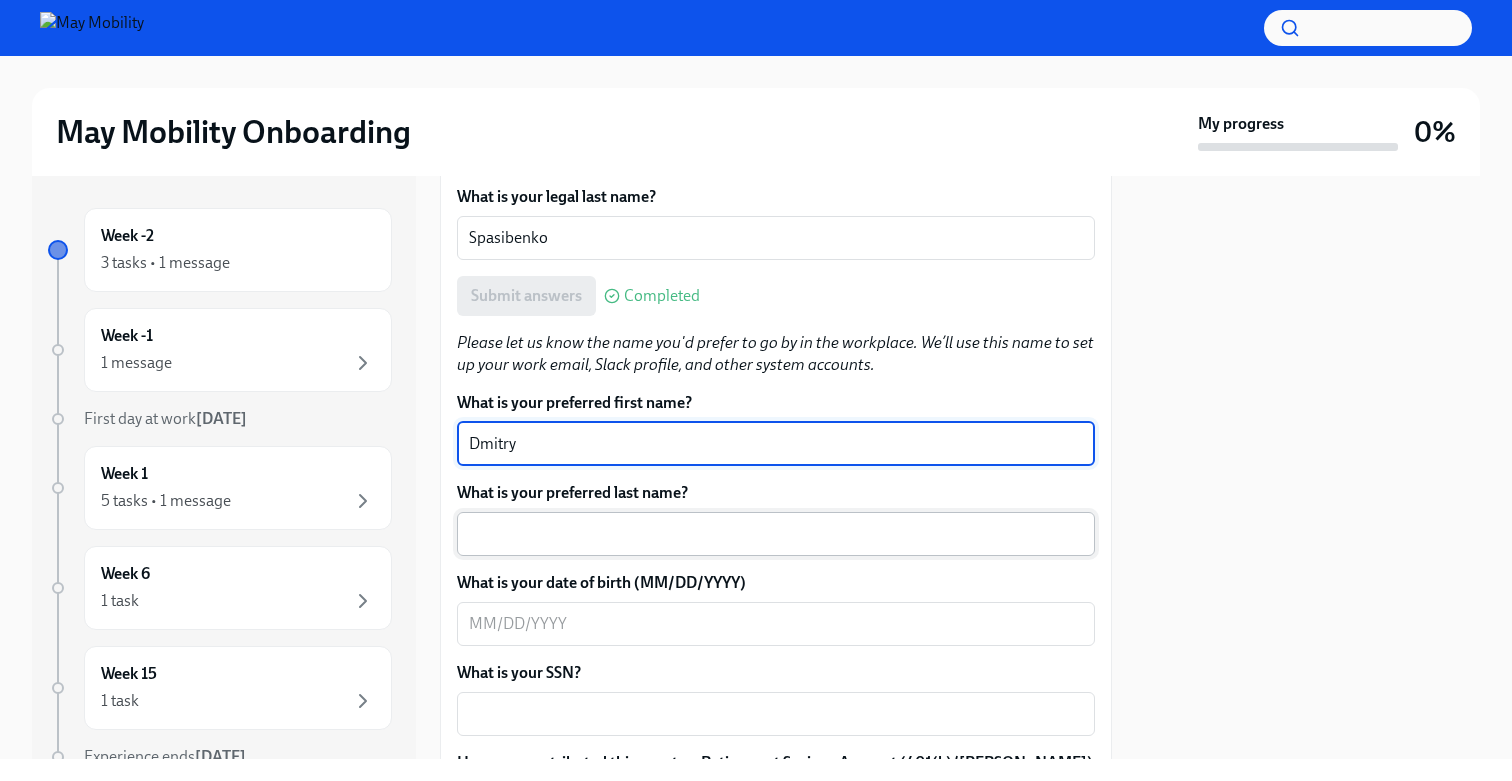 type on "Dmitry" 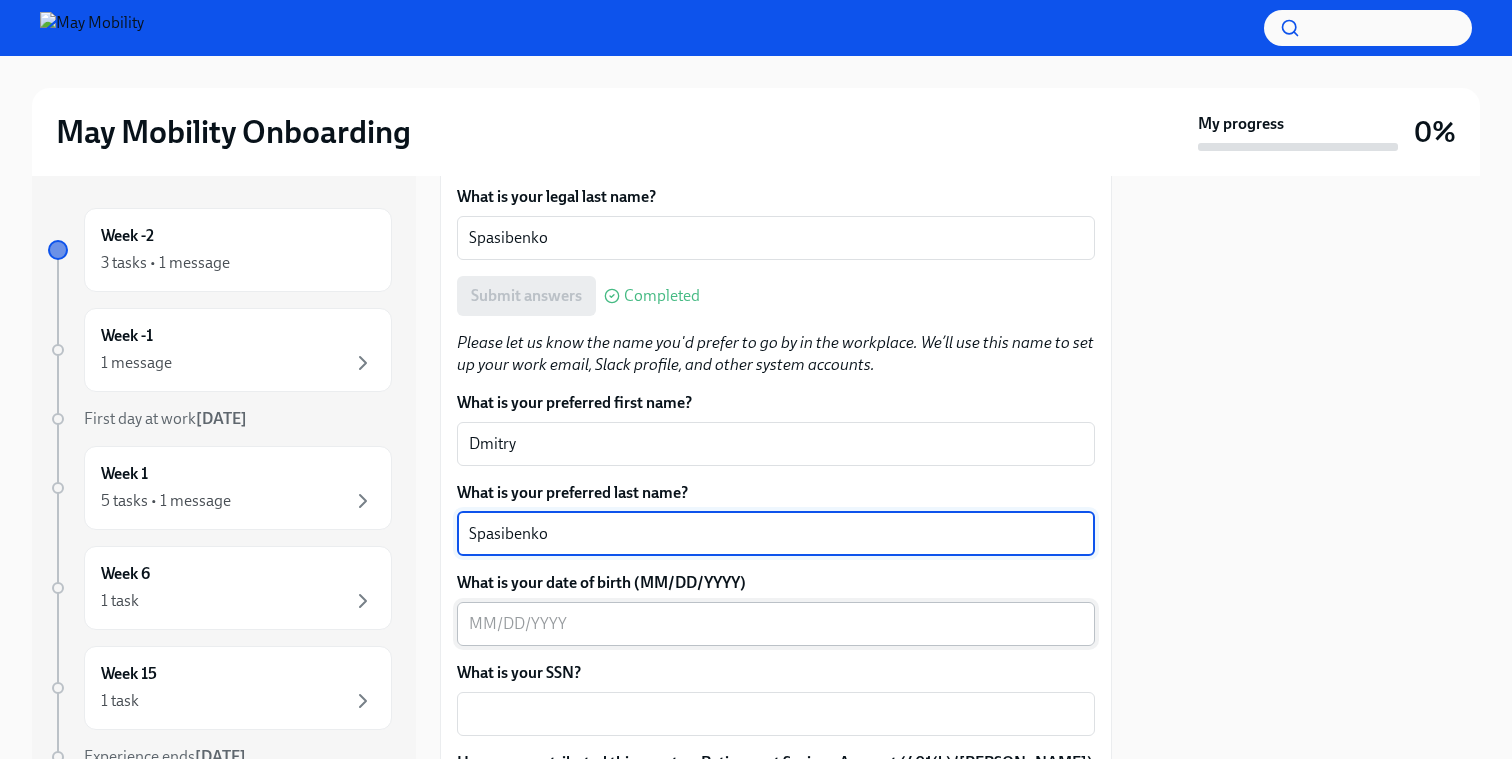 type on "Spasibenko" 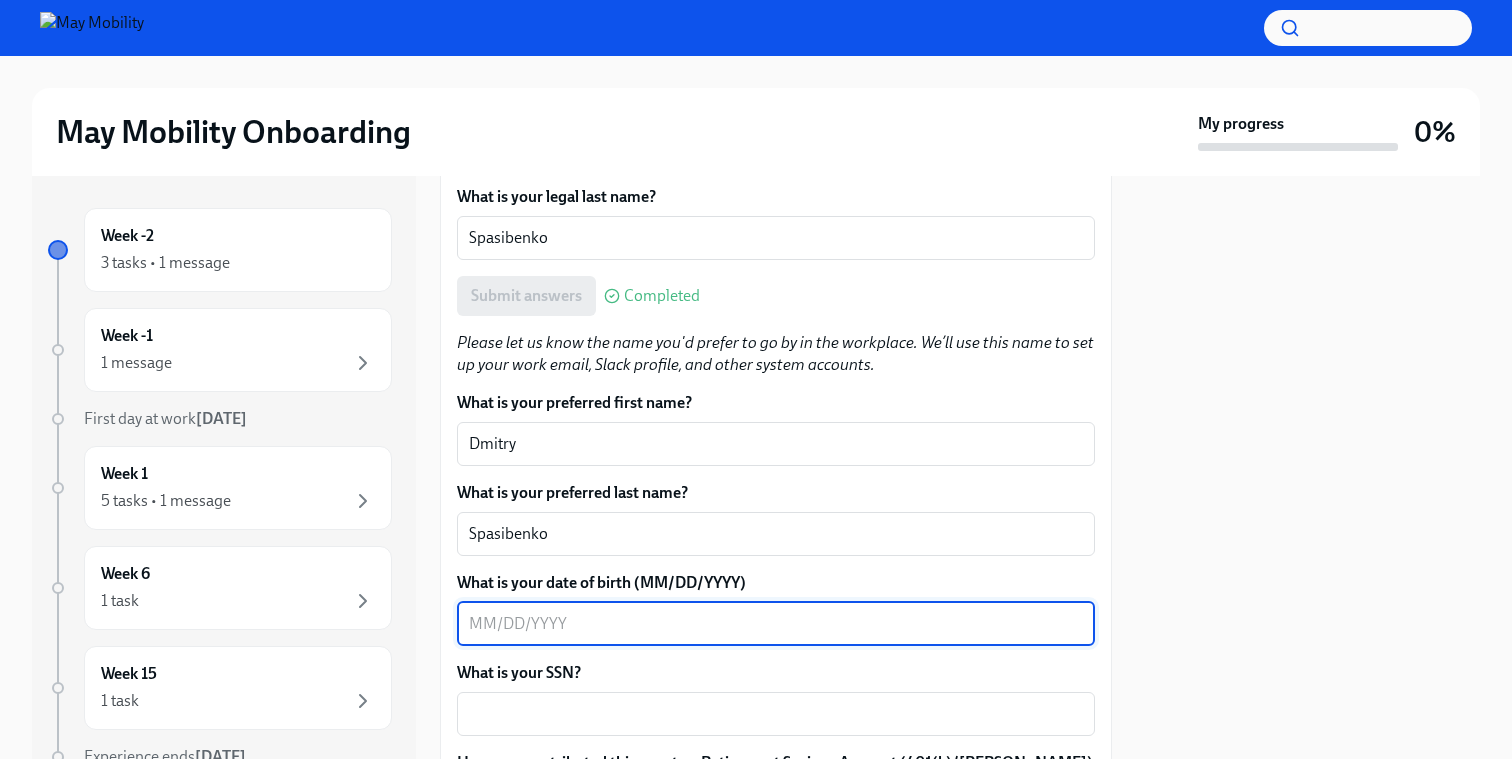 click on "What is your date of birth (MM/DD/YYYY)" at bounding box center (776, 624) 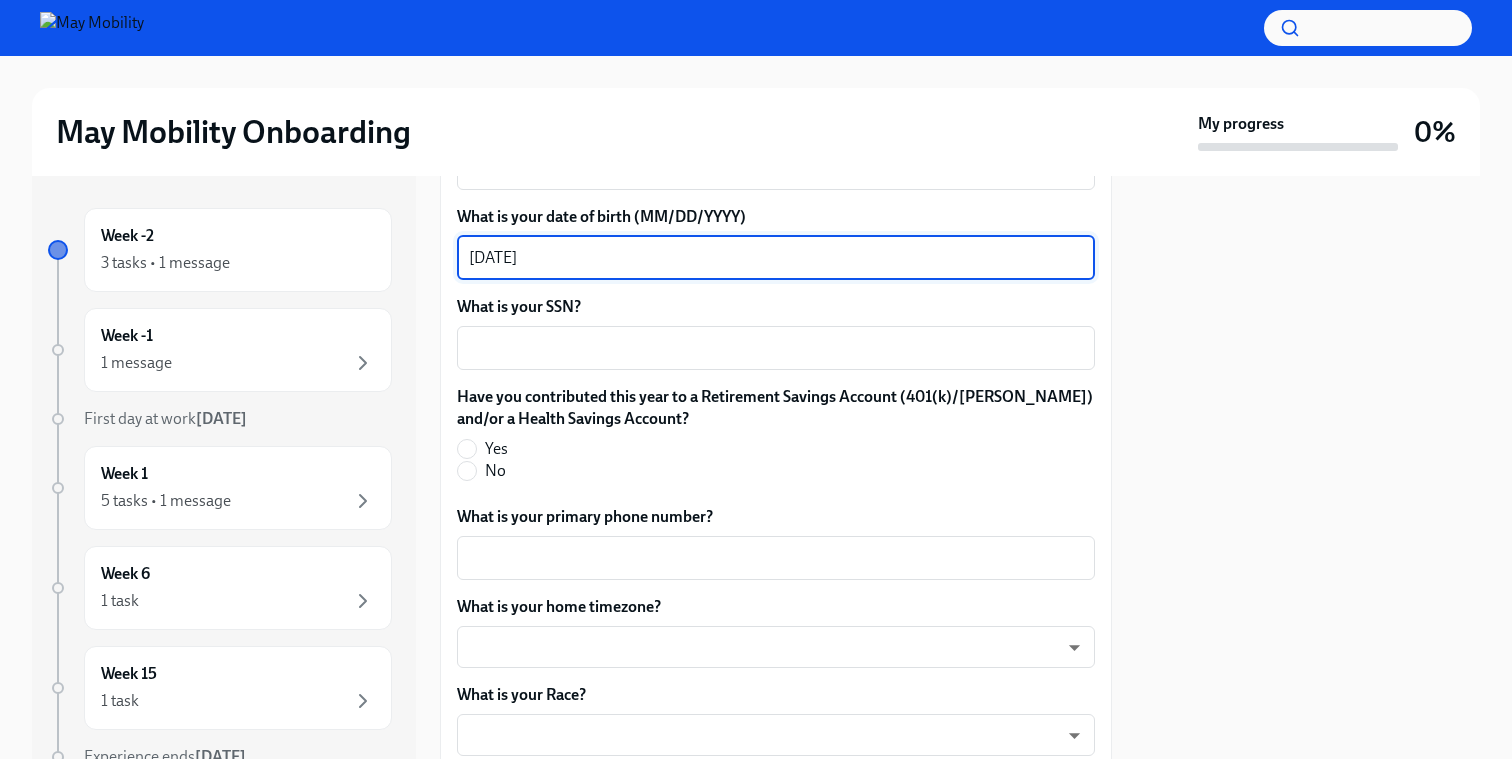 scroll, scrollTop: 853, scrollLeft: 0, axis: vertical 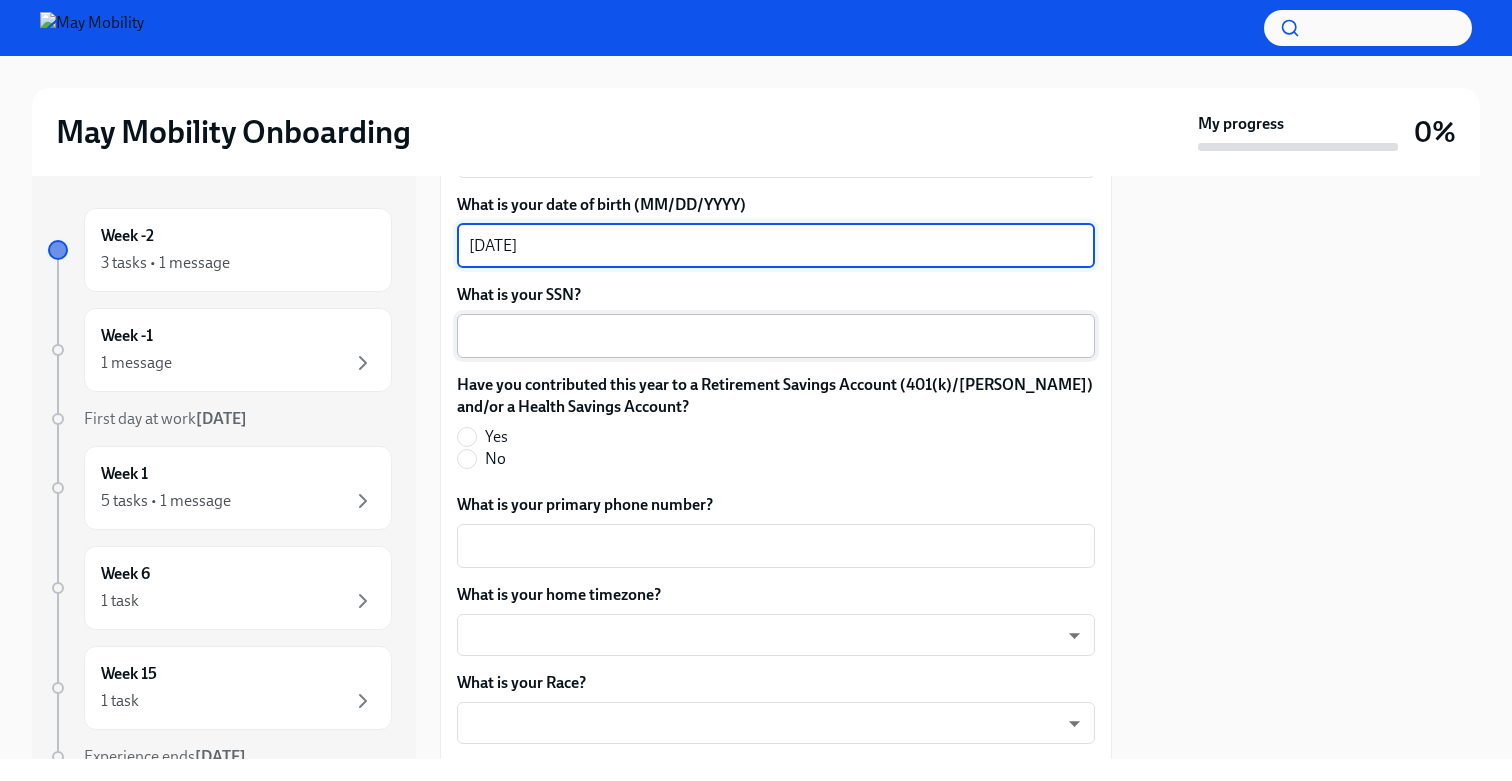 type on "[DATE]" 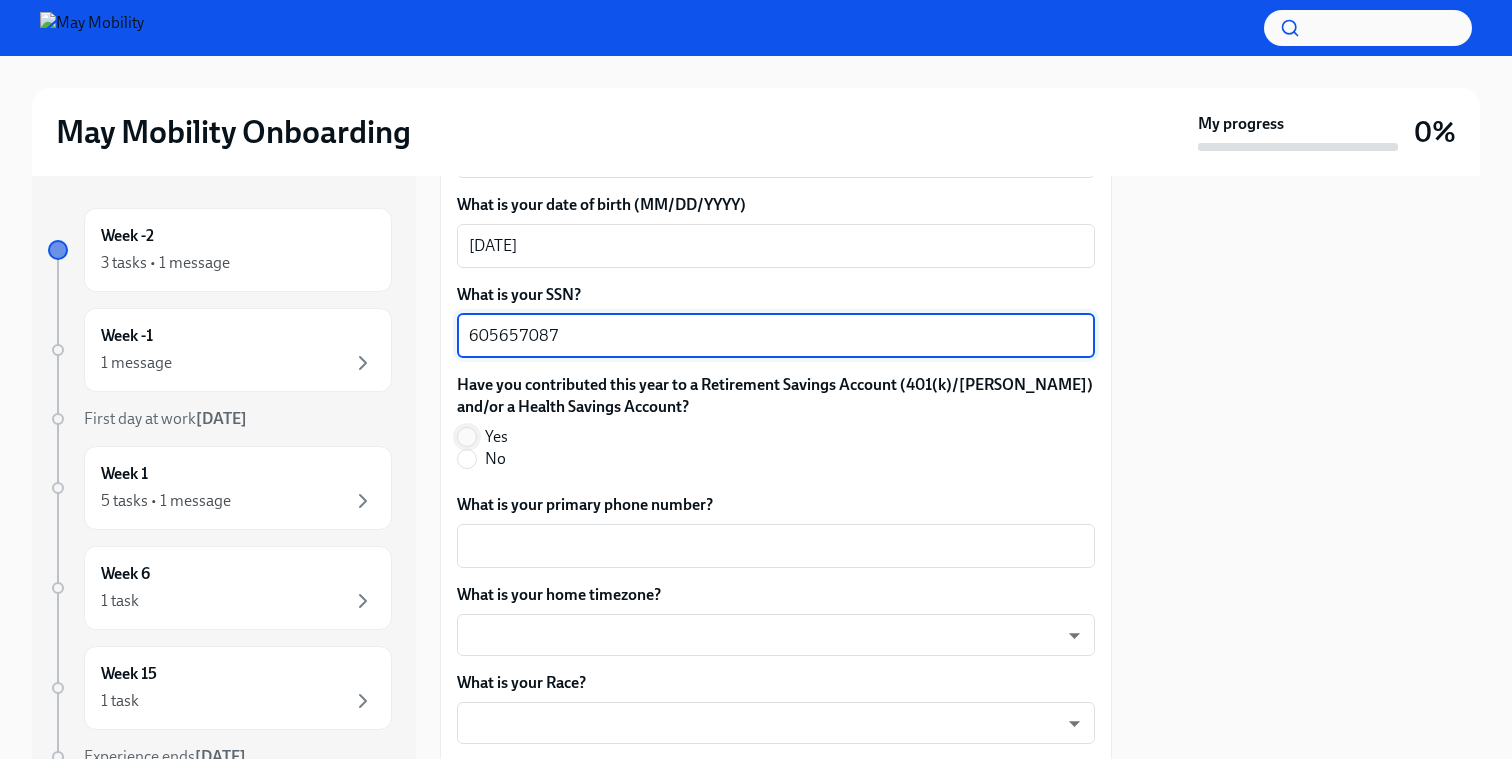 type on "605657087" 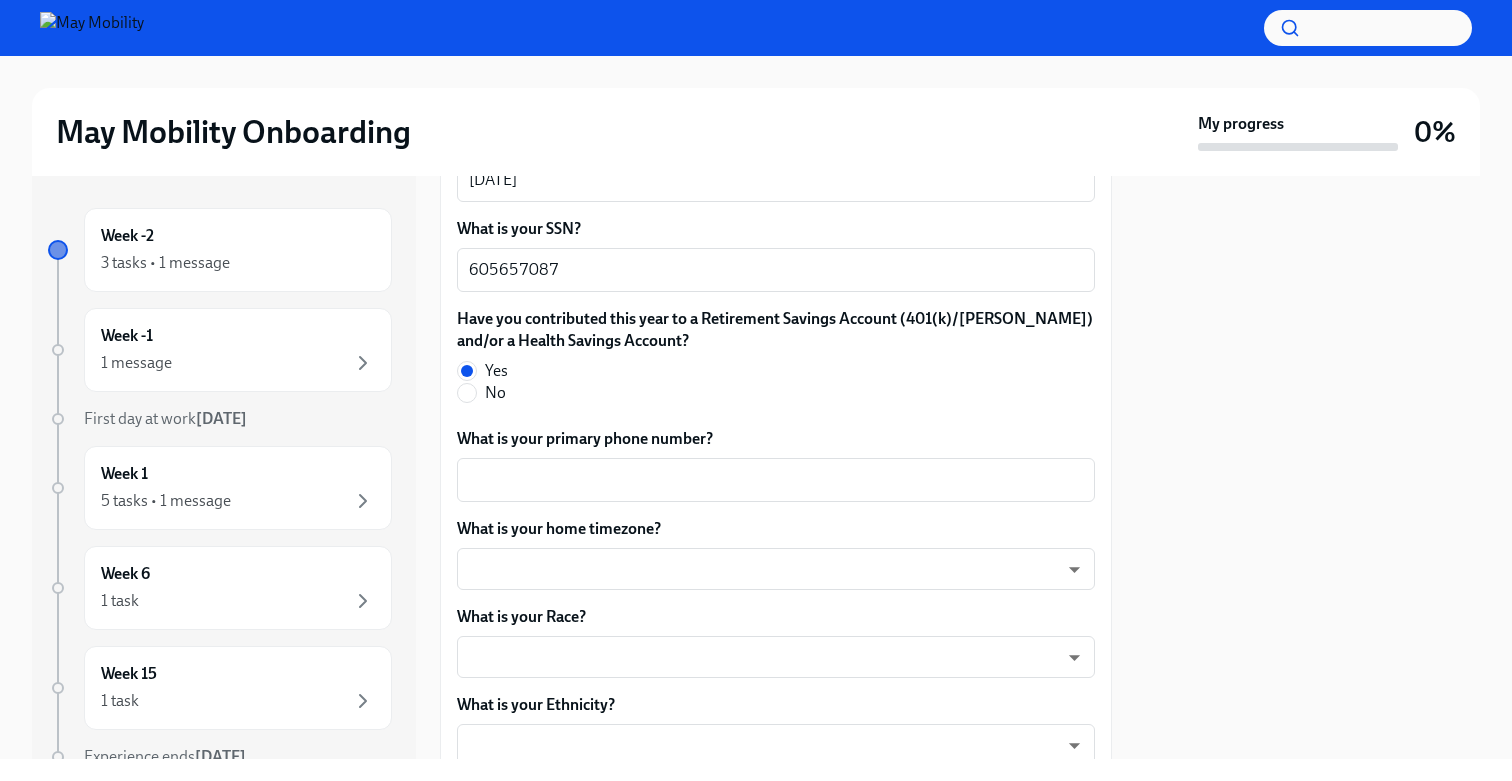 scroll, scrollTop: 918, scrollLeft: 0, axis: vertical 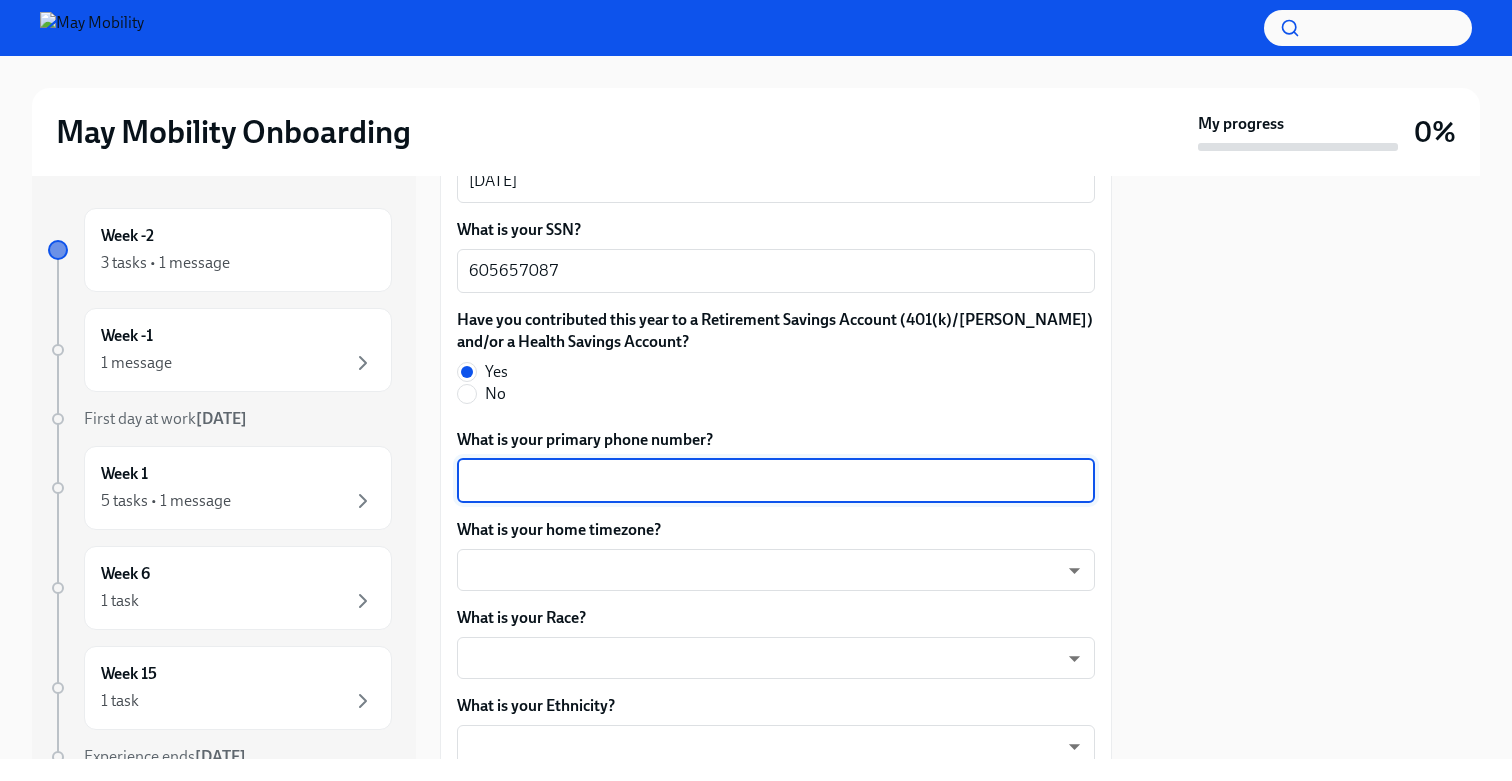 click on "What is your primary phone number?" at bounding box center (776, 481) 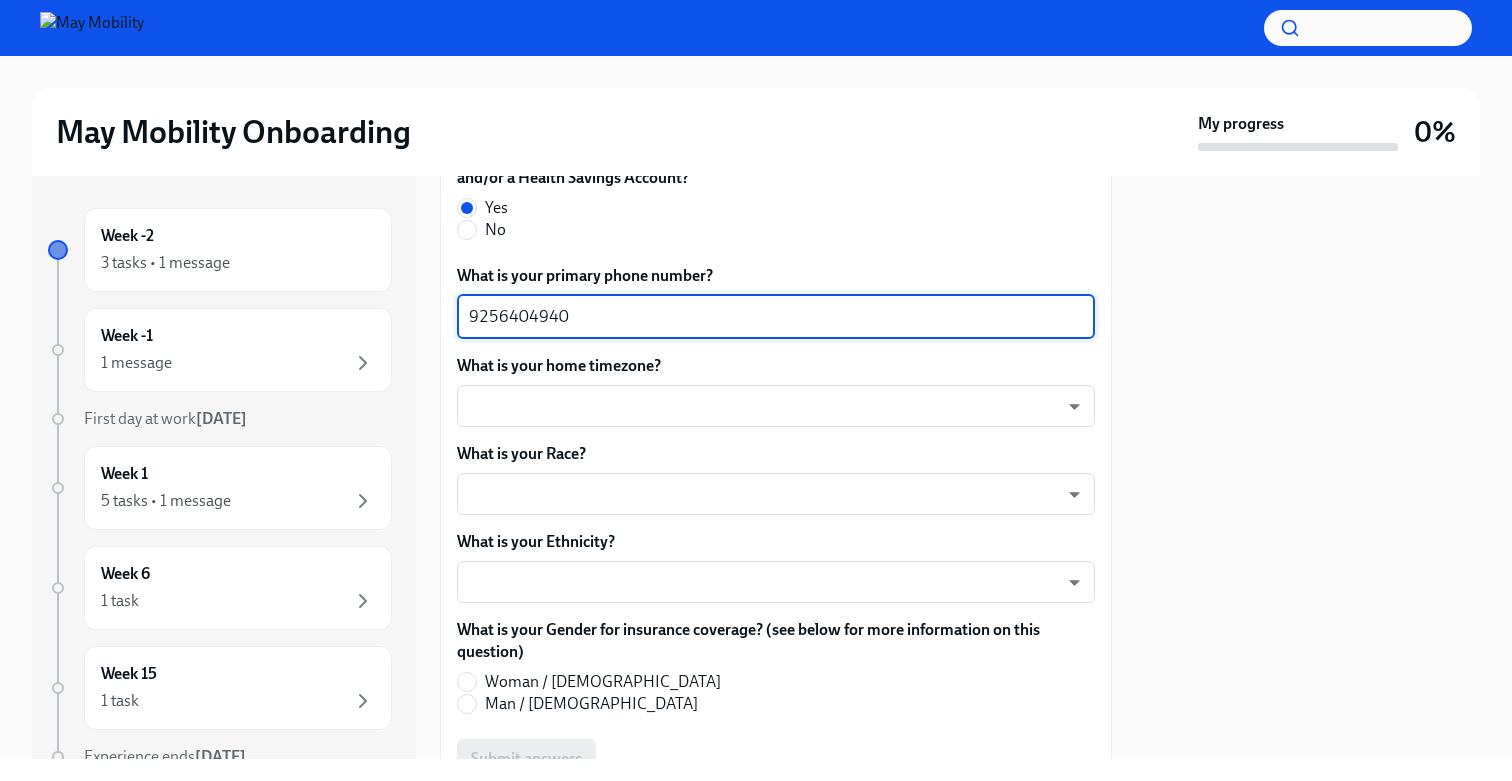 scroll, scrollTop: 1090, scrollLeft: 0, axis: vertical 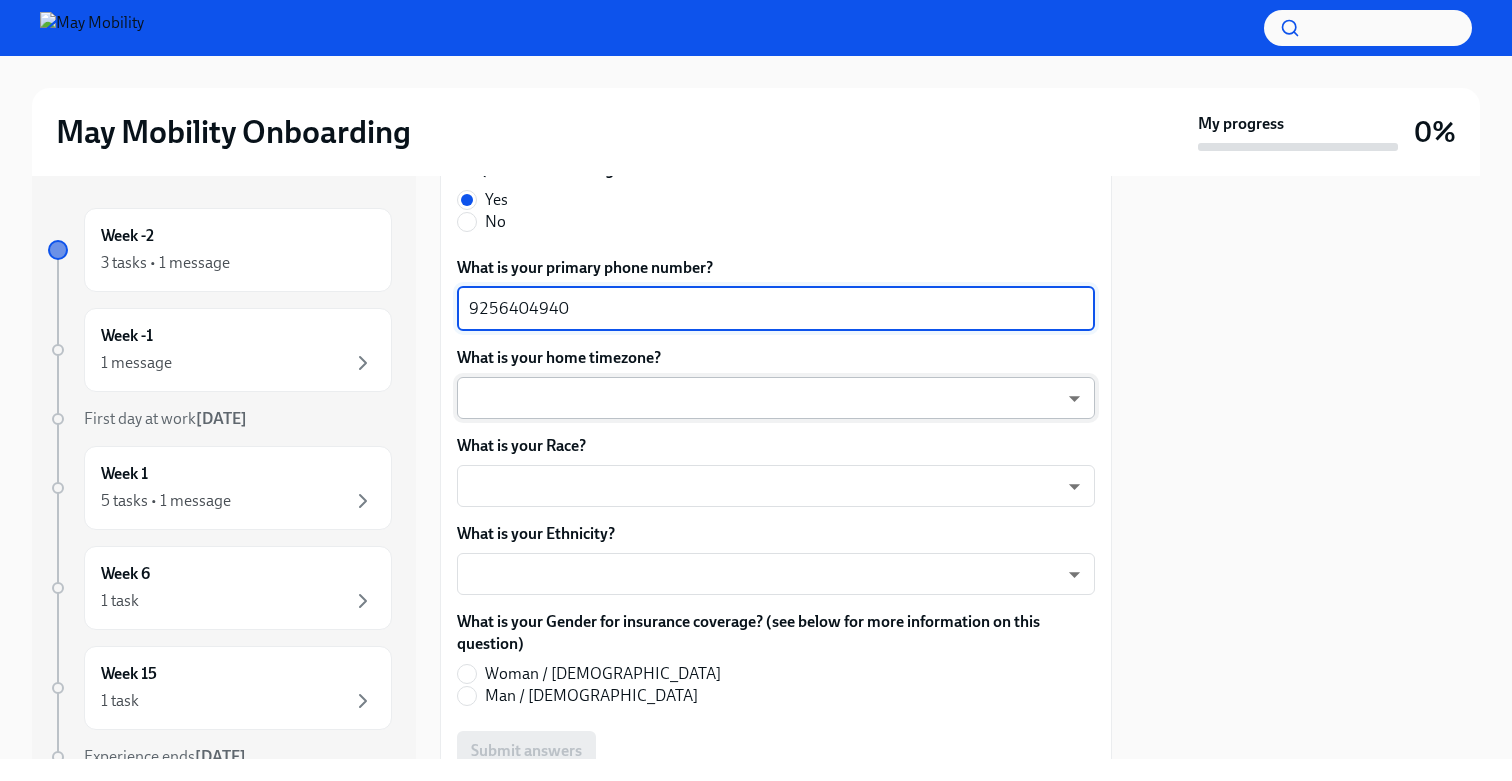 type on "9256404940" 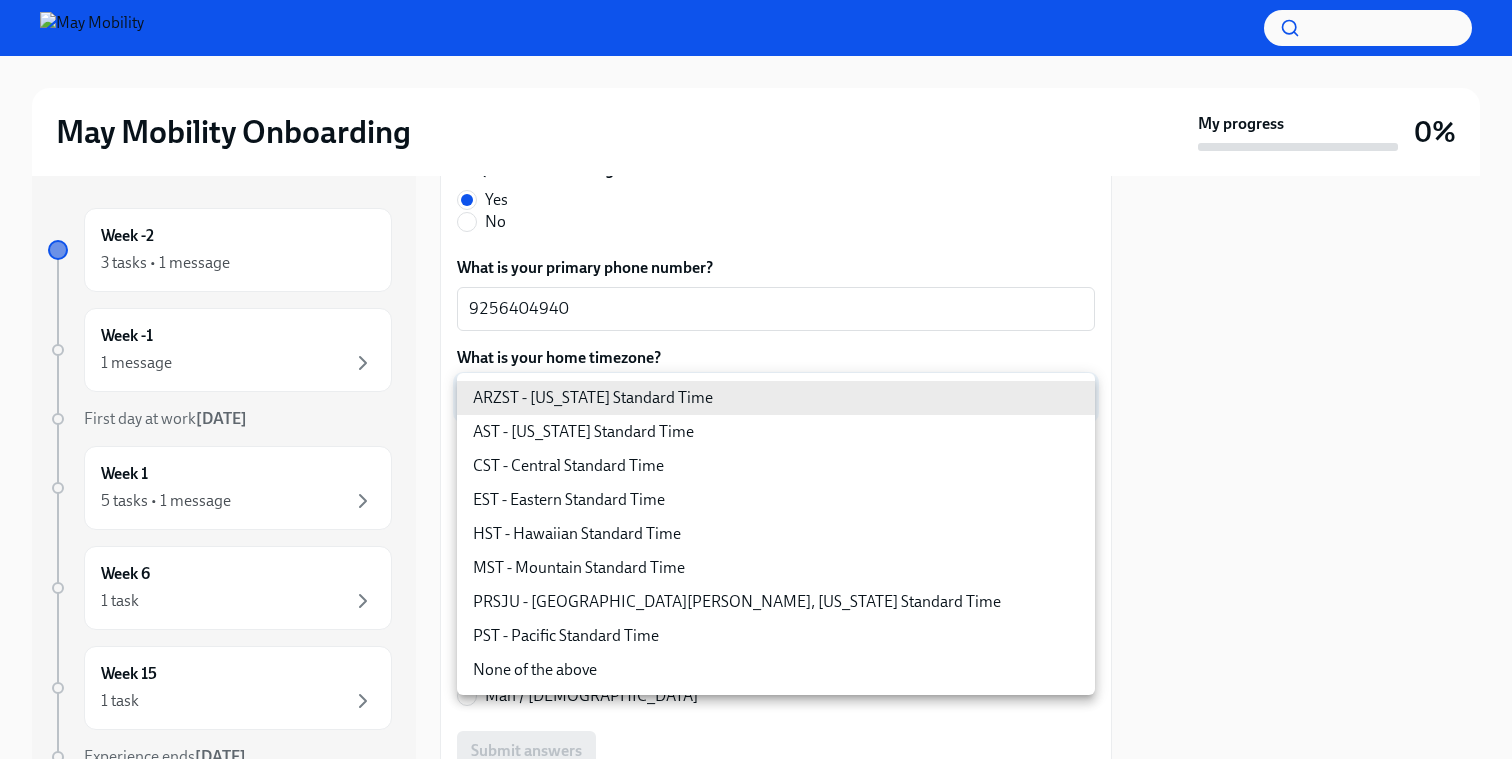 click on "May Mobility Onboarding My progress 0% Week -2 3 tasks • 1 message Week -1 1 message First day at work  [DATE] Week 1 5 tasks • 1 message Week 6 1 task Week 15 1 task Experience ends  [DATE] Confirm key details about yourself To Do Due  [DATE] Welcome to May Mobility, Dmitry! 🎉 Hi Dmitry
Welcome to May Mobility! We’re so excited to have you join our team on [DATE]! I wa... We need to confirm a little information about you so we can get you set up in ADP, our HR system, and get your laptop to you! Key info about you What is your legal first name? Dmitry x ​ What is your legal last name? Spasibenko x ​ Submit answers Completed Please let us know the name you'd prefer to go by in the workplace. We’ll use this name to set up your work email, Slack profile, and other system accounts.  What is your preferred first name? Dmitry x ​ What is your preferred last name? Spasibenko x ​ What is your date of birth (MM/DD/YYYY) [DEMOGRAPHIC_DATA] x ​ What is your SSN? 605657087 x ​ No" at bounding box center [756, 390] 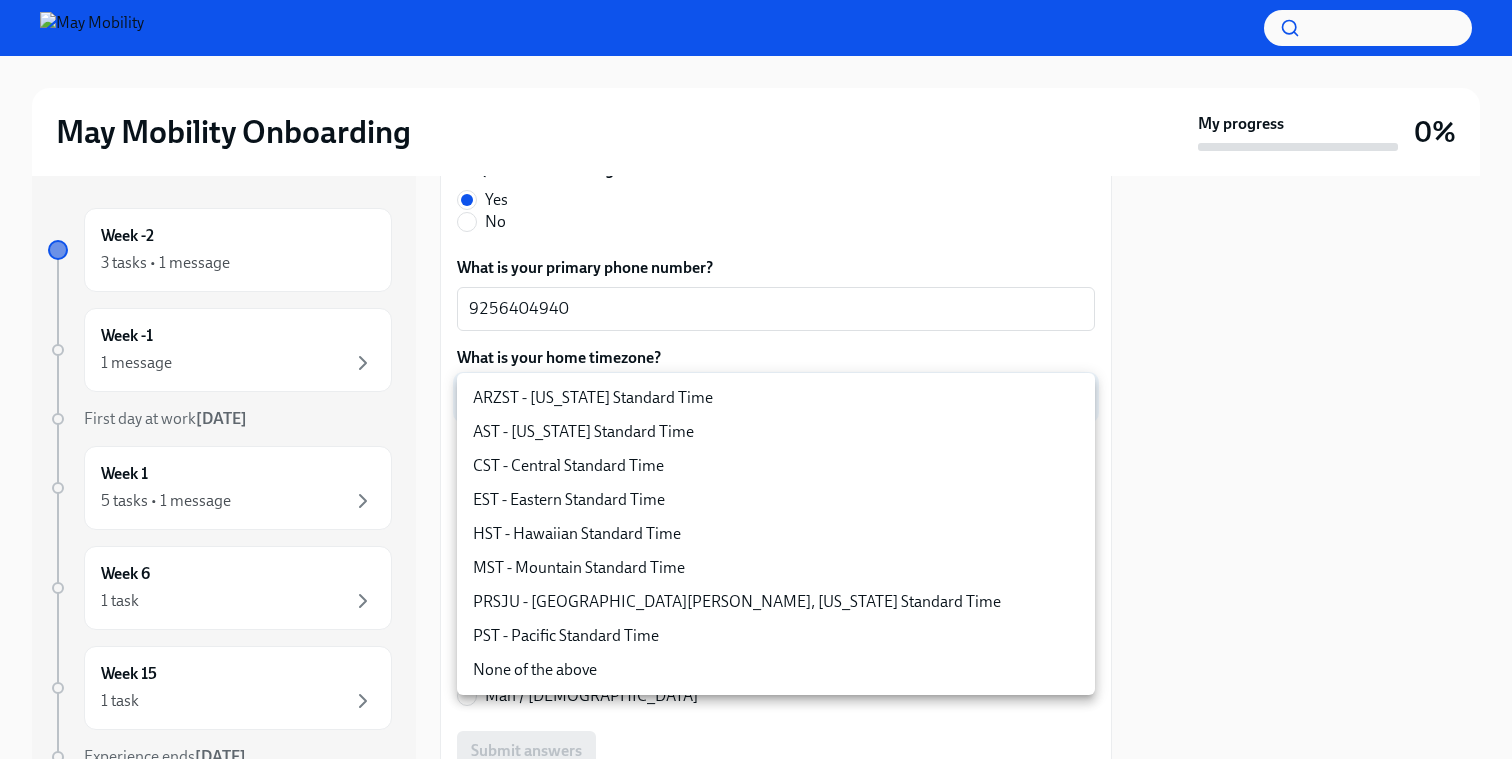 click on "PST - Pacific Standard Time" at bounding box center (776, 636) 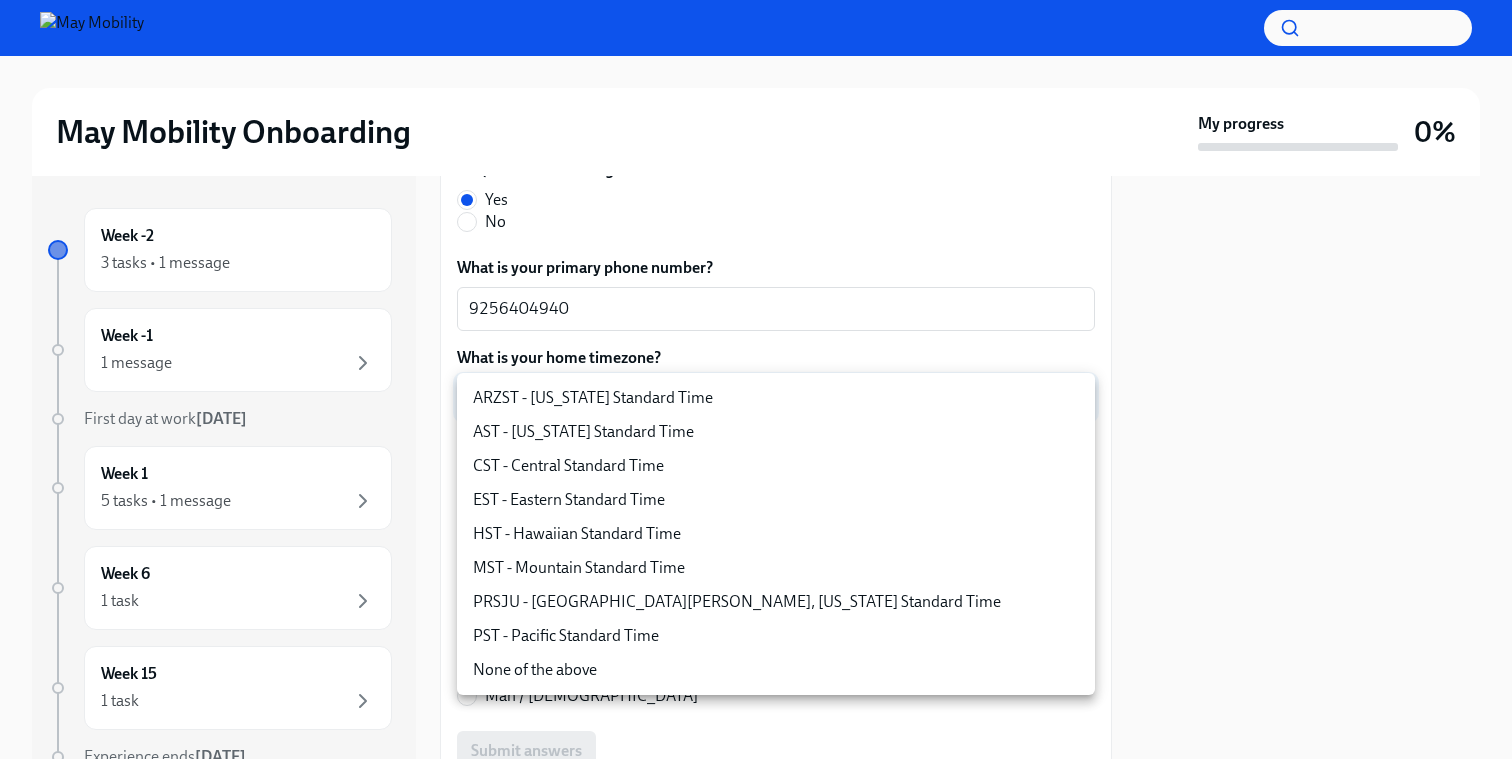 type on "Gz7gDY4dm" 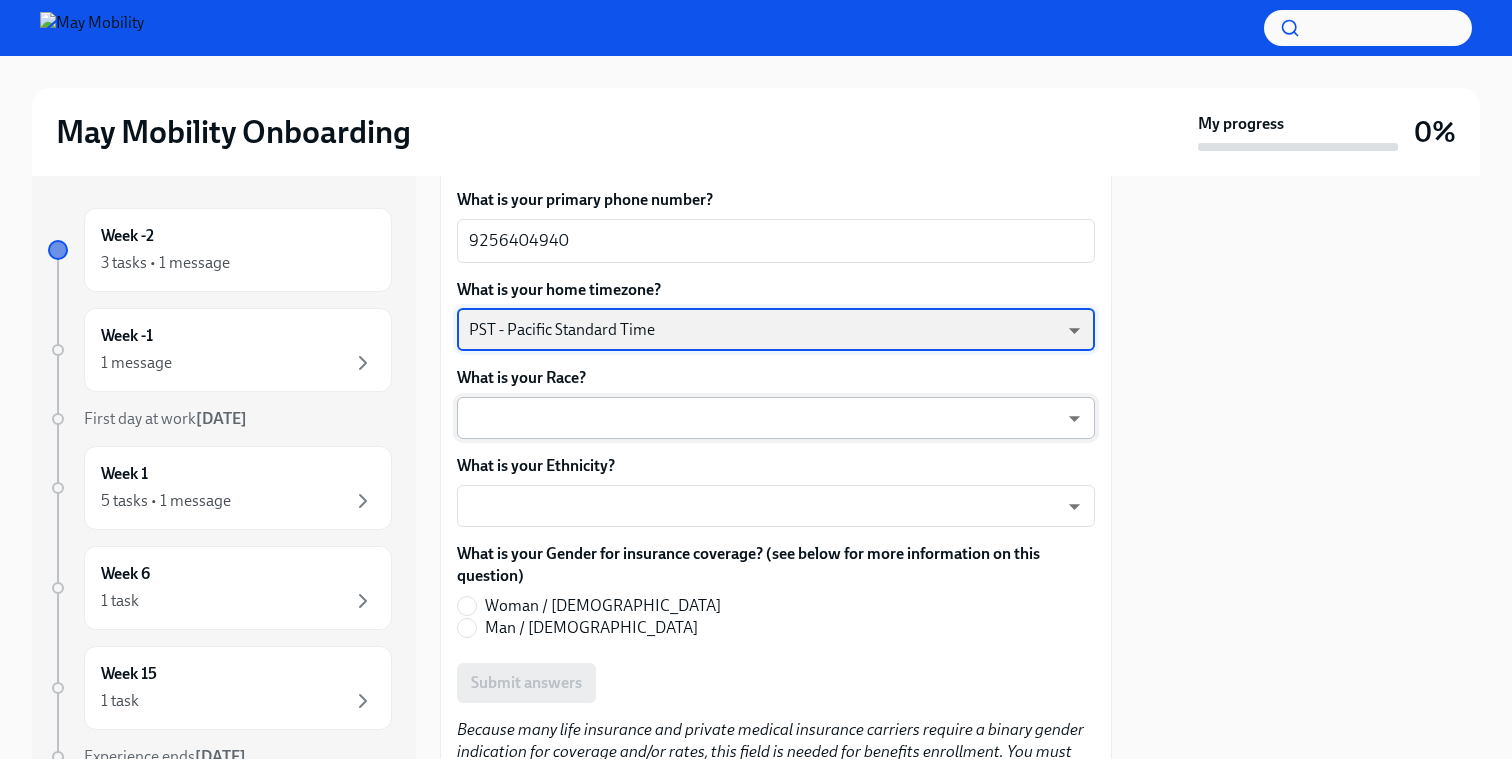 scroll, scrollTop: 1167, scrollLeft: 0, axis: vertical 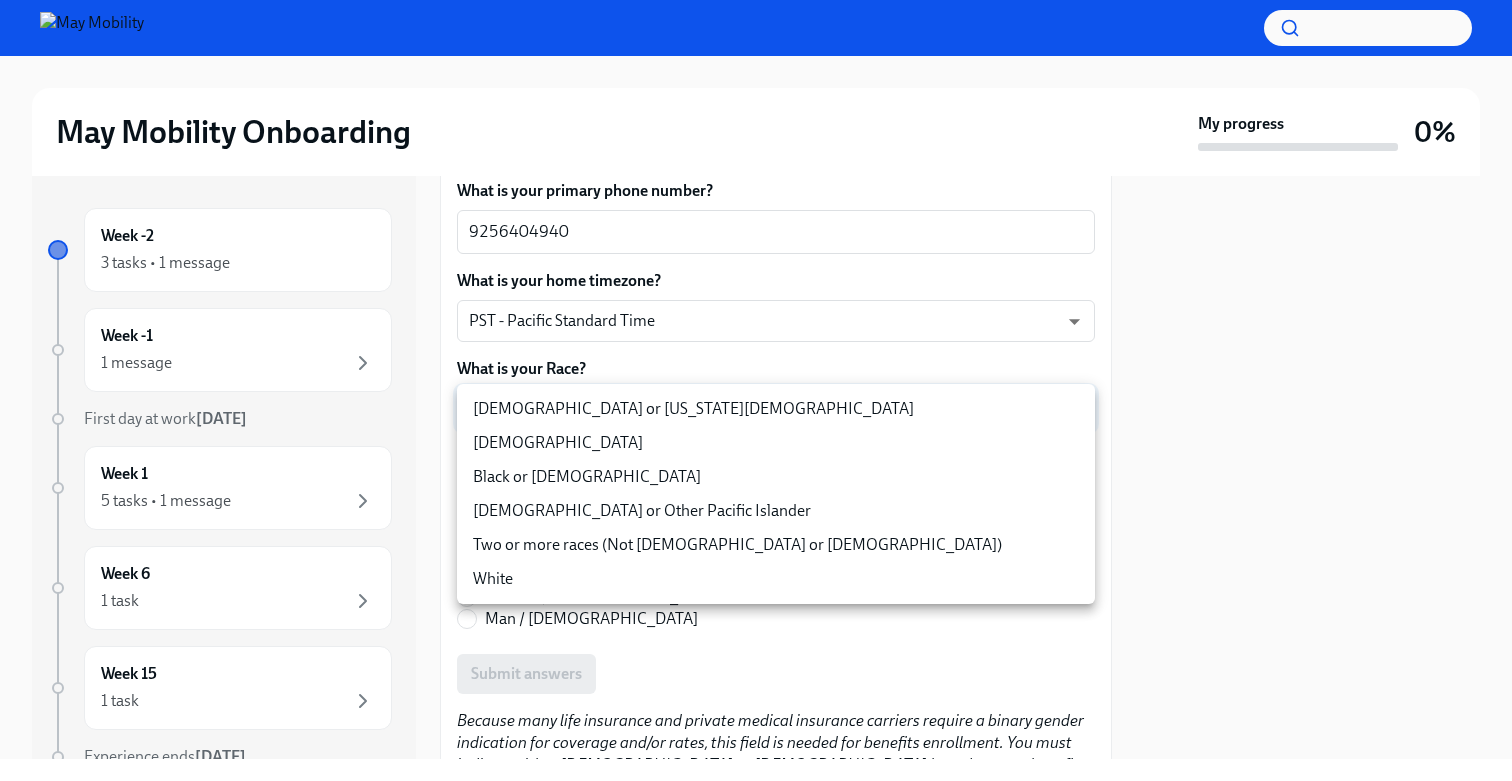 click on "May Mobility Onboarding My progress 0% Week -2 3 tasks • 1 message Week -1 1 message First day at work  [DATE] Week 1 5 tasks • 1 message Week 6 1 task Week 15 1 task Experience ends  [DATE] Confirm key details about yourself To Do Due  [DATE] Welcome to May Mobility, Dmitry! 🎉 Hi Dmitry
Welcome to May Mobility! We’re so excited to have you join our team on [DATE]! I wa... We need to confirm a little information about you so we can get you set up in ADP, our HR system, and get your laptop to you! Key info about you What is your legal first name? Dmitry x ​ What is your legal last name? Spasibenko x ​ Submit answers Completed Please let us know the name you'd prefer to go by in the workplace. We’ll use this name to set up your work email, Slack profile, and other system accounts.  What is your preferred first name? Dmitry x ​ What is your preferred last name? Spasibenko x ​ What is your date of birth (MM/DD/YYYY) [DEMOGRAPHIC_DATA] x ​ What is your SSN? 605657087 x ​ No" at bounding box center (756, 390) 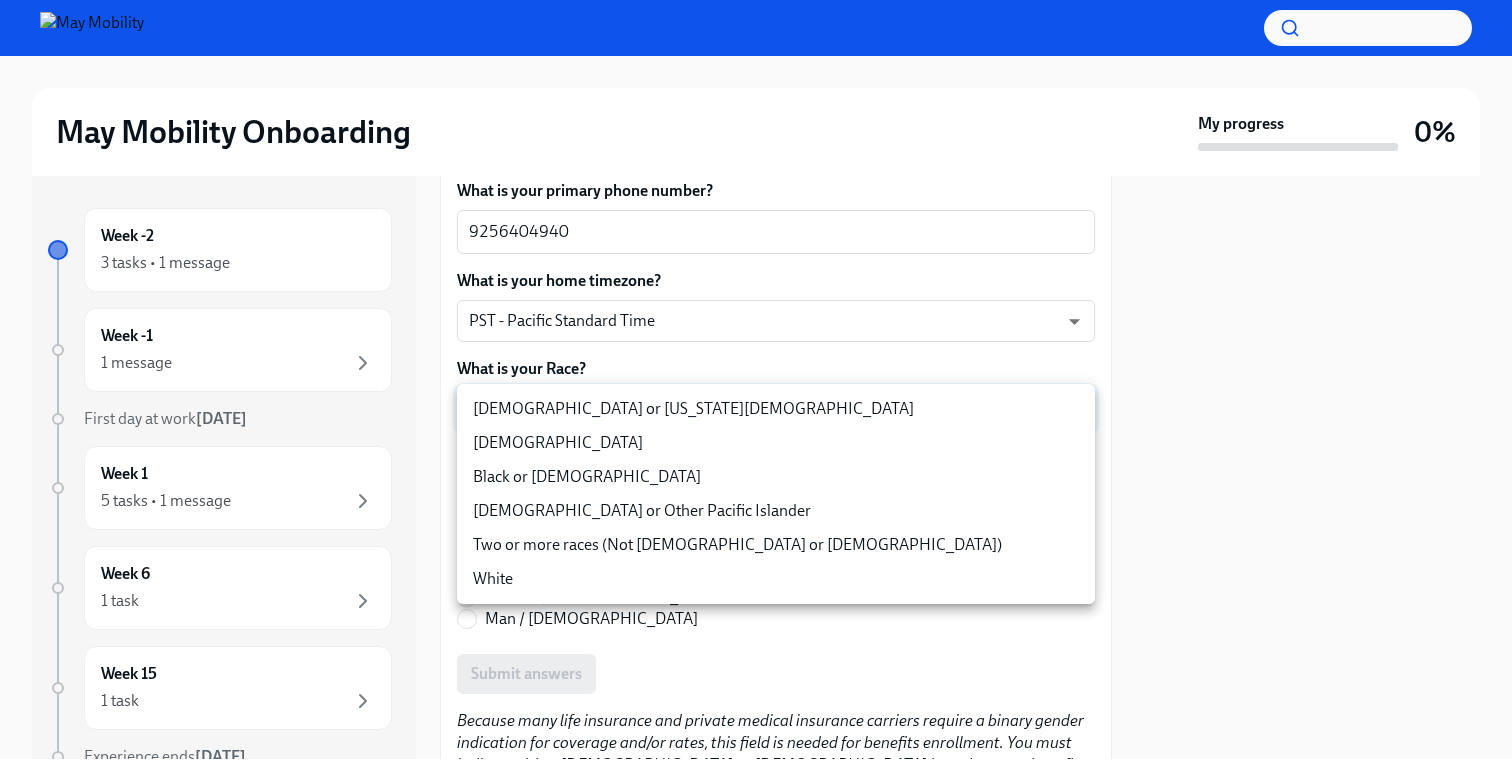 type on "IYBk0teHD" 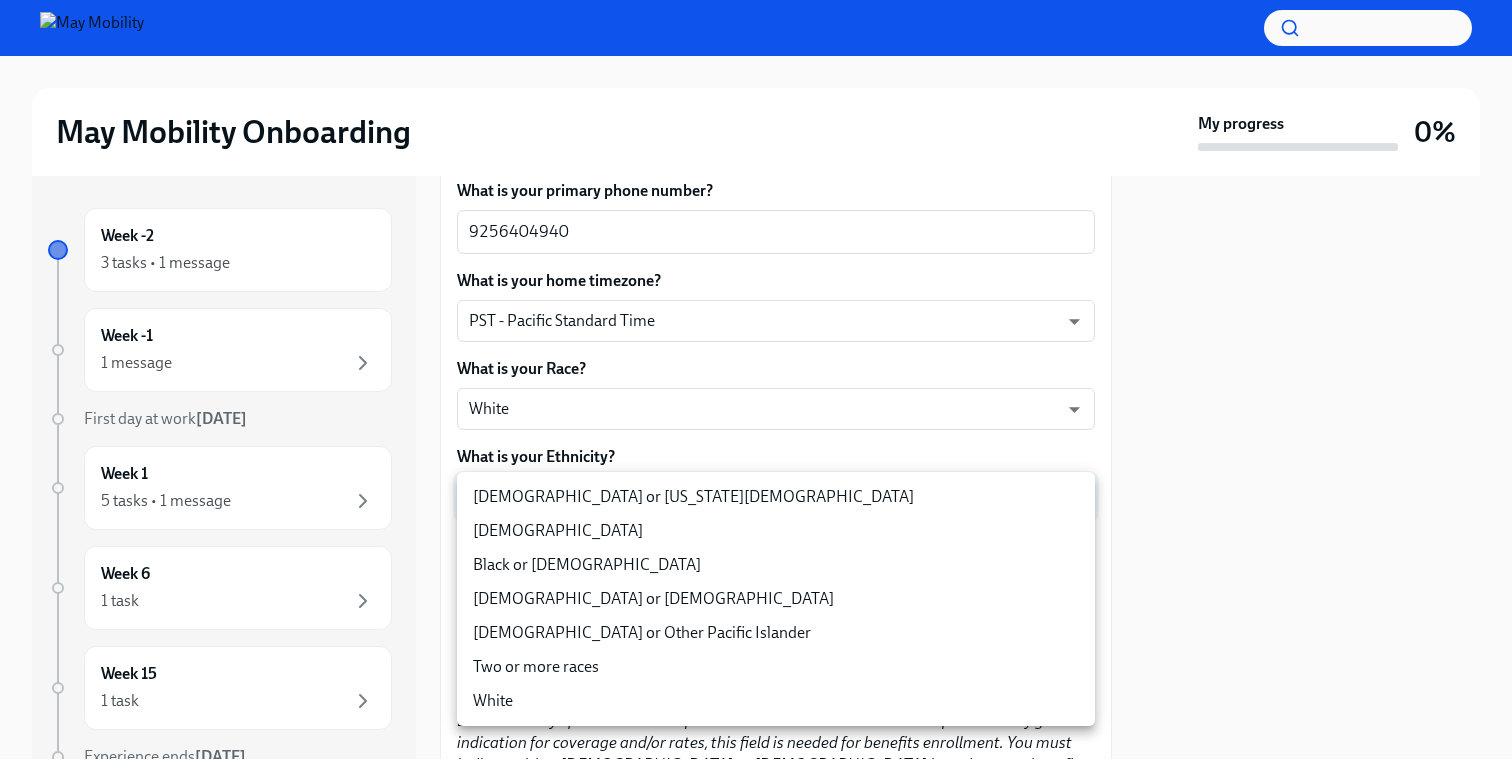 click on "May Mobility Onboarding My progress 0% Week -2 3 tasks • 1 message Week -1 1 message First day at work  [DATE] Week 1 5 tasks • 1 message Week 6 1 task Week 15 1 task Experience ends  [DATE] Confirm key details about yourself To Do Due  [DATE] Welcome to May Mobility, Dmitry! 🎉 Hi Dmitry
Welcome to May Mobility! We’re so excited to have you join our team on [DATE]! I wa... We need to confirm a little information about you so we can get you set up in ADP, our HR system, and get your laptop to you! Key info about you What is your legal first name? Dmitry x ​ What is your legal last name? Spasibenko x ​ Submit answers Completed Please let us know the name you'd prefer to go by in the workplace. We’ll use this name to set up your work email, Slack profile, and other system accounts.  What is your preferred first name? Dmitry x ​ What is your preferred last name? Spasibenko x ​ What is your date of birth (MM/DD/YYYY) [DEMOGRAPHIC_DATA] x ​ What is your SSN? 605657087 x ​ No" at bounding box center [756, 390] 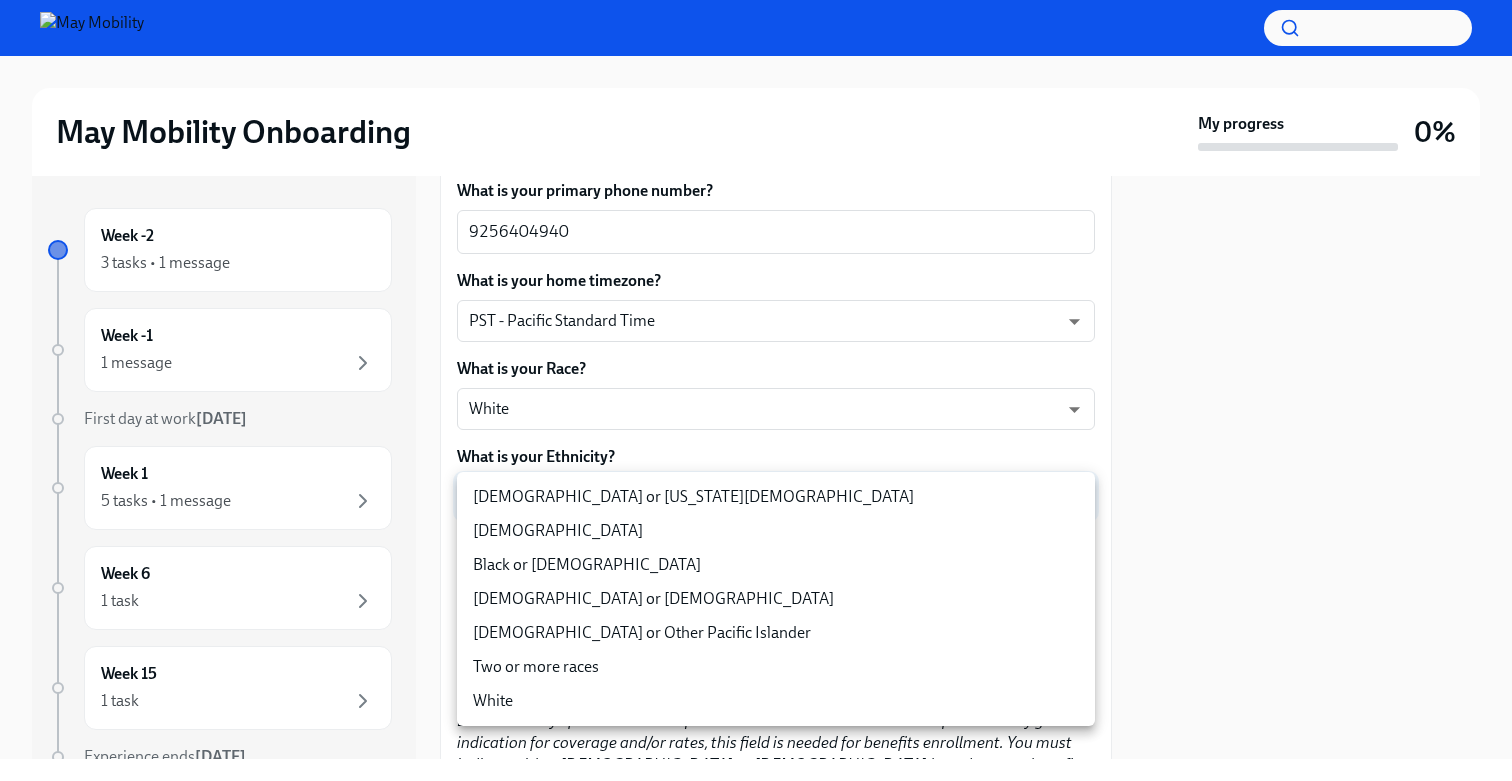 type on "IYBk0teHD" 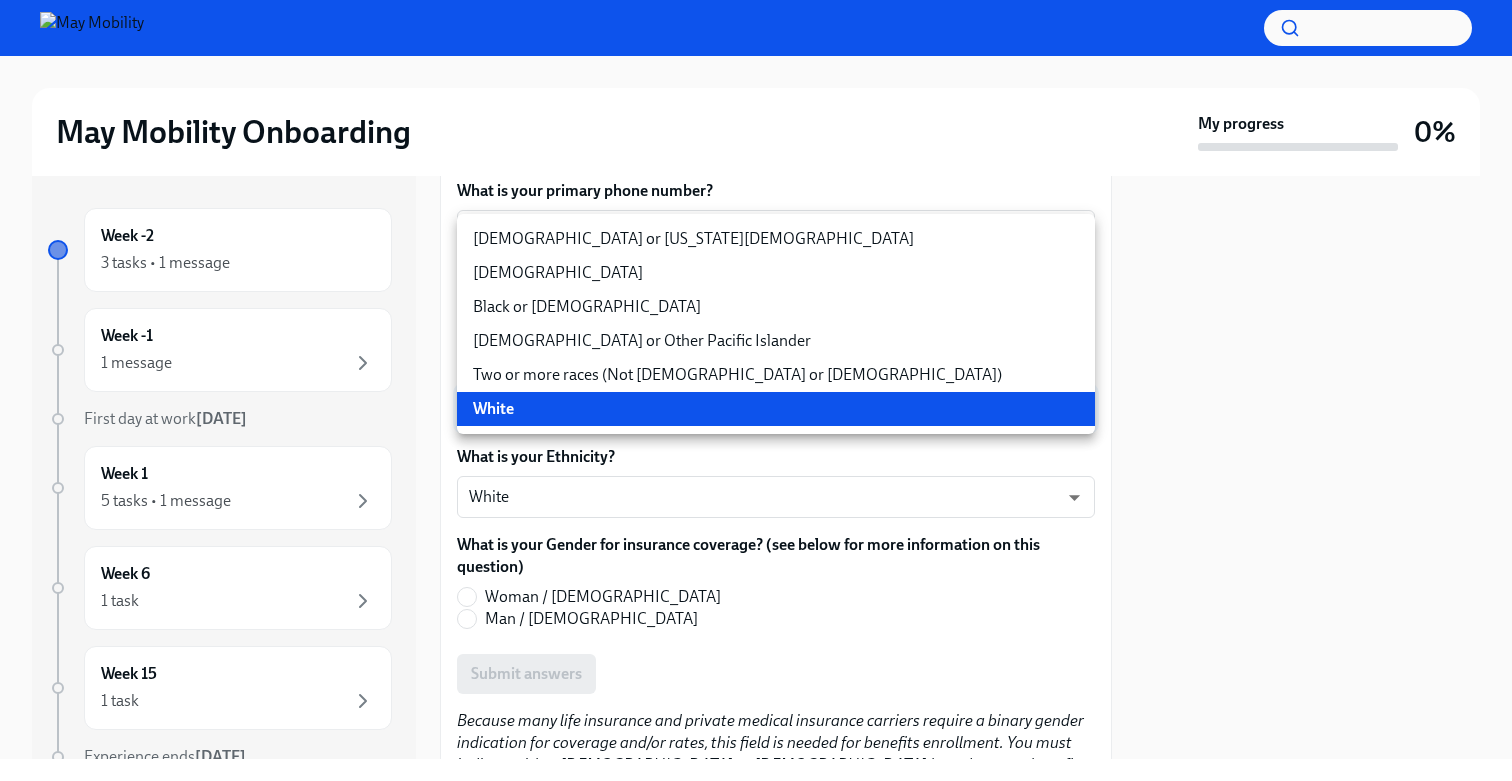 click on "May Mobility Onboarding My progress 0% Week -2 3 tasks • 1 message Week -1 1 message First day at work  [DATE] Week 1 5 tasks • 1 message Week 6 1 task Week 15 1 task Experience ends  [DATE] Confirm key details about yourself To Do Due  [DATE] Welcome to May Mobility, Dmitry! 🎉 Hi Dmitry
Welcome to May Mobility! We’re so excited to have you join our team on [DATE]! I wa... We need to confirm a little information about you so we can get you set up in ADP, our HR system, and get your laptop to you! Key info about you What is your legal first name? Dmitry x ​ What is your legal last name? Spasibenko x ​ Submit answers Completed Please let us know the name you'd prefer to go by in the workplace. We’ll use this name to set up your work email, Slack profile, and other system accounts.  What is your preferred first name? Dmitry x ​ What is your preferred last name? Spasibenko x ​ What is your date of birth (MM/DD/YYYY) [DEMOGRAPHIC_DATA] x ​ What is your SSN? 605657087 x ​ No" at bounding box center [756, 390] 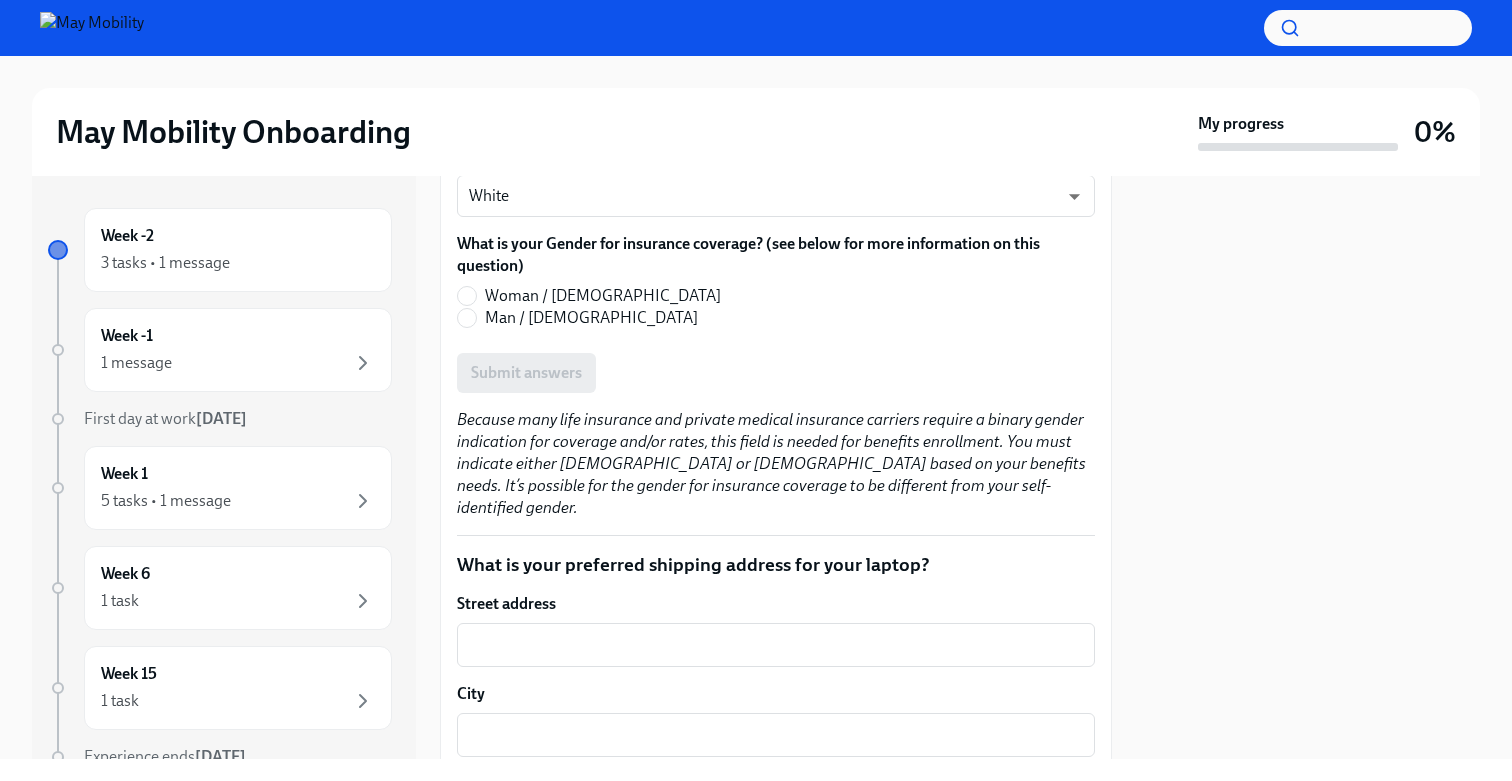 scroll, scrollTop: 1460, scrollLeft: 0, axis: vertical 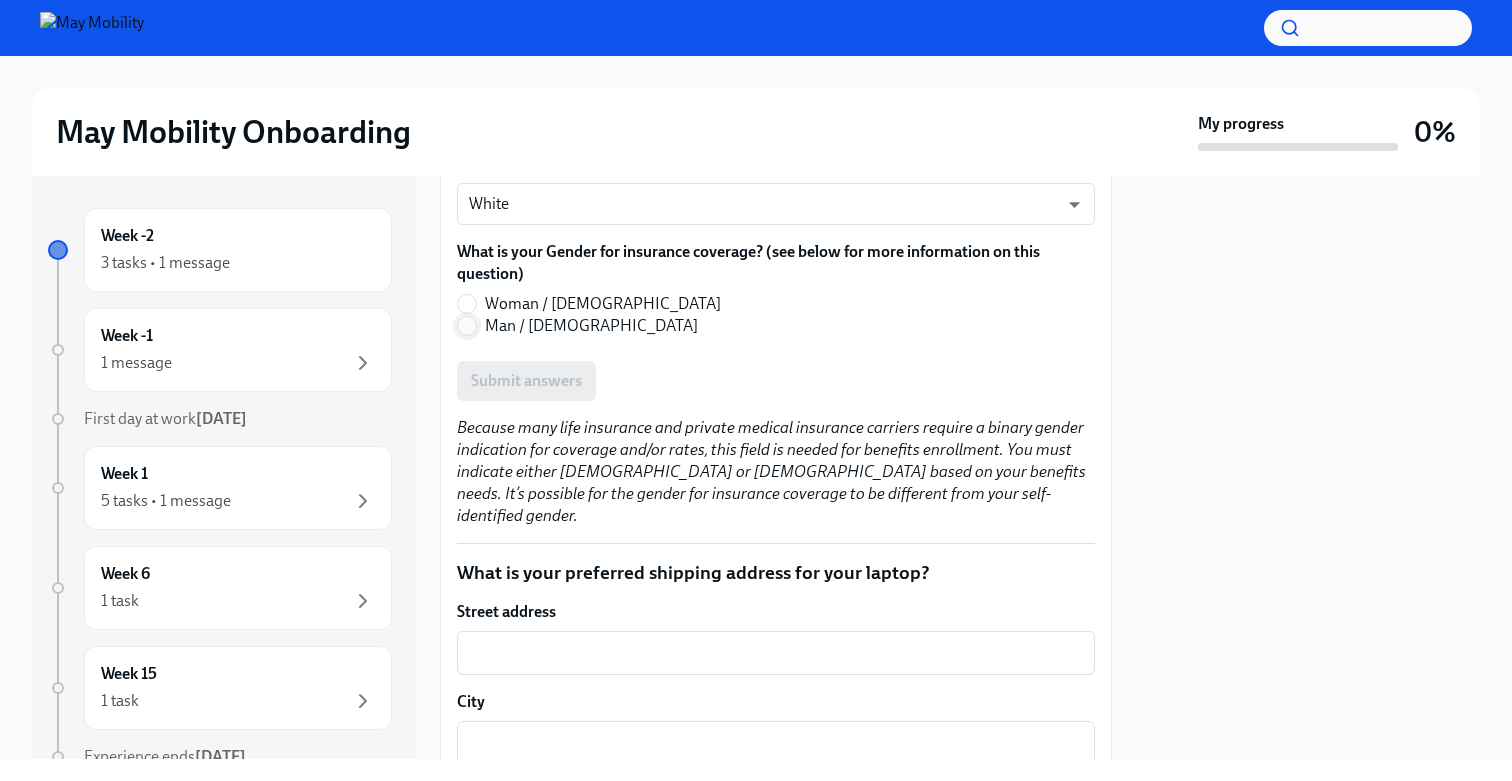 click on "Man / [DEMOGRAPHIC_DATA]" at bounding box center [467, 326] 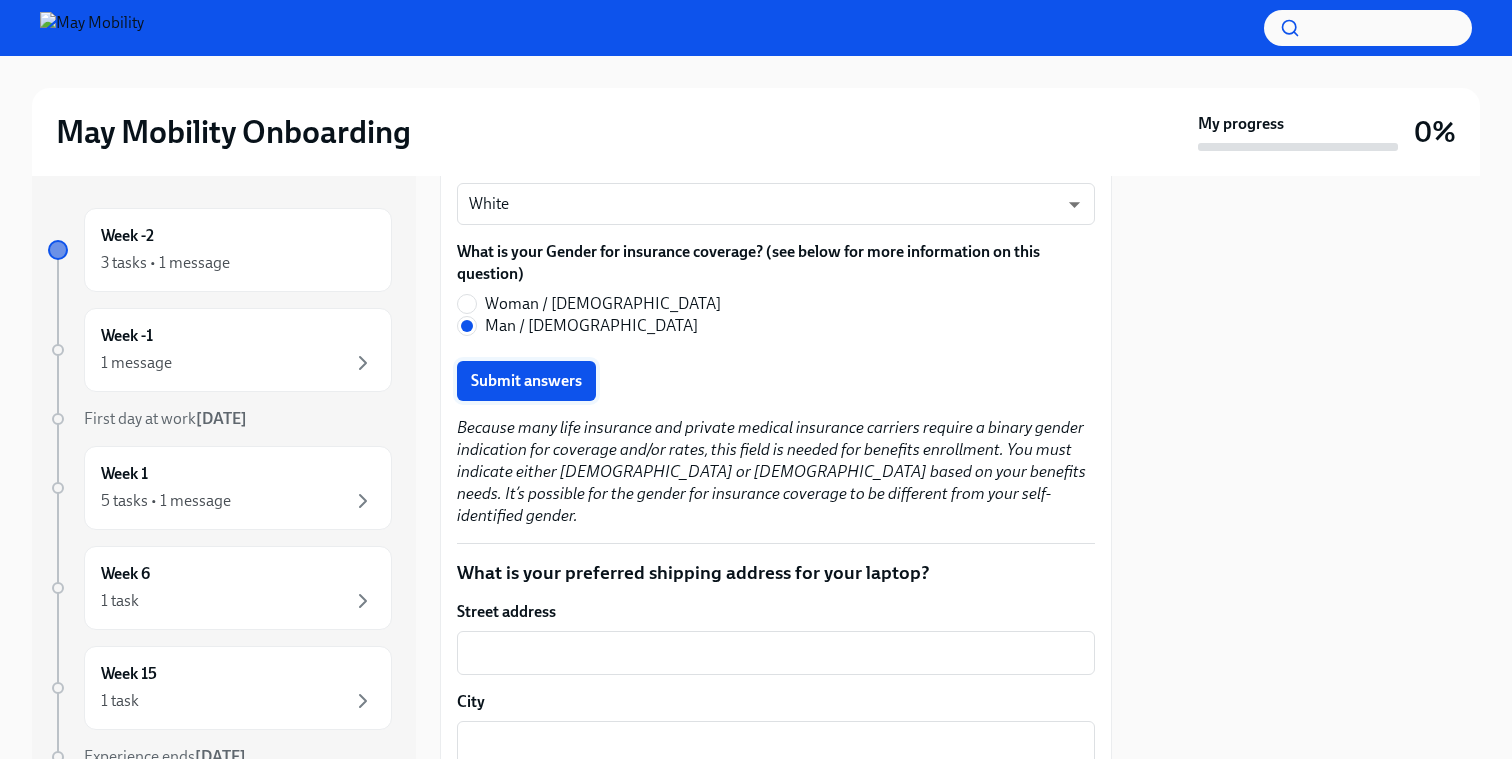 click on "Submit answers" at bounding box center (526, 381) 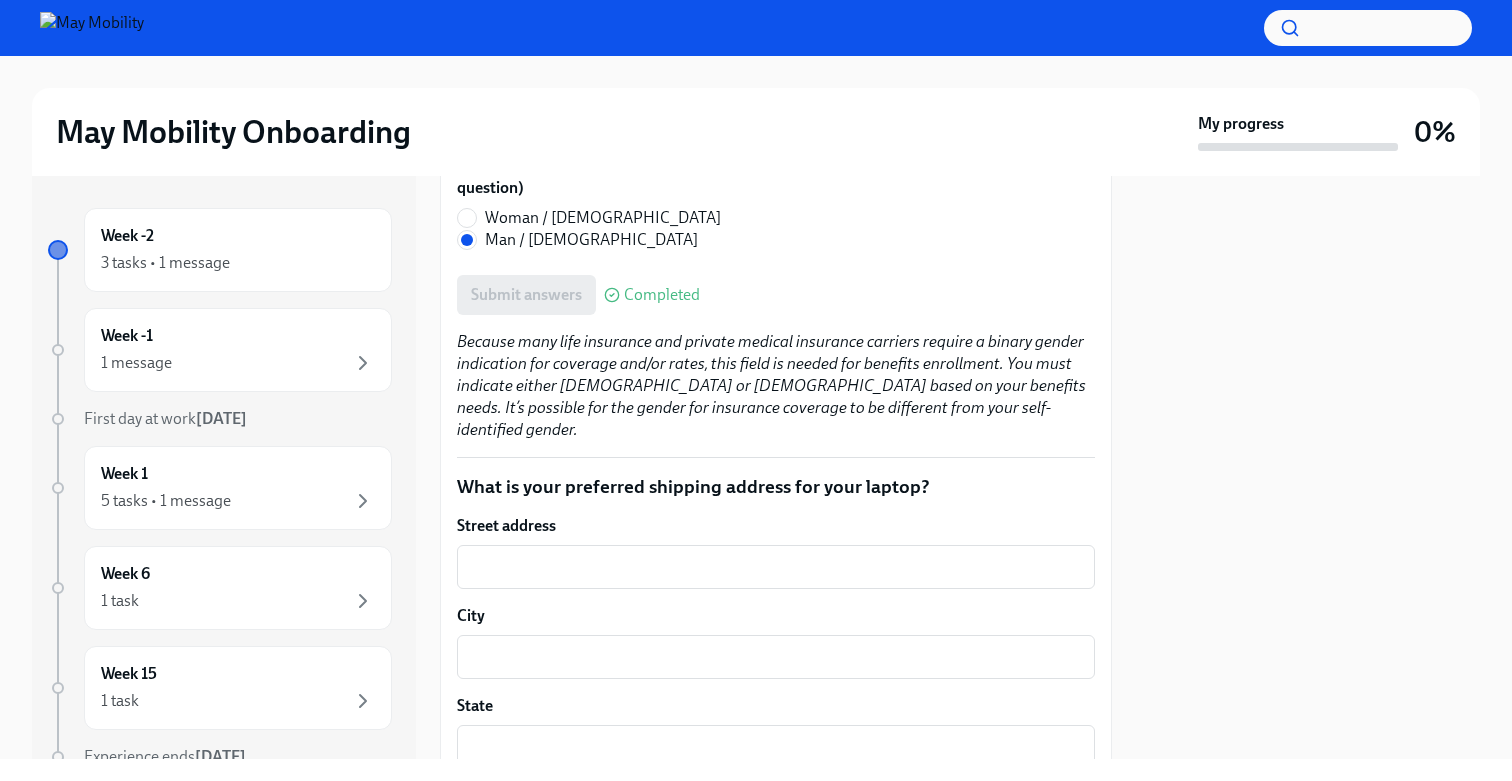 scroll, scrollTop: 1691, scrollLeft: 0, axis: vertical 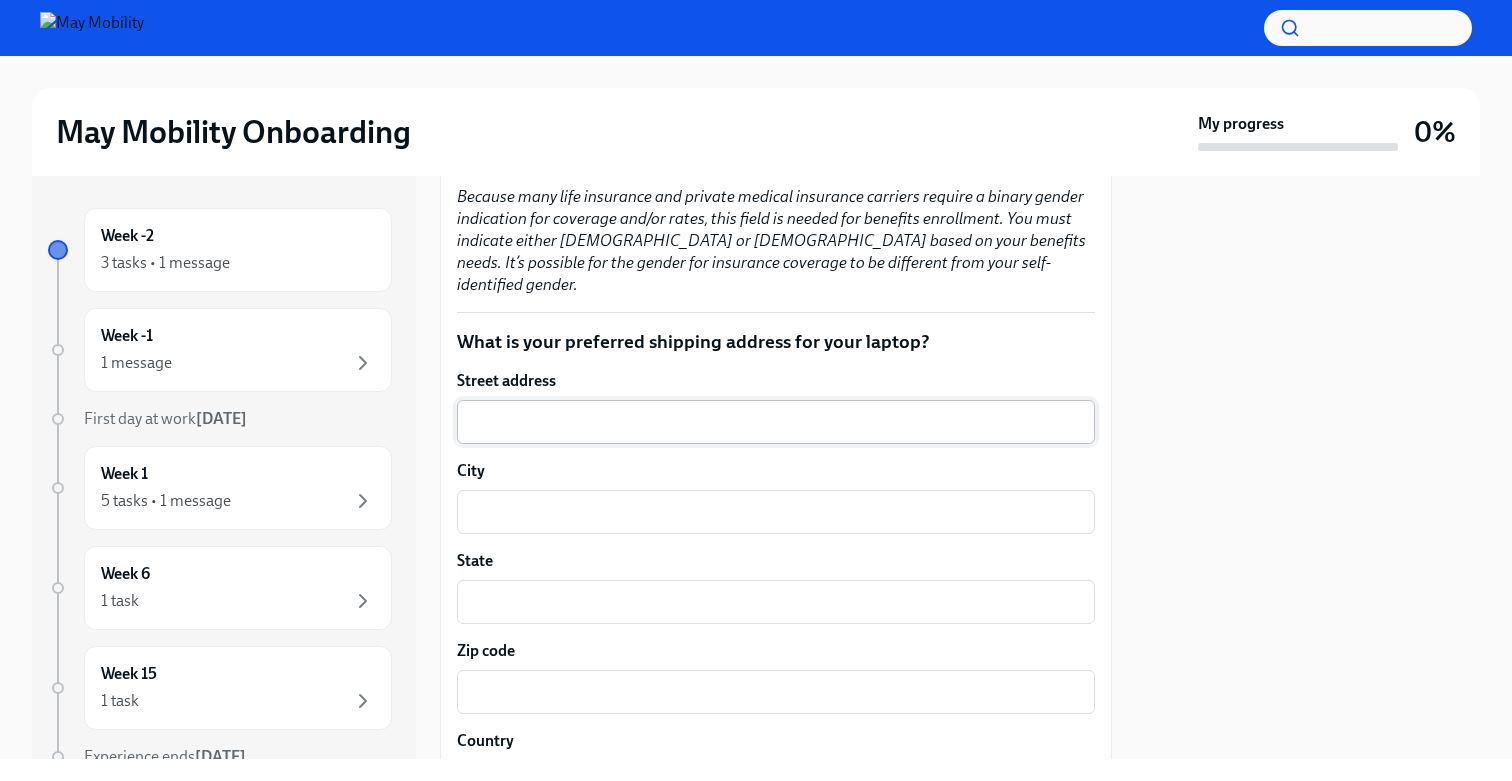 click on "Street address" at bounding box center [776, 422] 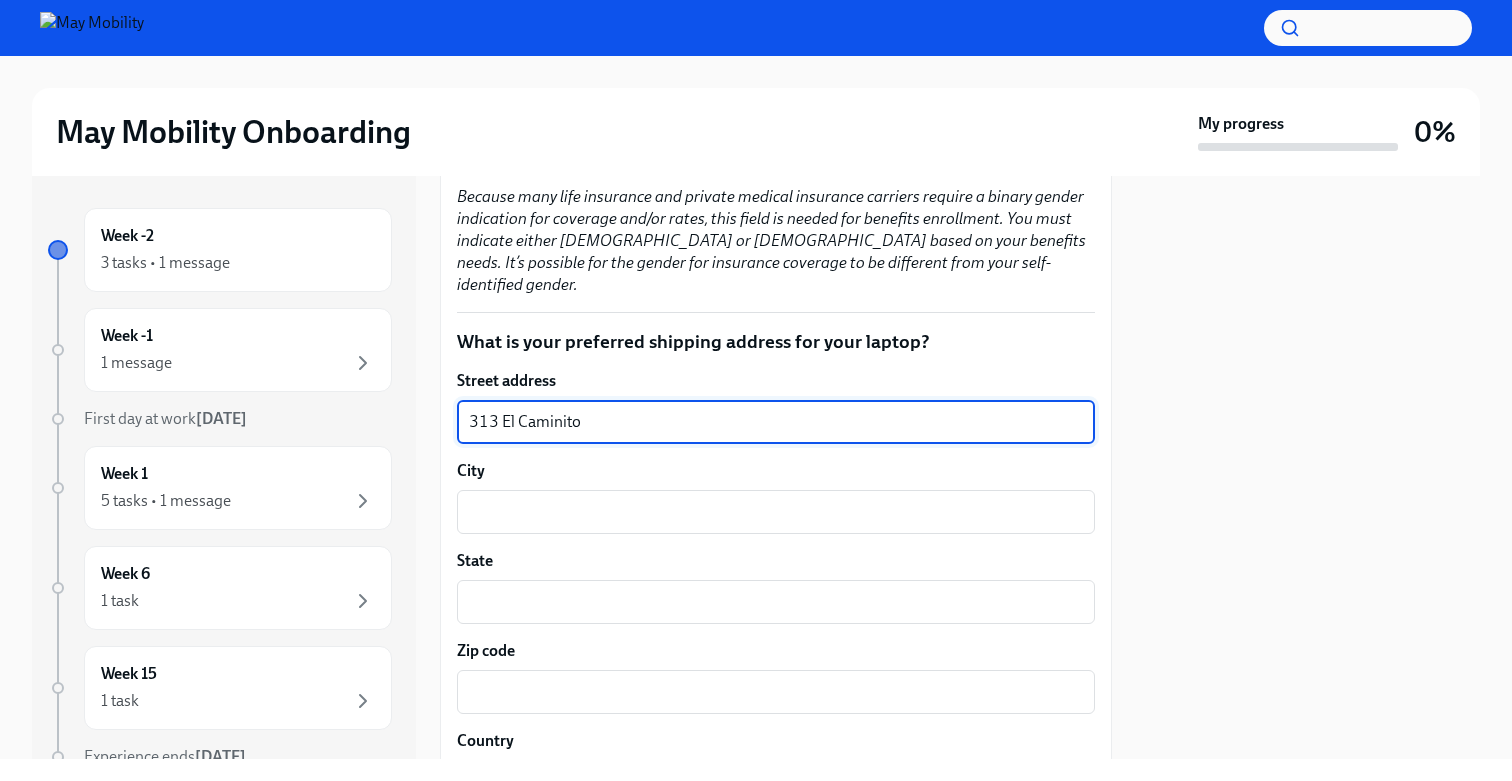 type on "313 El Caminito" 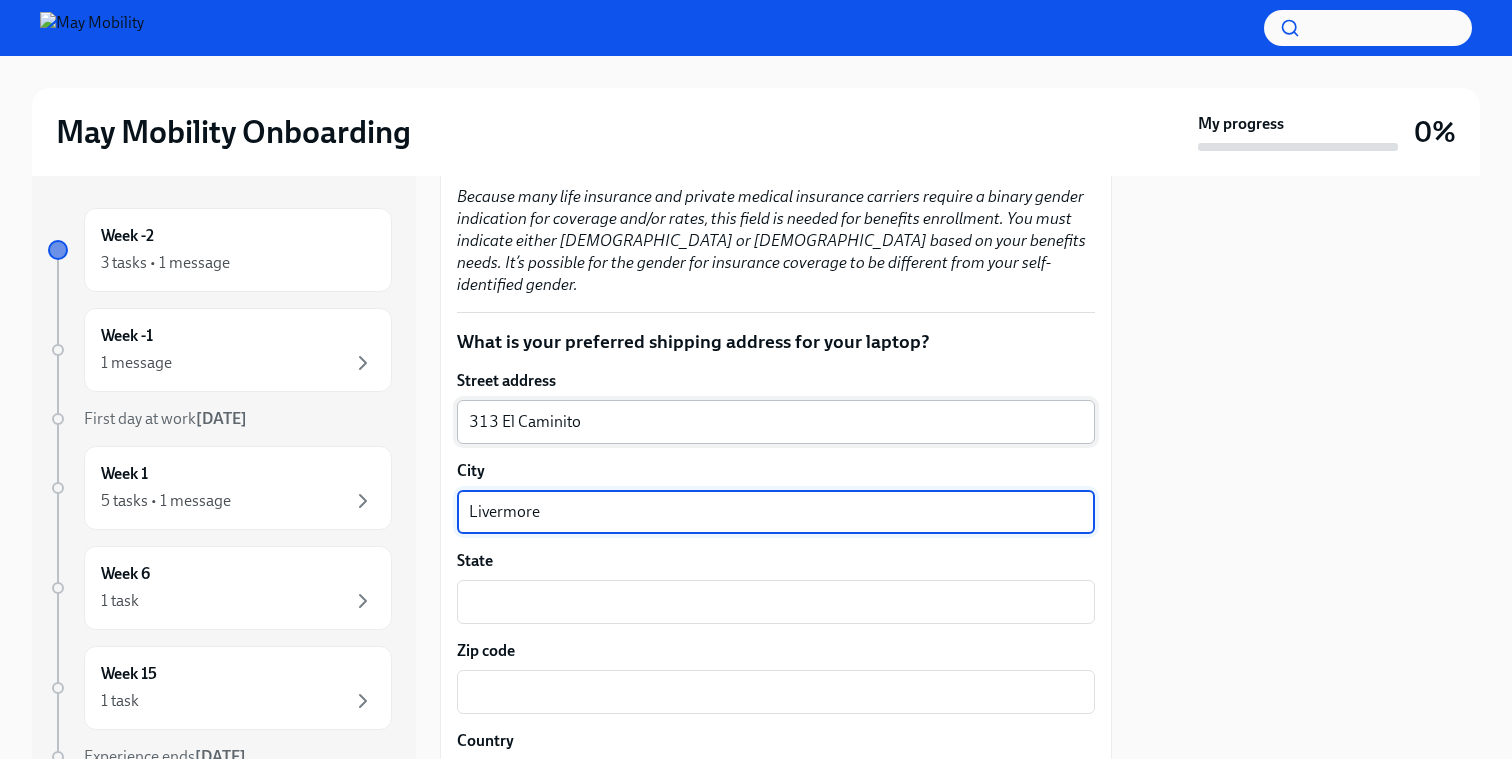 type on "Livermore" 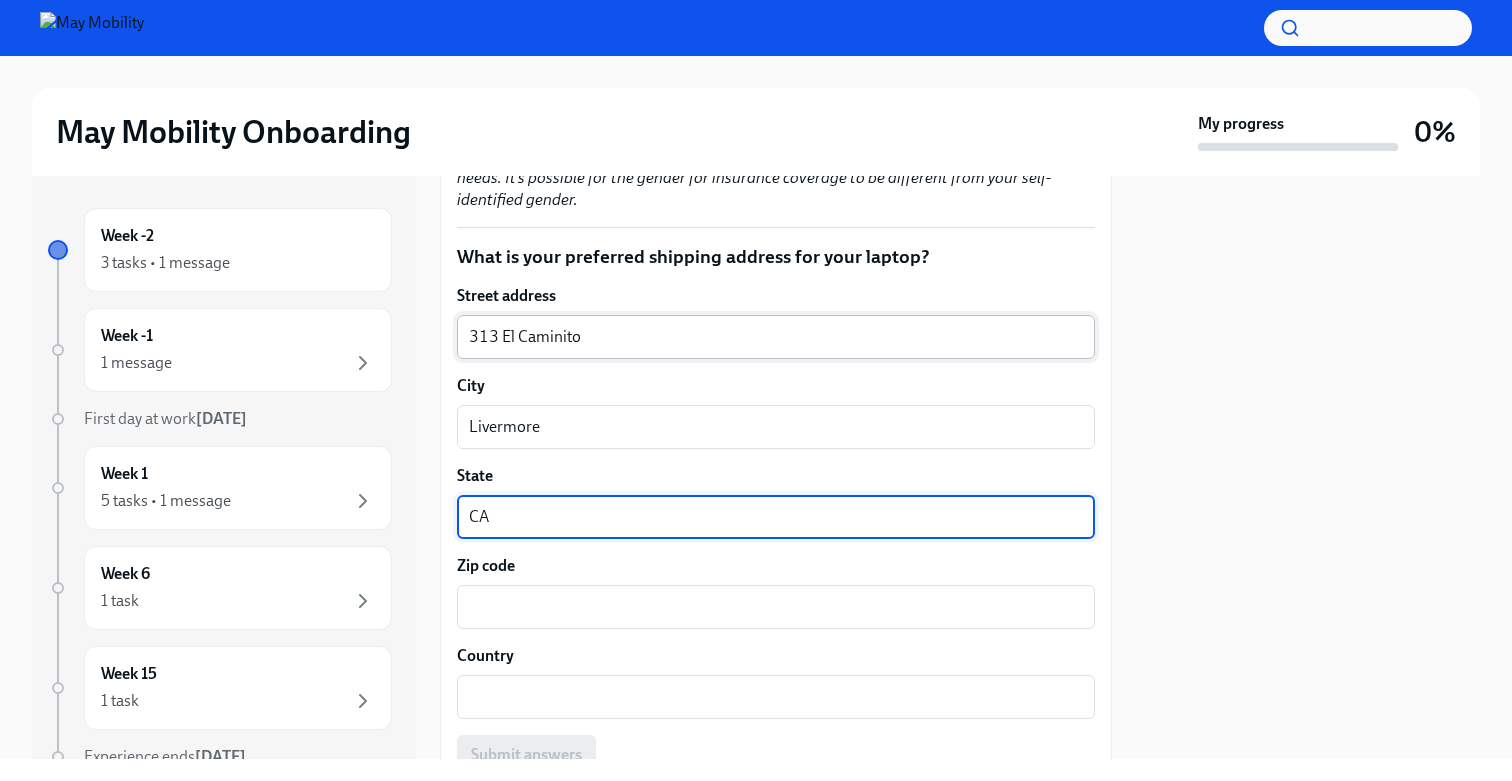 scroll, scrollTop: 1795, scrollLeft: 0, axis: vertical 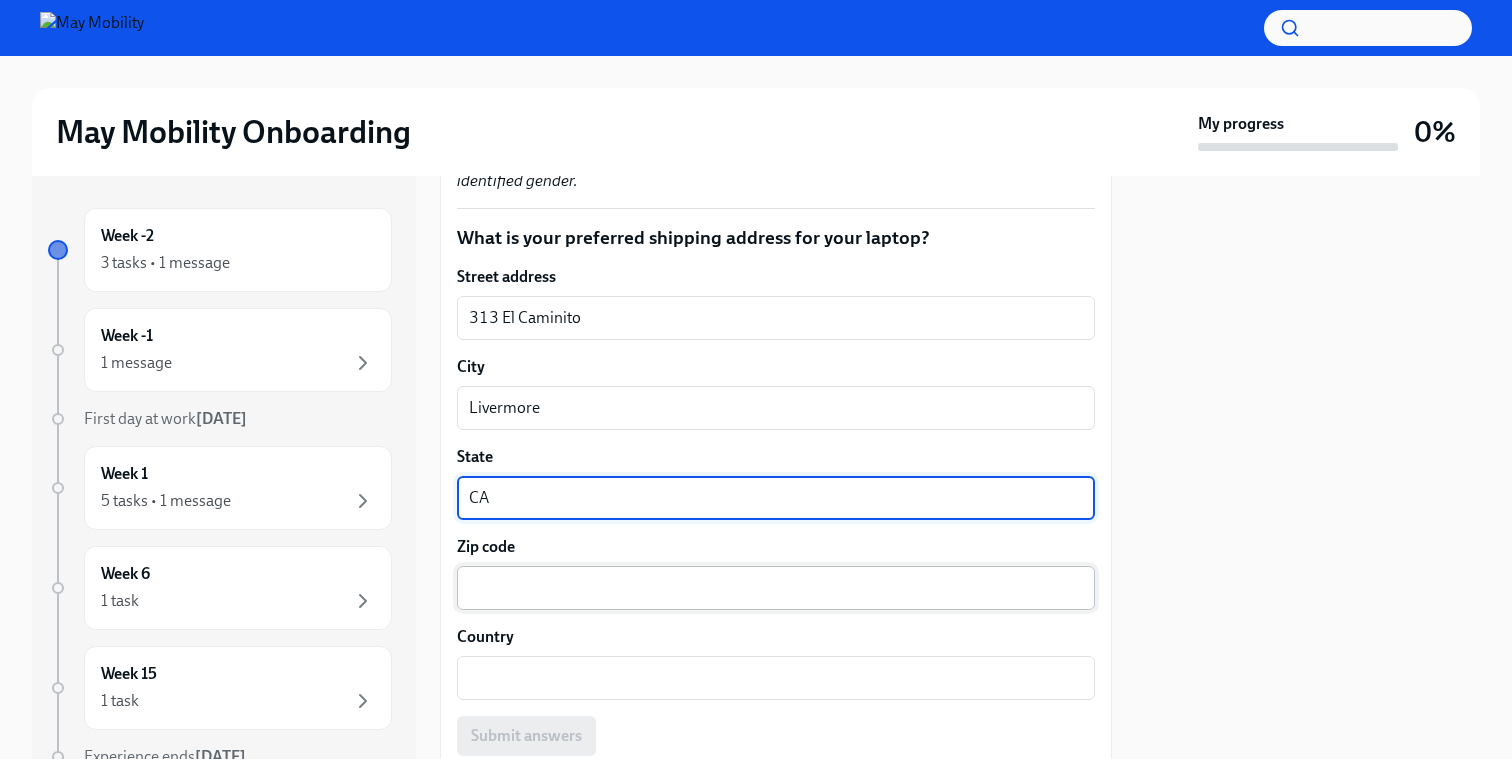 type on "CA" 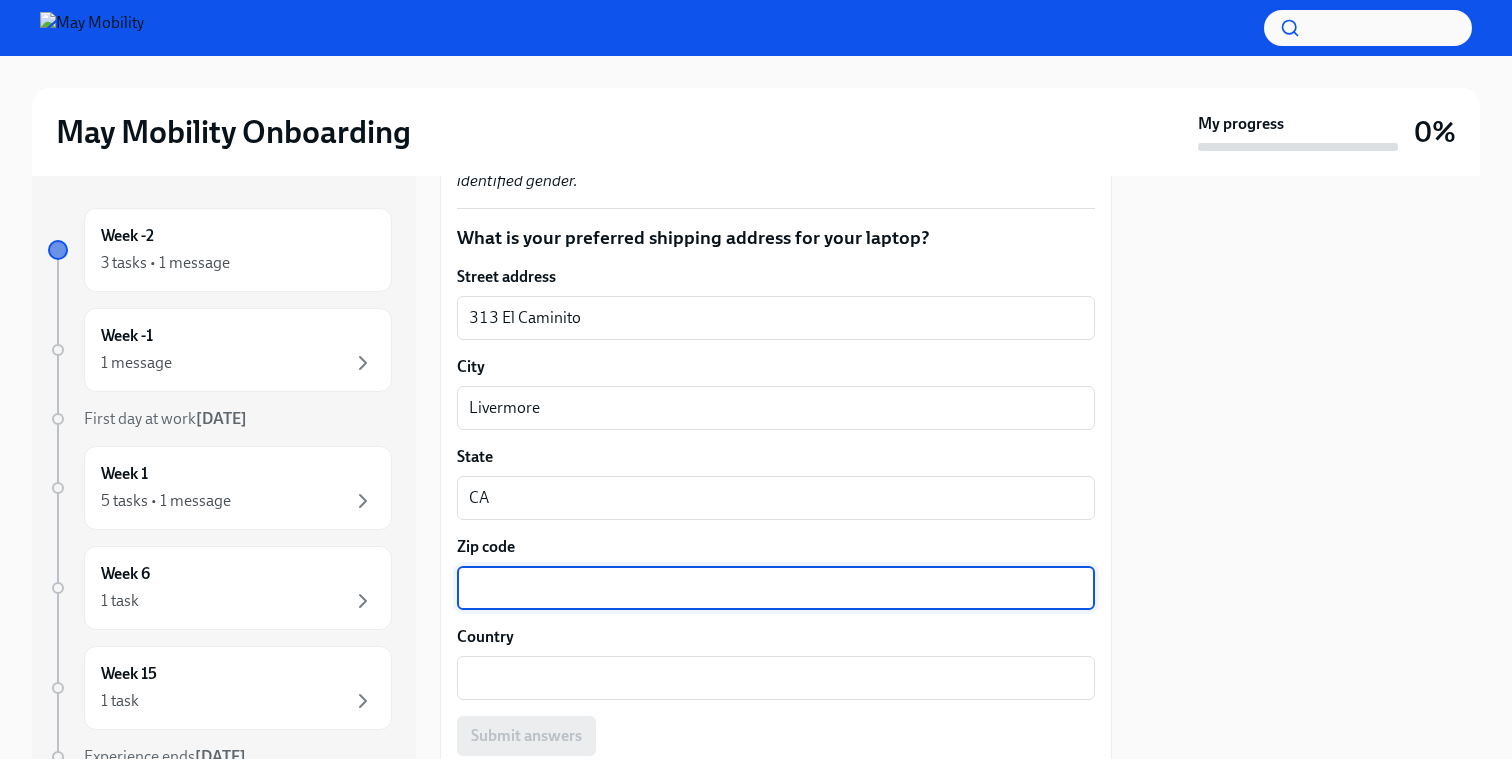 click on "Zip code" at bounding box center [776, 588] 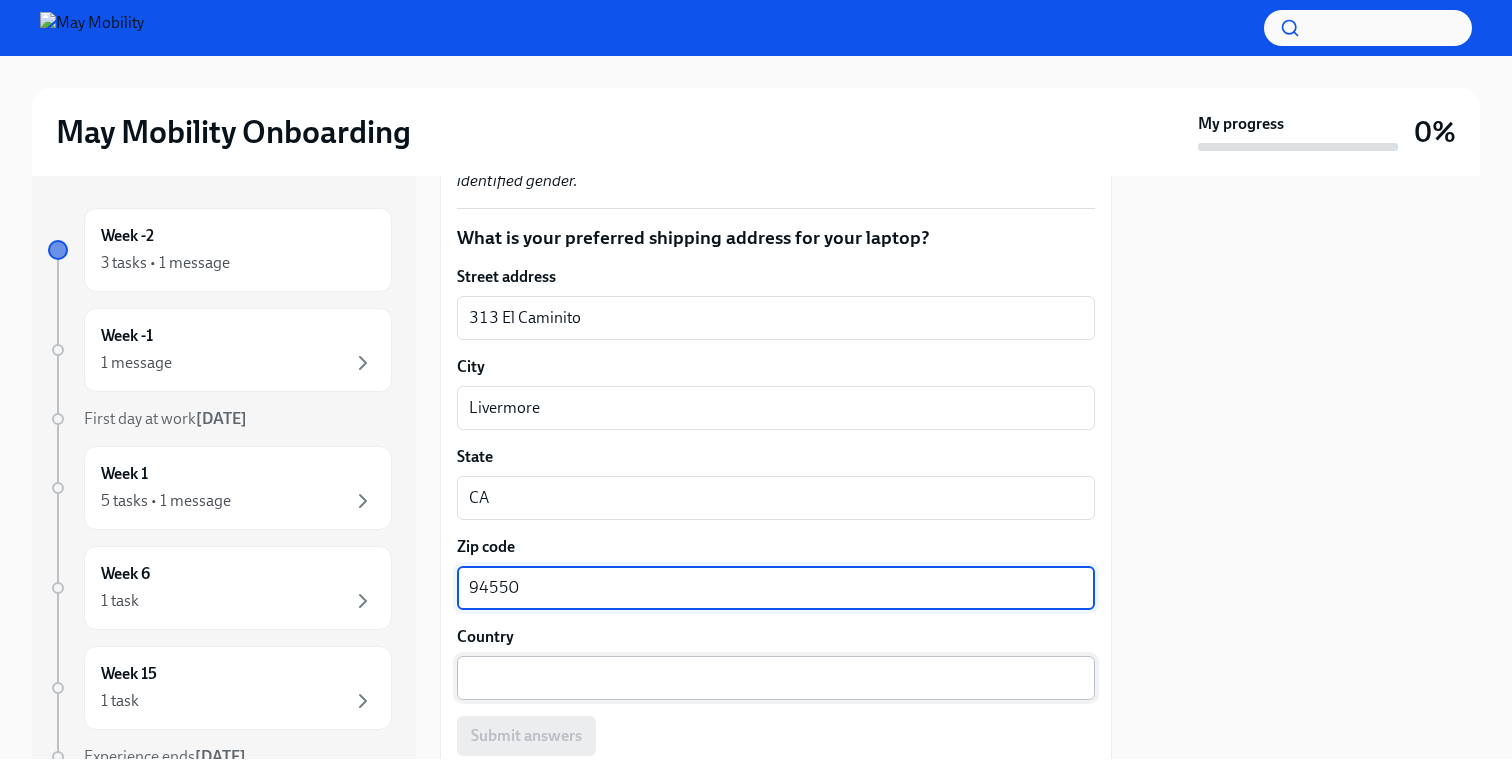 type on "94550" 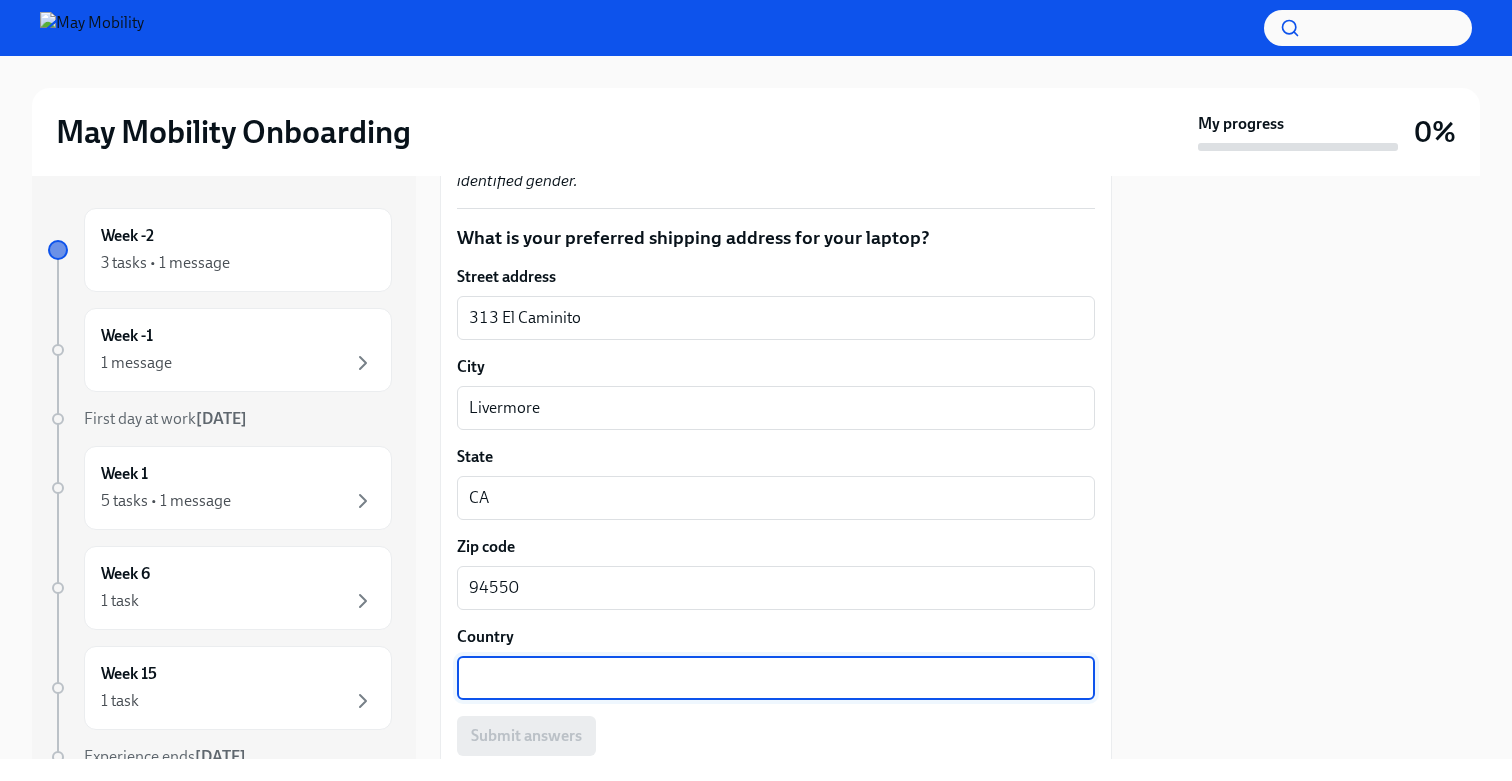 click on "Country" at bounding box center [776, 678] 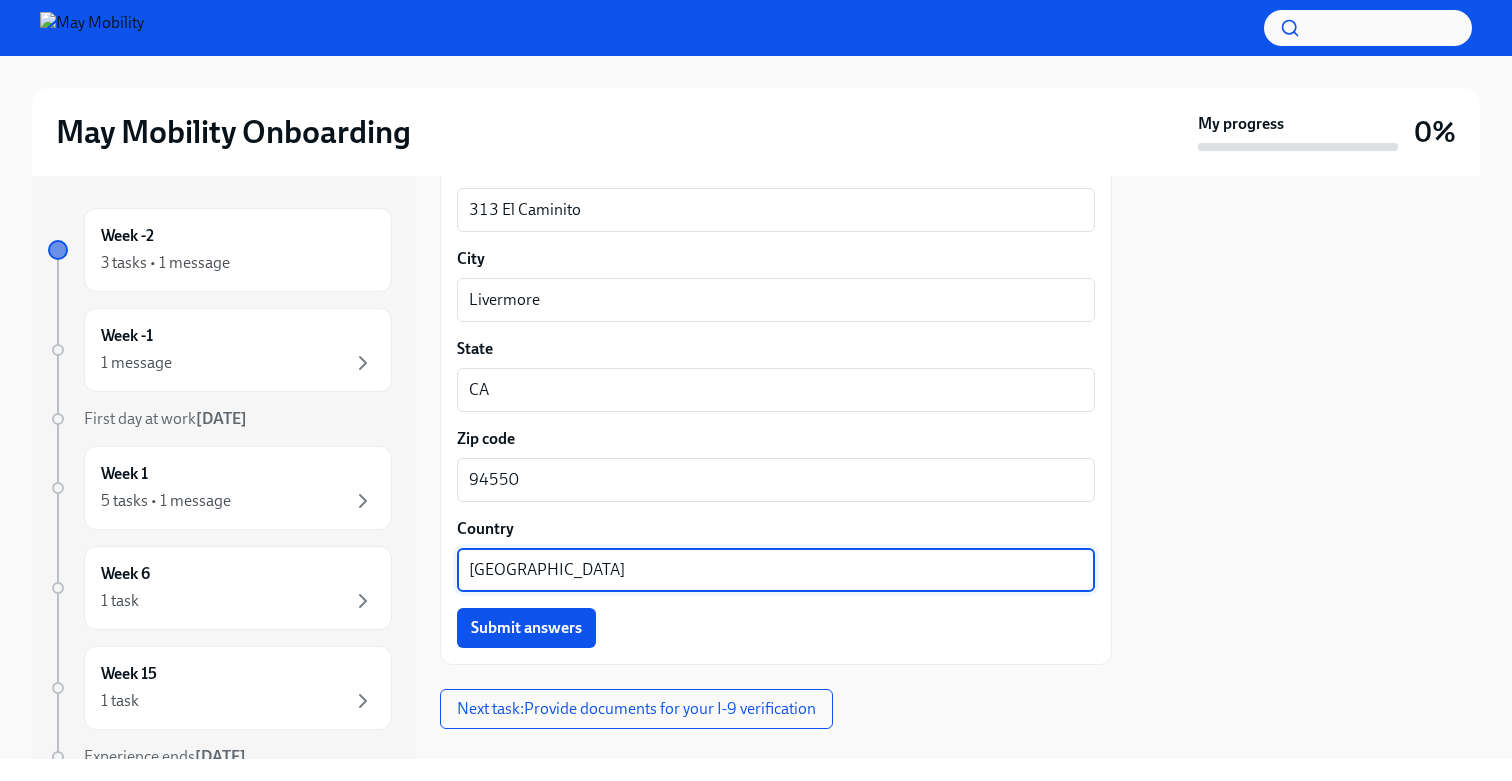 scroll, scrollTop: 1916, scrollLeft: 0, axis: vertical 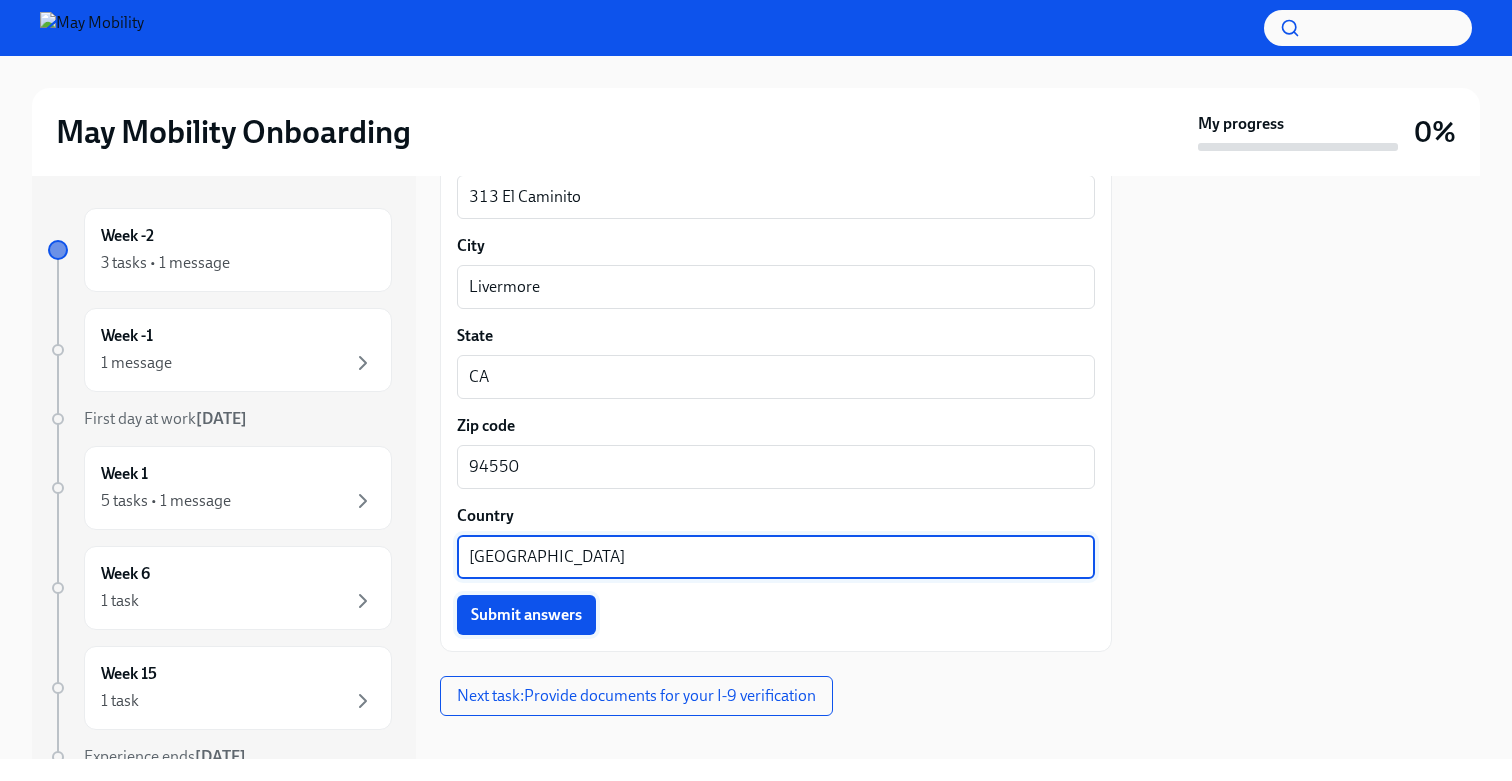 type on "[GEOGRAPHIC_DATA]" 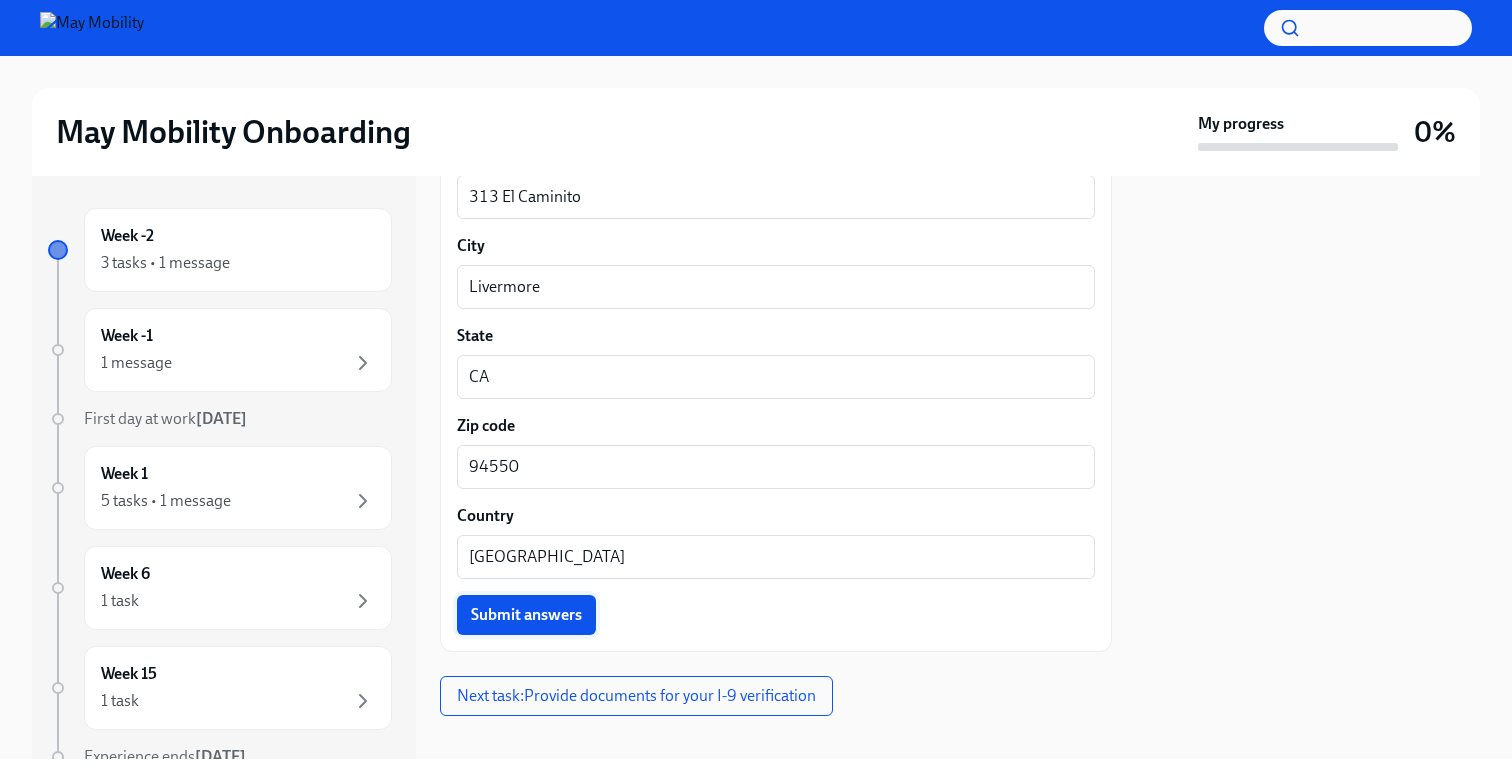 click on "Submit answers" at bounding box center [526, 615] 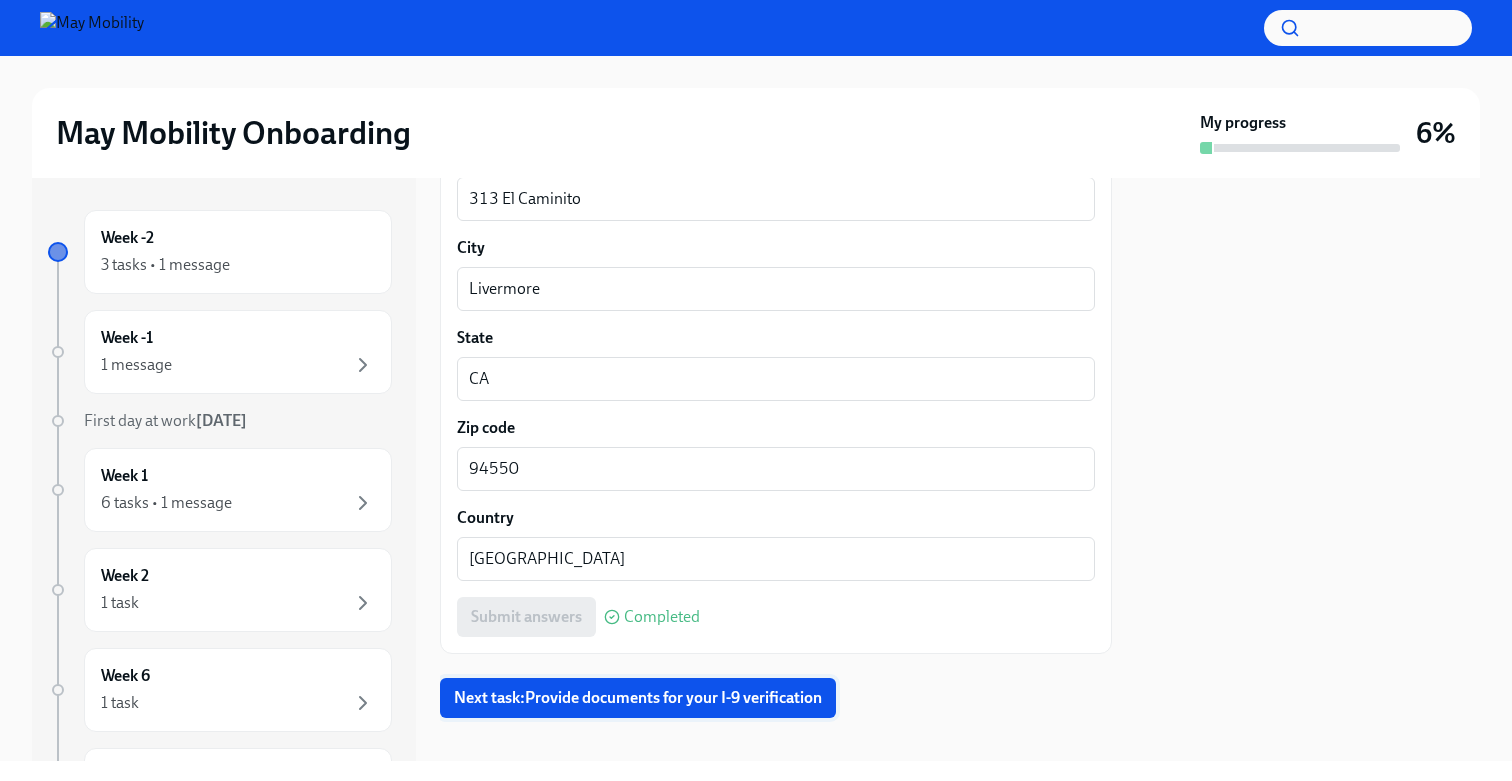 click on "Next task :  Provide documents for your I-9 verification" at bounding box center (638, 698) 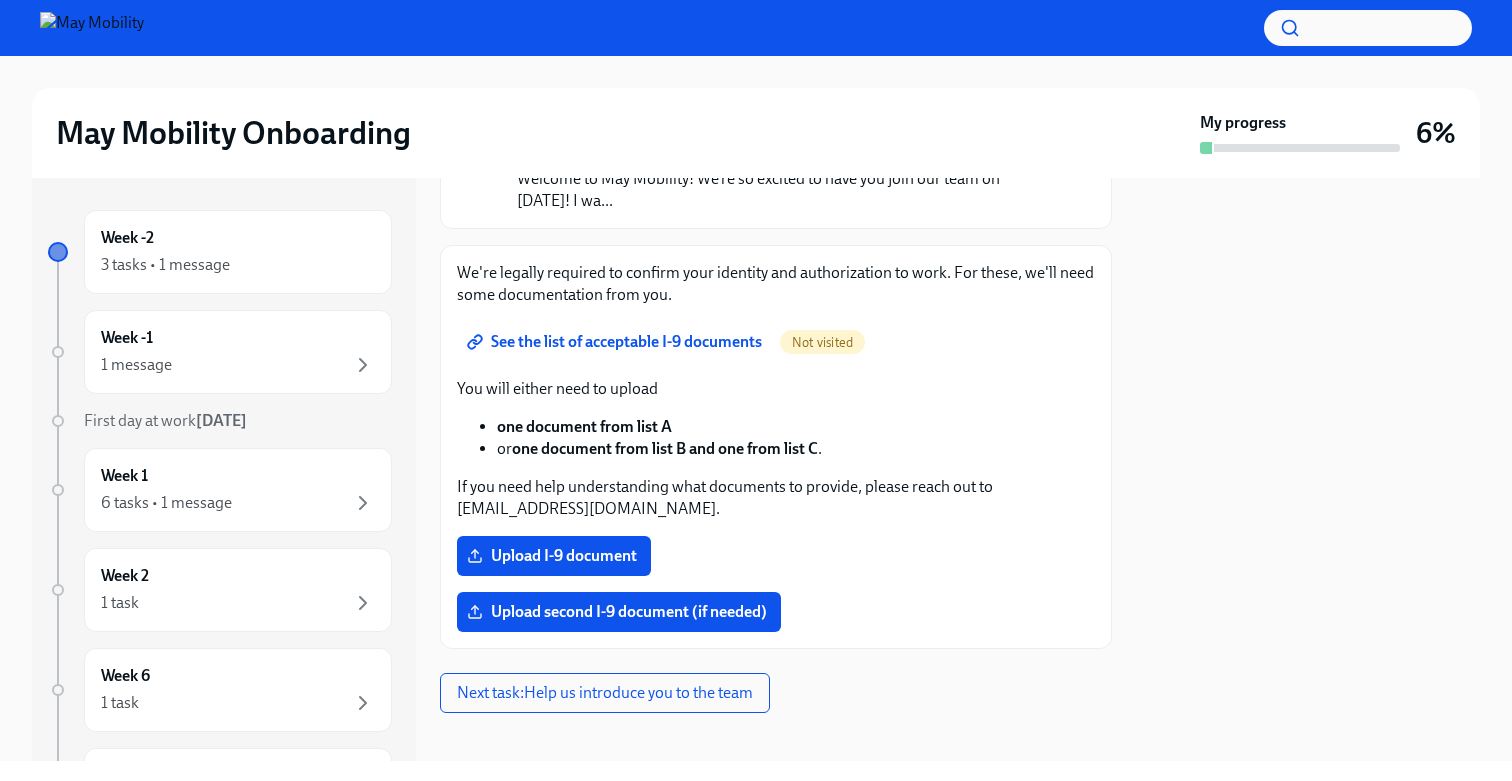 scroll, scrollTop: 225, scrollLeft: 0, axis: vertical 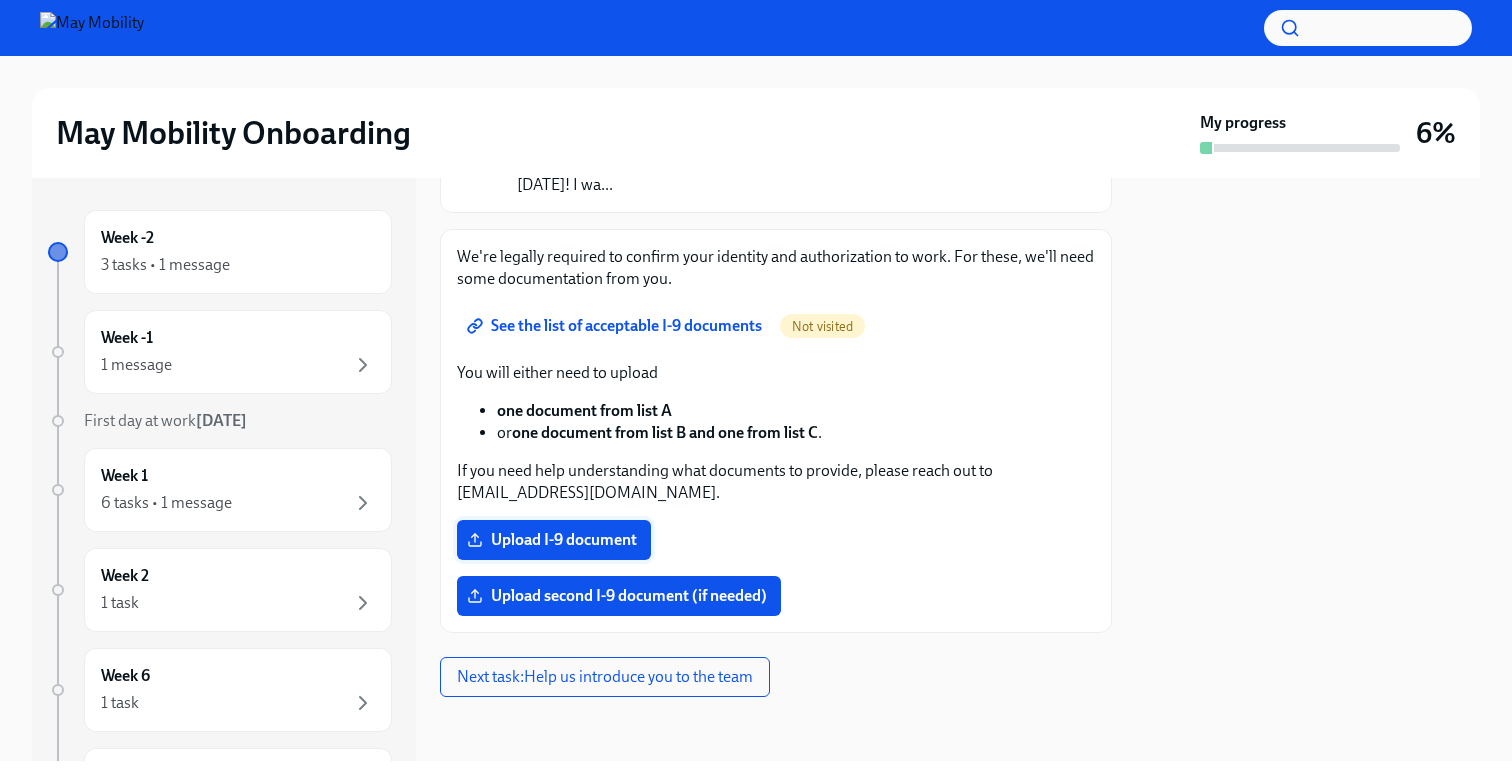 click on "Upload I-9 document" at bounding box center [554, 540] 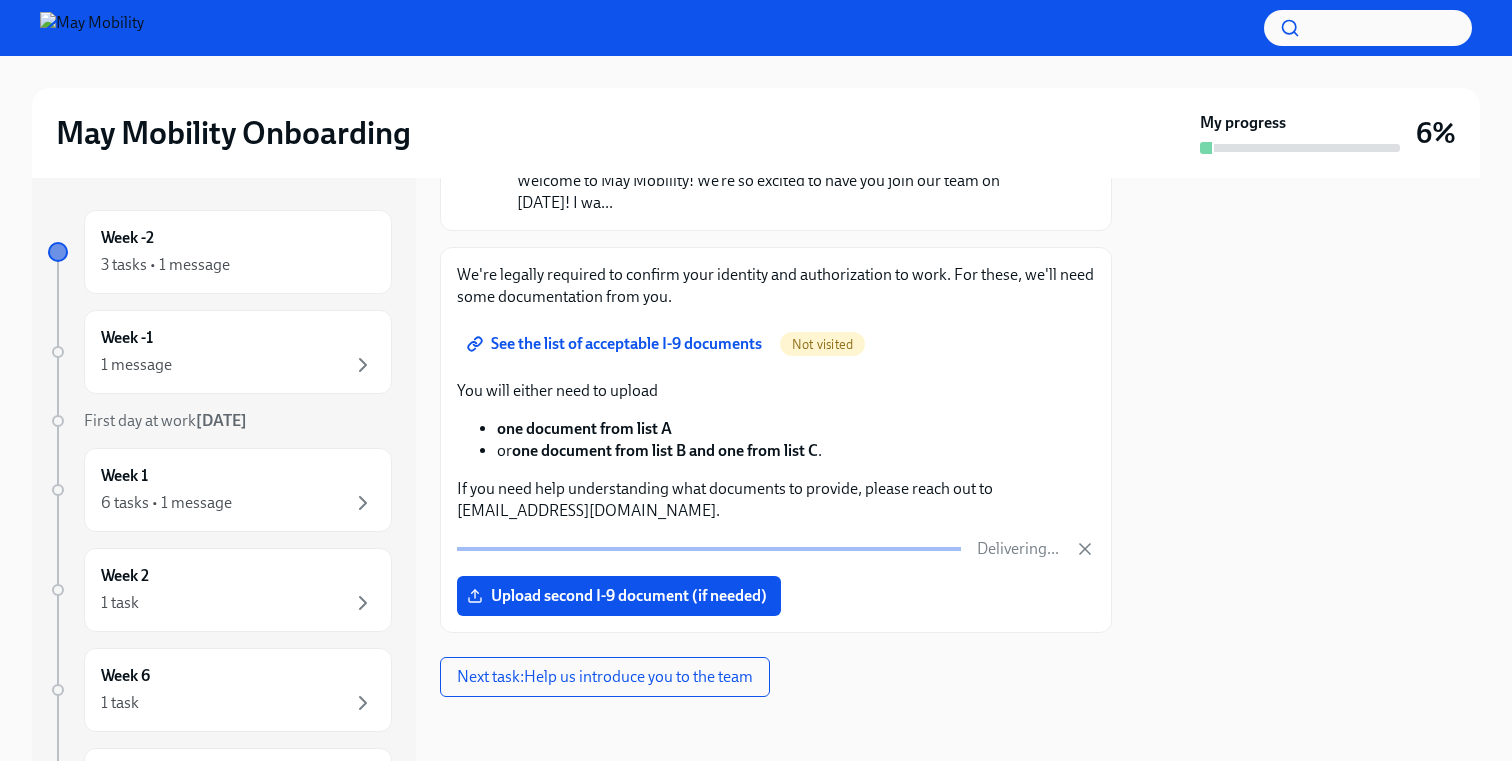 scroll, scrollTop: 225, scrollLeft: 0, axis: vertical 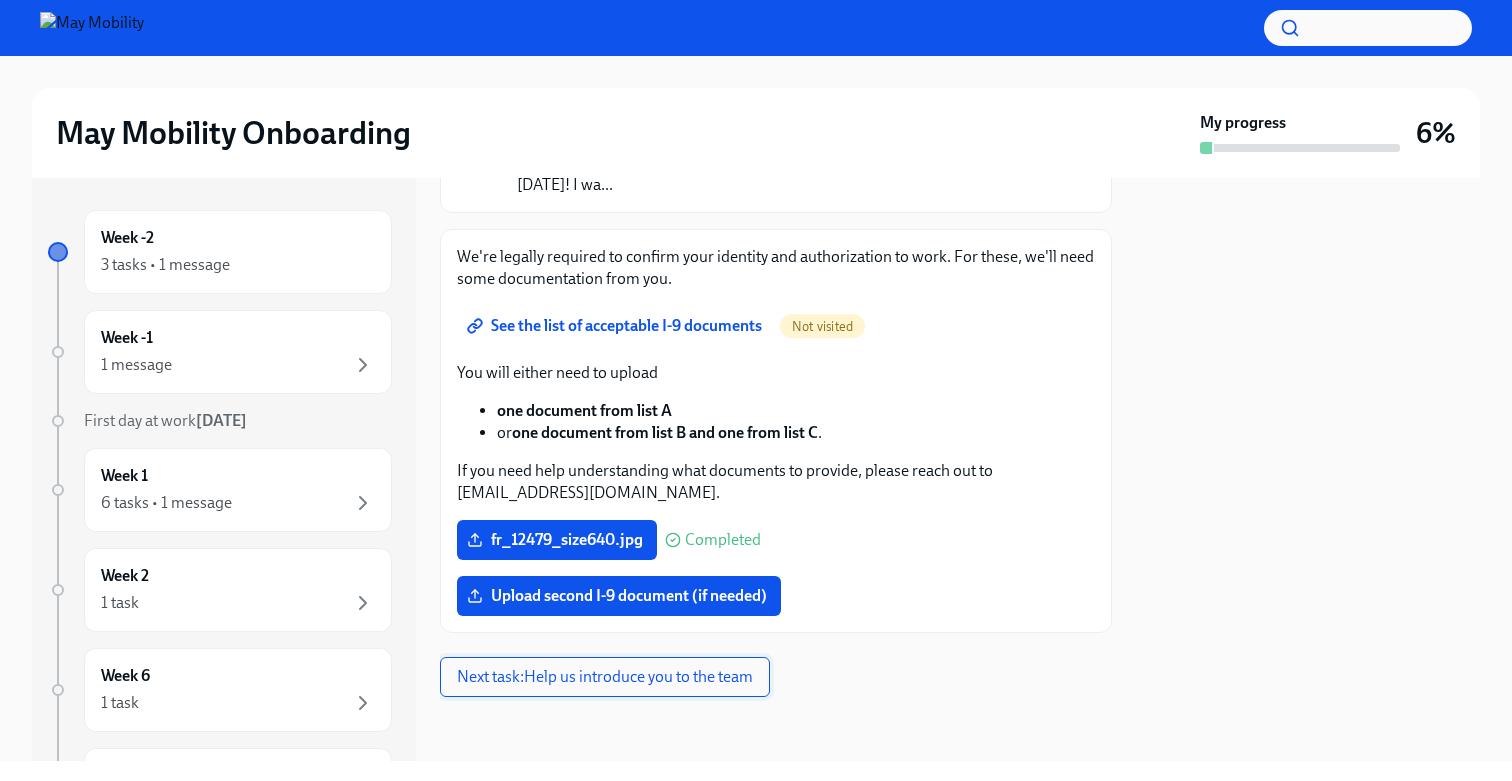 click on "Next task :  Help us introduce you to the team" at bounding box center (605, 677) 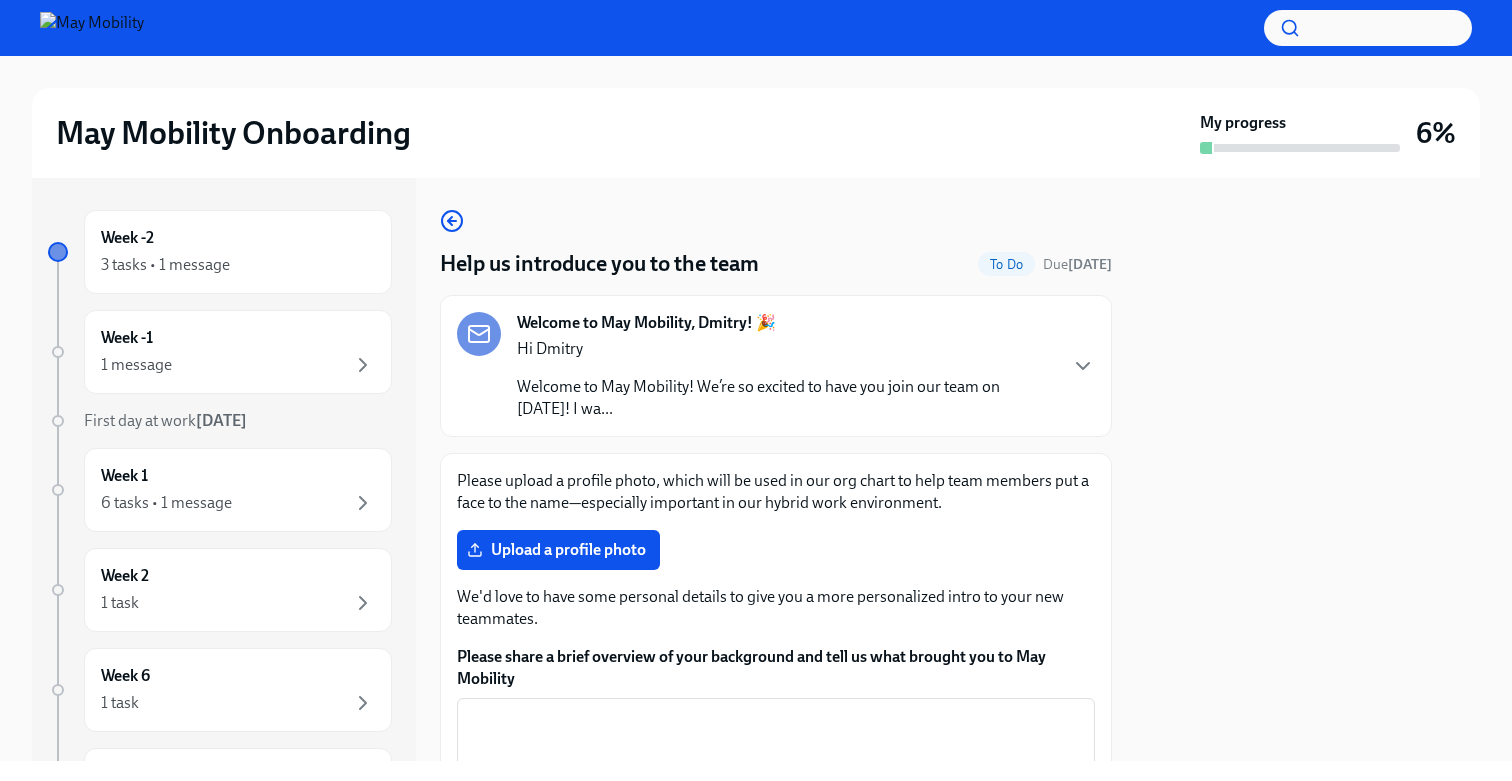 scroll, scrollTop: 0, scrollLeft: 0, axis: both 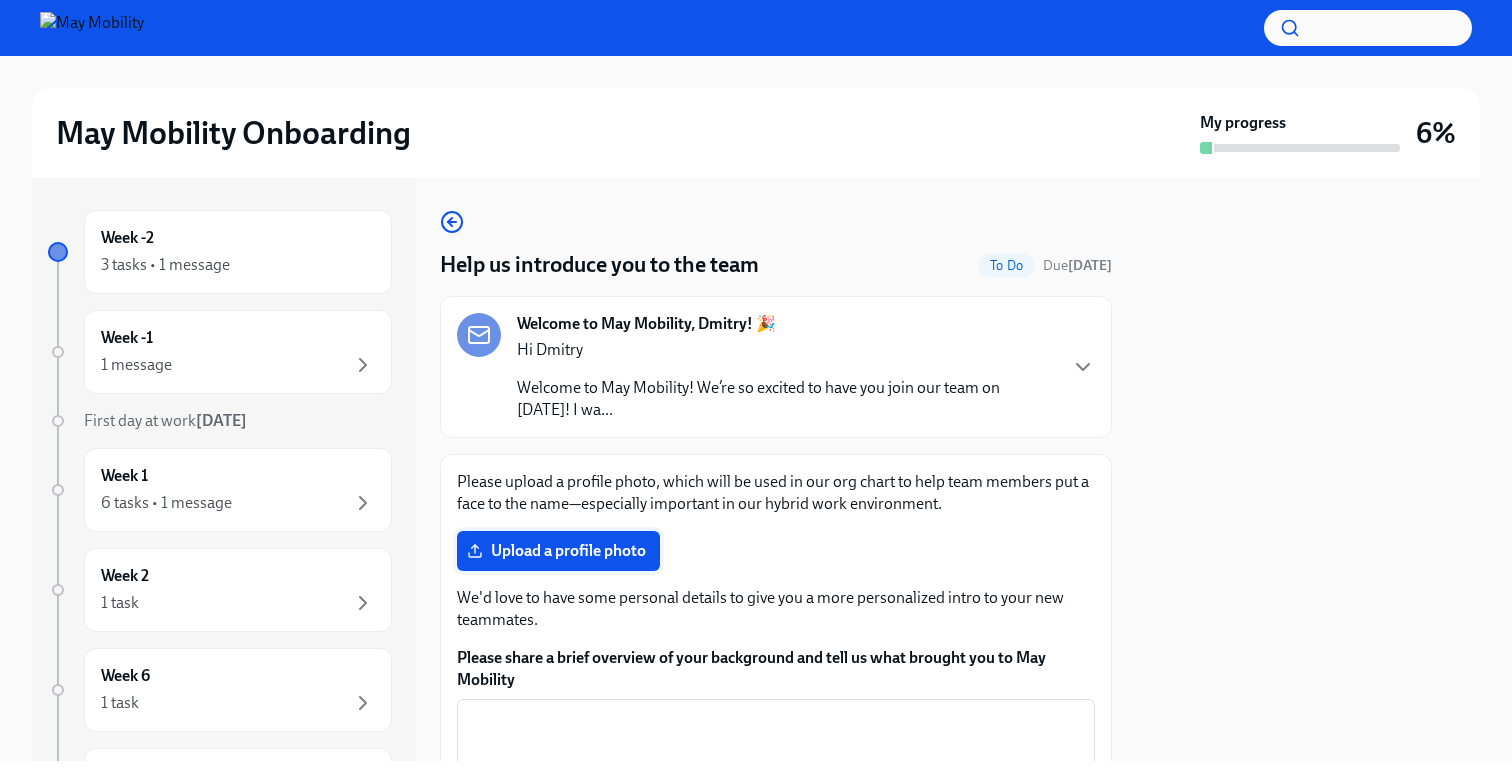click on "Upload a profile photo" at bounding box center [558, 551] 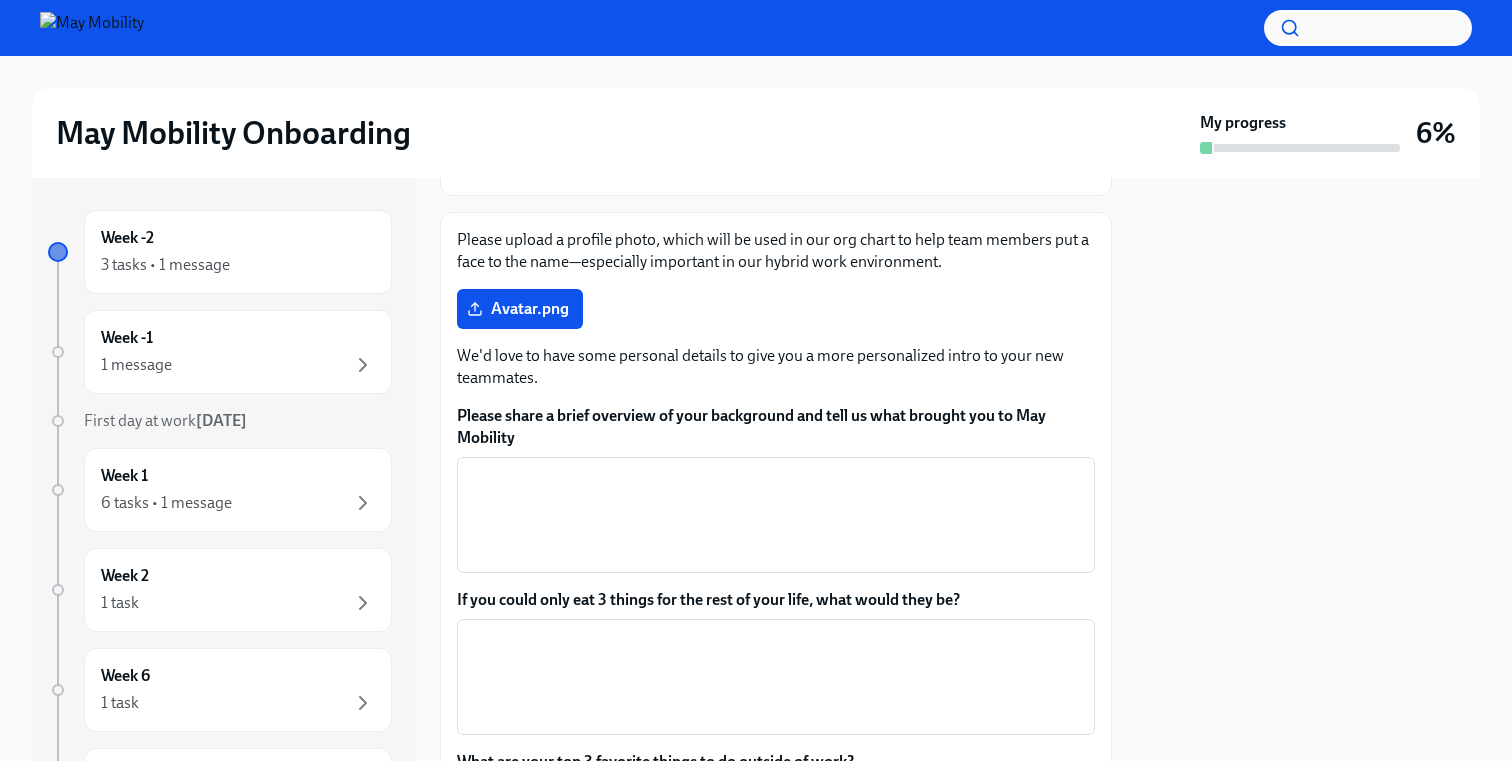 scroll, scrollTop: 246, scrollLeft: 0, axis: vertical 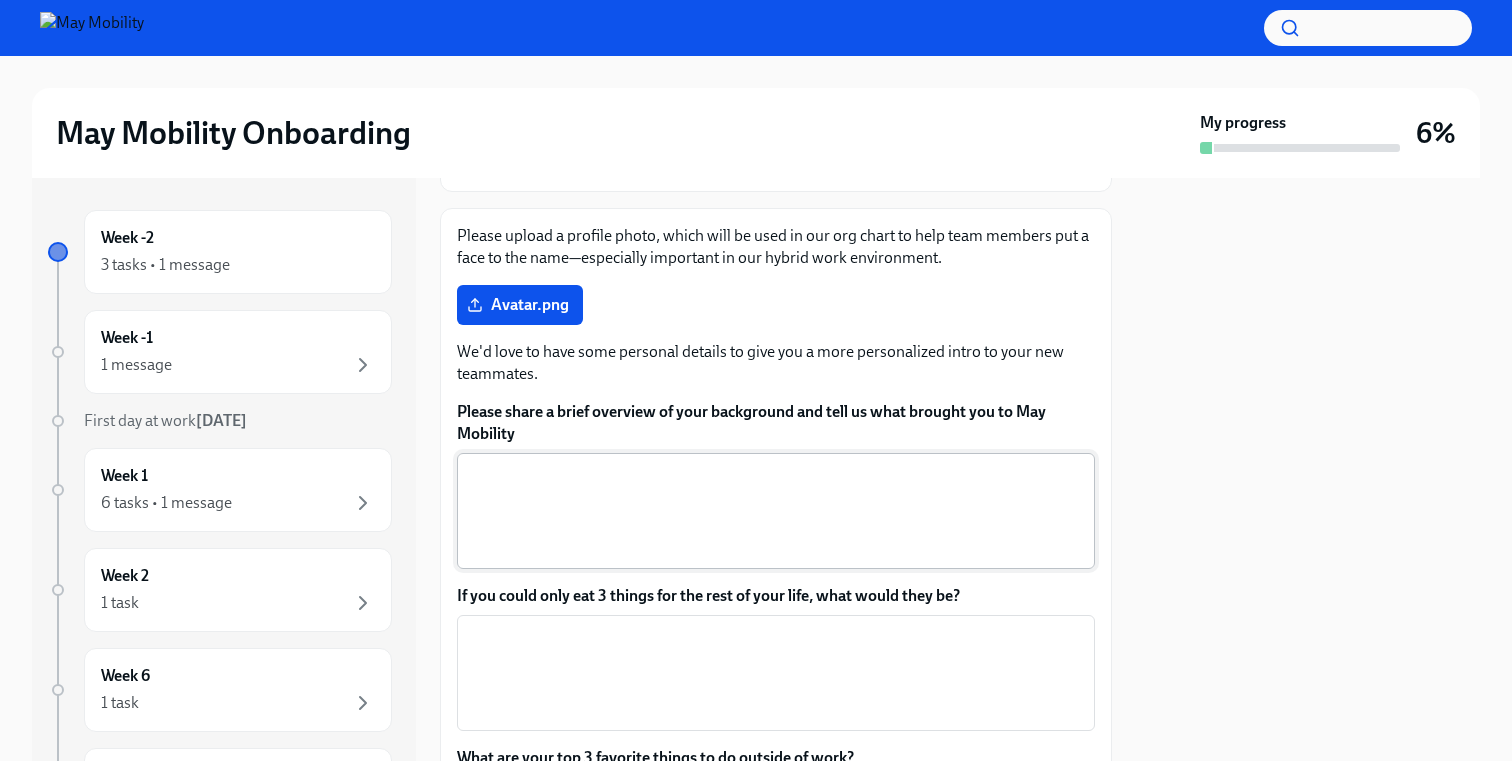 click on "Please share a brief overview of your background and tell us what brought you to May Mobility" at bounding box center (776, 511) 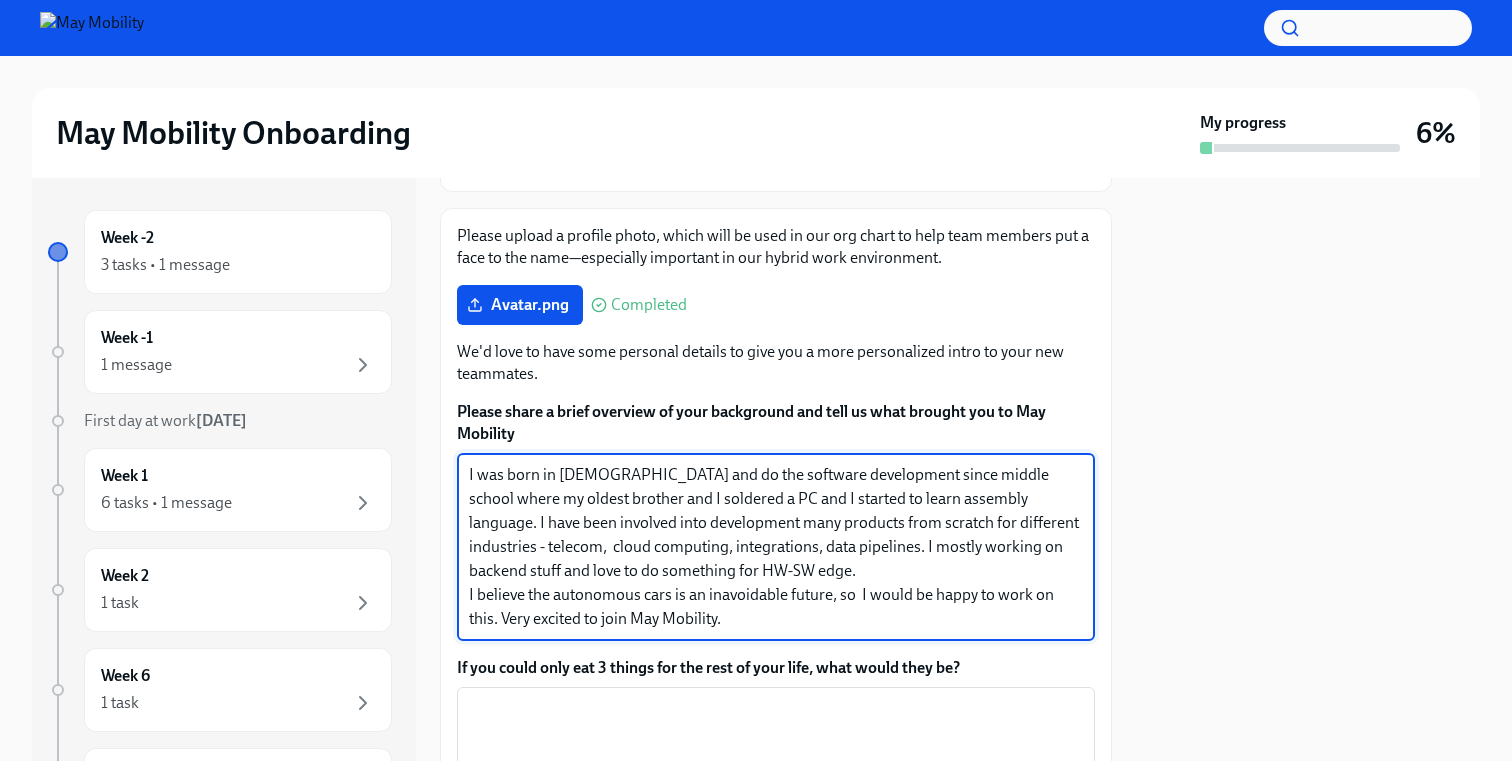 paste on "the USSR and have been doing software development since middle school, where my older brother and I soldered together a PC, and I began learning assembly language. Over the years, I’ve been involved in building many products from scratch across various industries — including telecom, cloud computing, integrations, and data pipelines.
I mostly work on backend systems, and I enjoy working at the intersection of hardware and software.
I believe autonomous vehicles are an inevitable part of the future, and I would be excited to contribute to that vision. I'm very enthusiastic about joining" 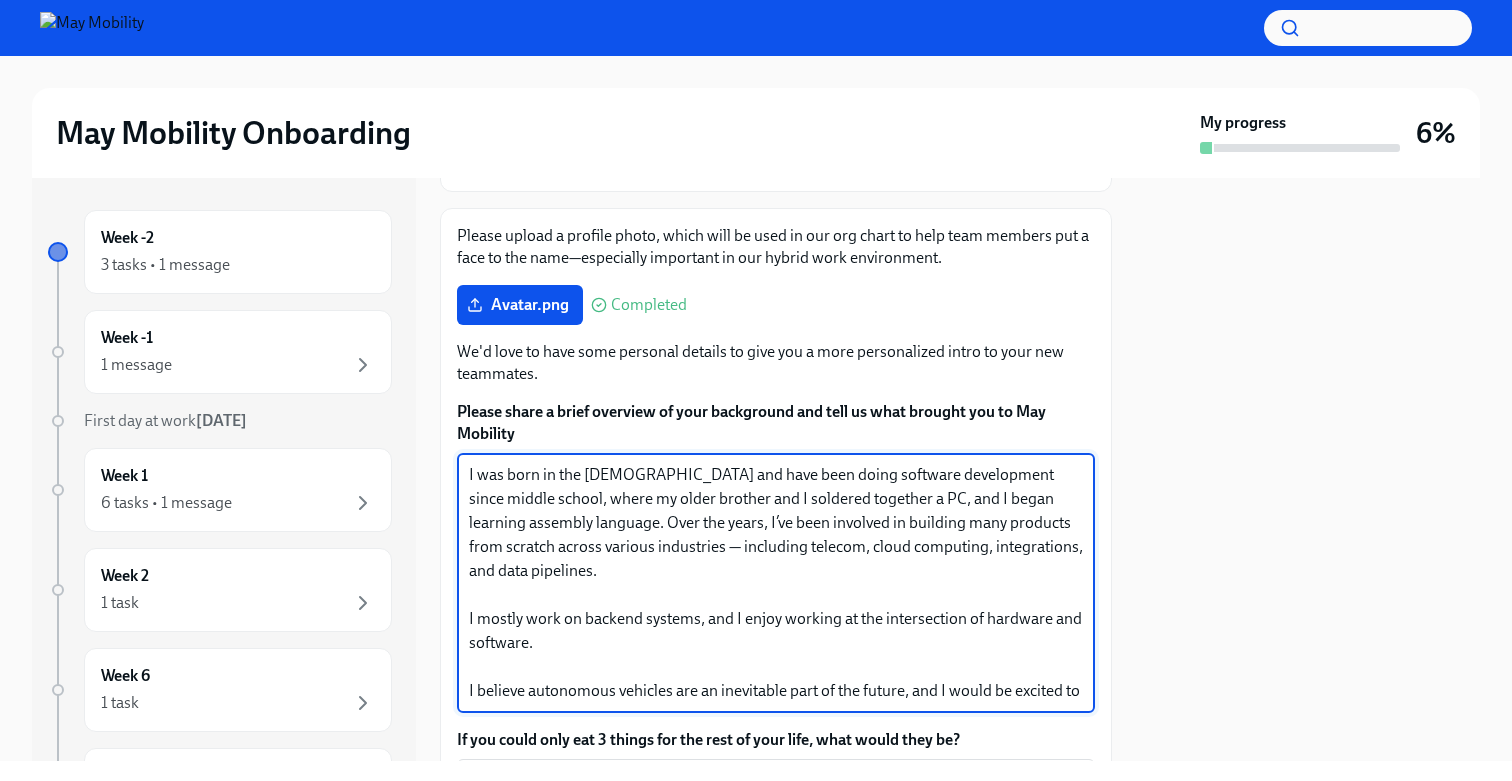 click on "I was born in the [DEMOGRAPHIC_DATA] and have been doing software development since middle school, where my older brother and I soldered together a PC, and I began learning assembly language. Over the years, I’ve been involved in building many products from scratch across various industries — including telecom, cloud computing, integrations, and data pipelines.
I mostly work on backend systems, and I enjoy working at the intersection of hardware and software.
I believe autonomous vehicles are an inevitable part of the future, and I would be excited to contribute to that vision. I'm very enthusiastic about joining May Mobility." at bounding box center [776, 583] 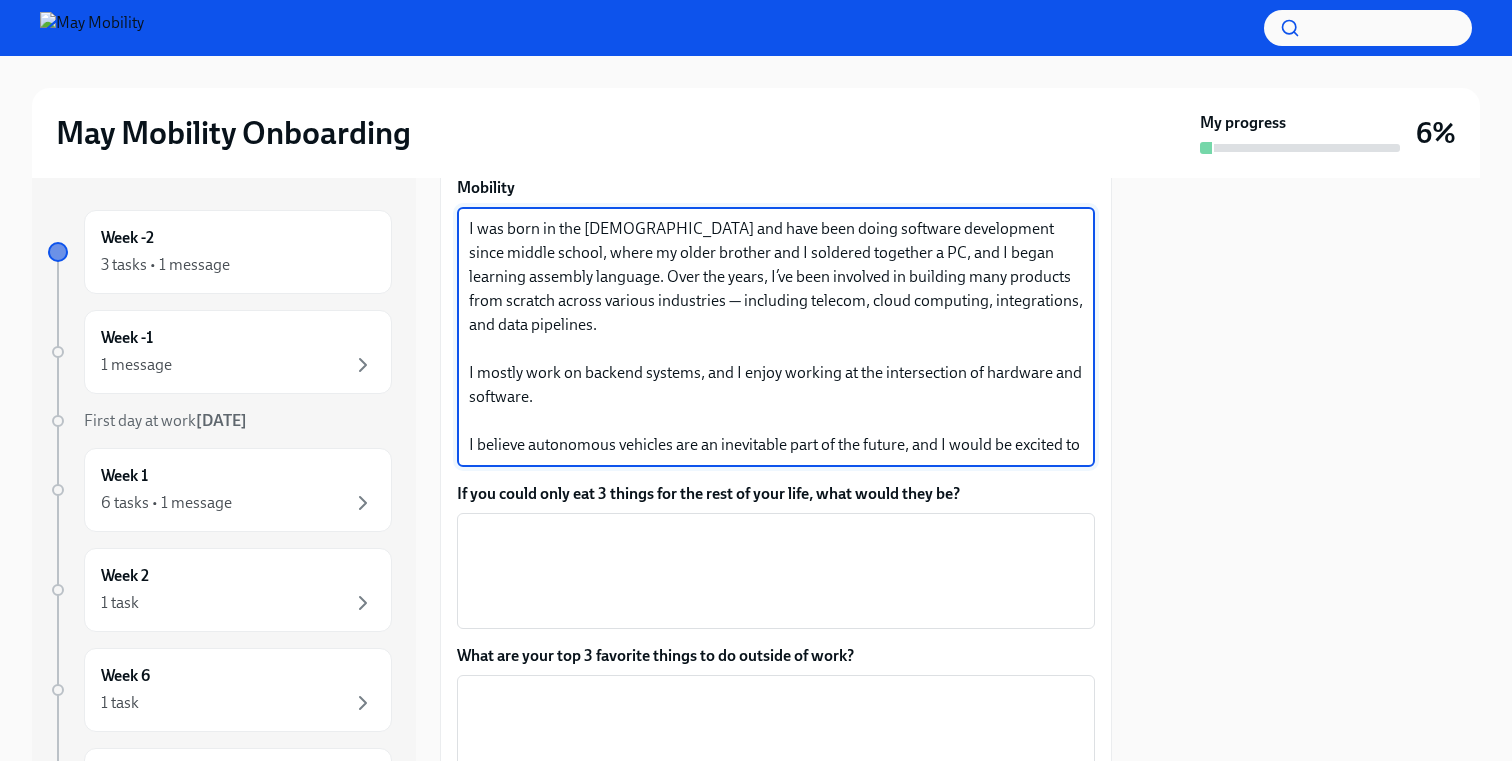 scroll, scrollTop: 525, scrollLeft: 0, axis: vertical 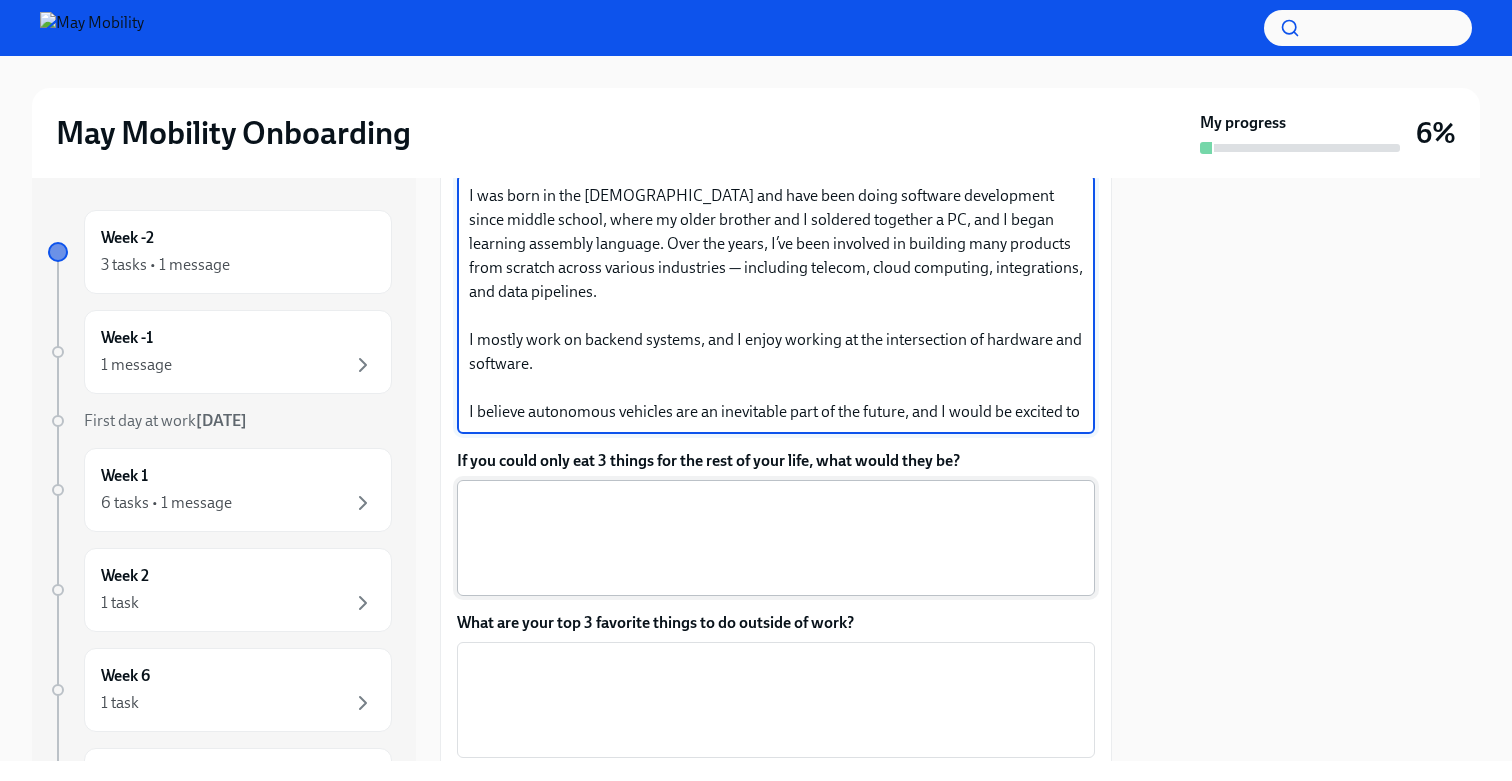 type on "I was born in the [DEMOGRAPHIC_DATA] and have been doing software development since middle school, where my older brother and I soldered together a PC, and I began learning assembly language. Over the years, I’ve been involved in building many products from scratch across various industries — including telecom, cloud computing, integrations, and data pipelines.
I mostly work on backend systems, and I enjoy working at the intersection of hardware and software.
I believe autonomous vehicles are an inevitable part of the future, and I would be excited to contribute to that vision. I'm very enthusiastic about joining May Mobility." 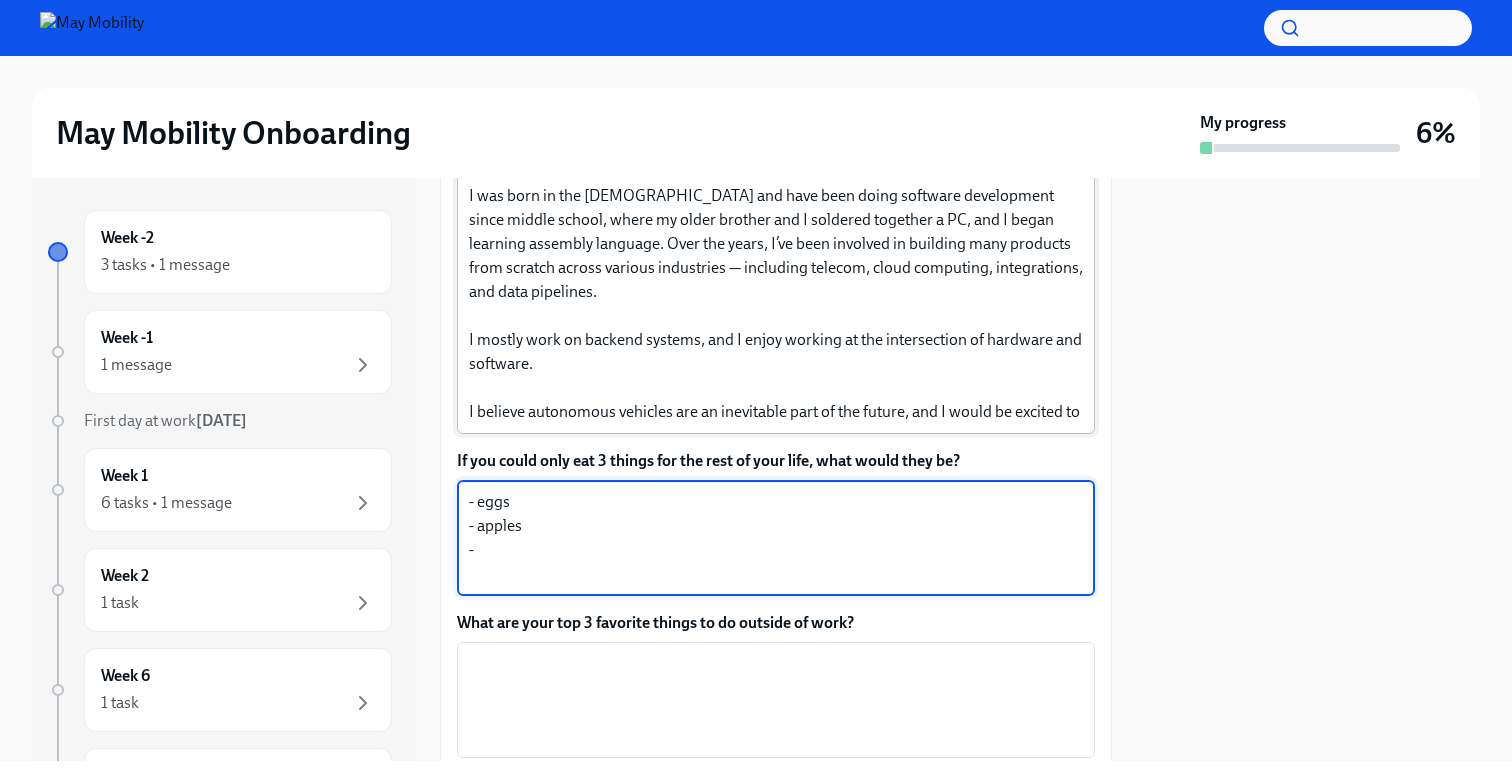 paste on "buckwheat" 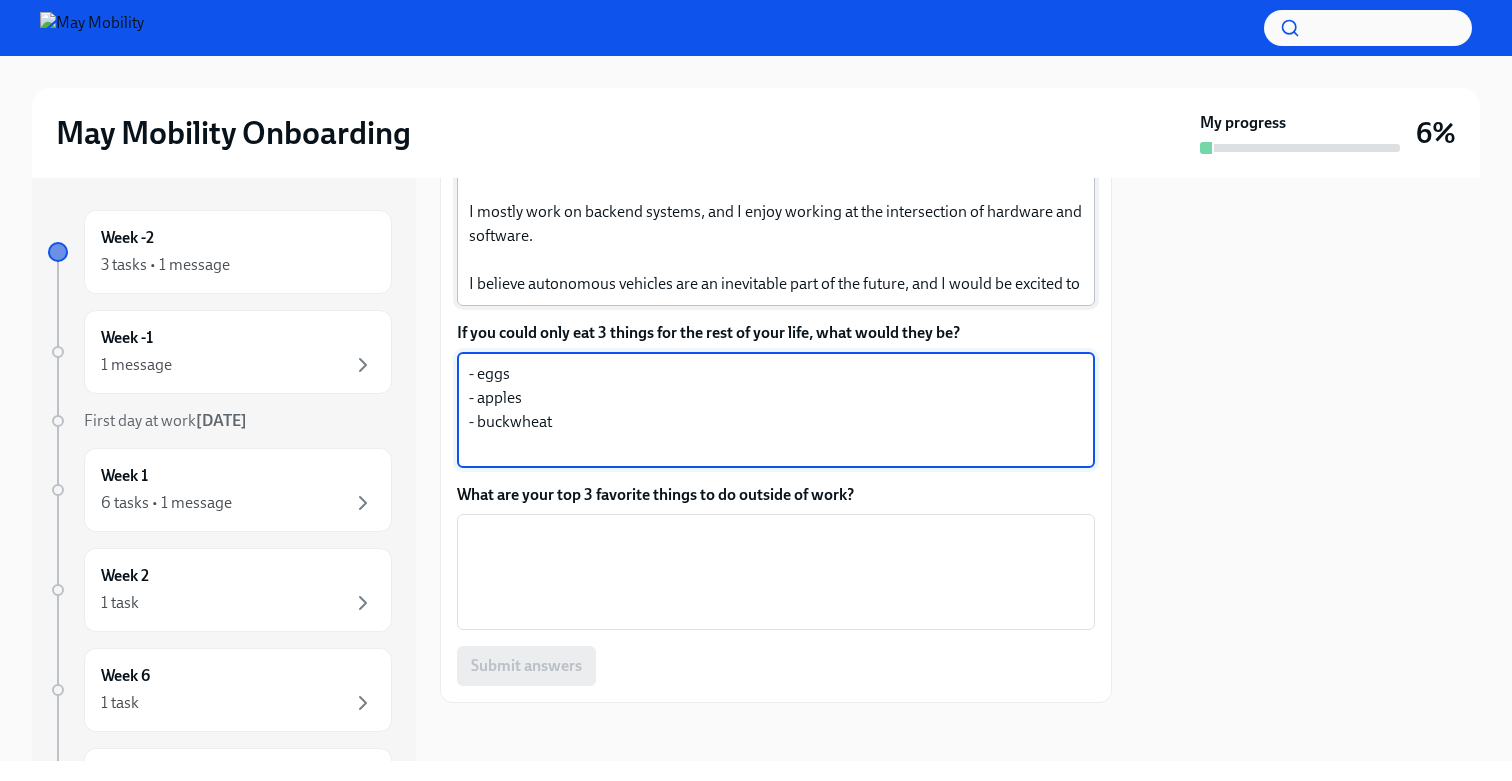 scroll, scrollTop: 659, scrollLeft: 0, axis: vertical 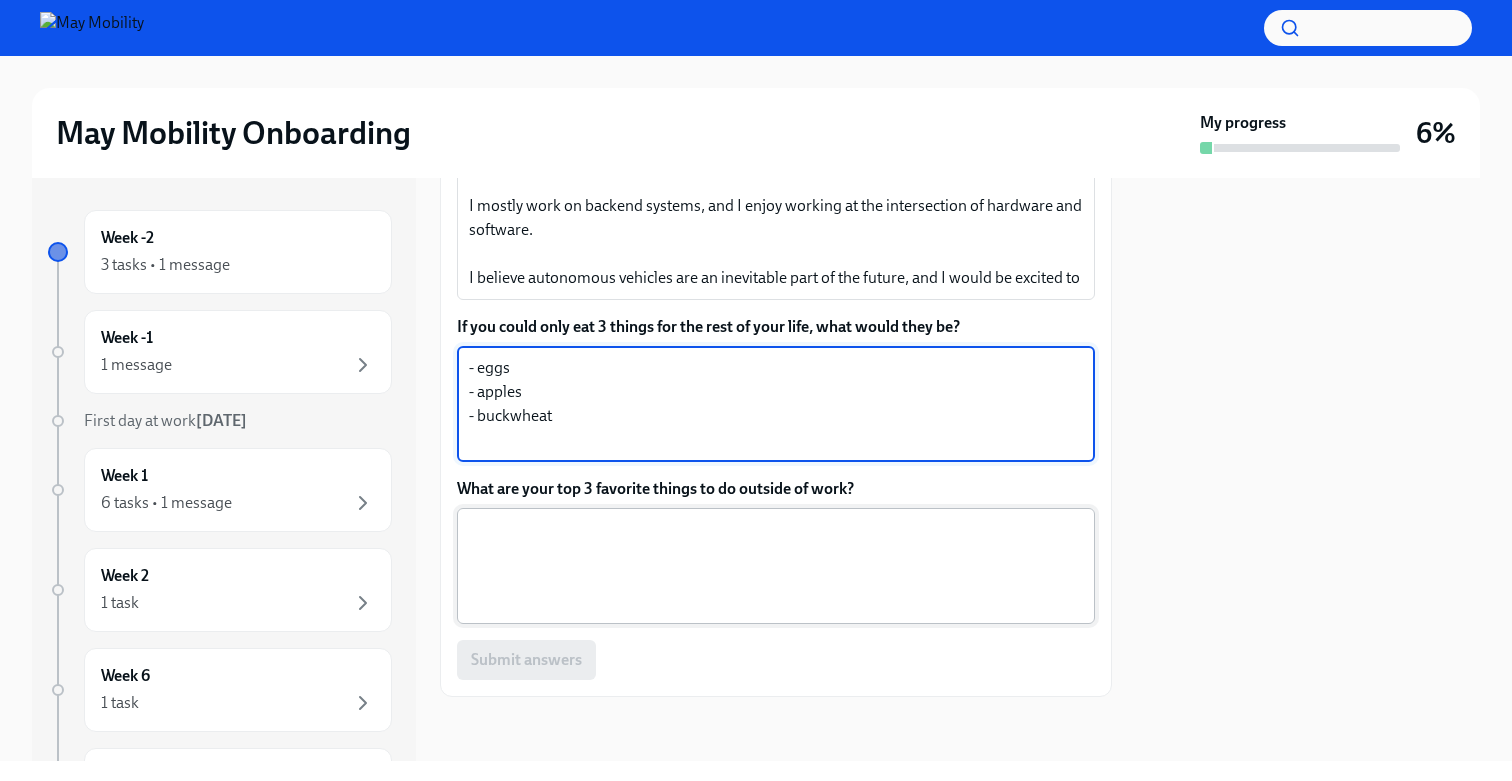 type on "- eggs
- apples
- buckwheat" 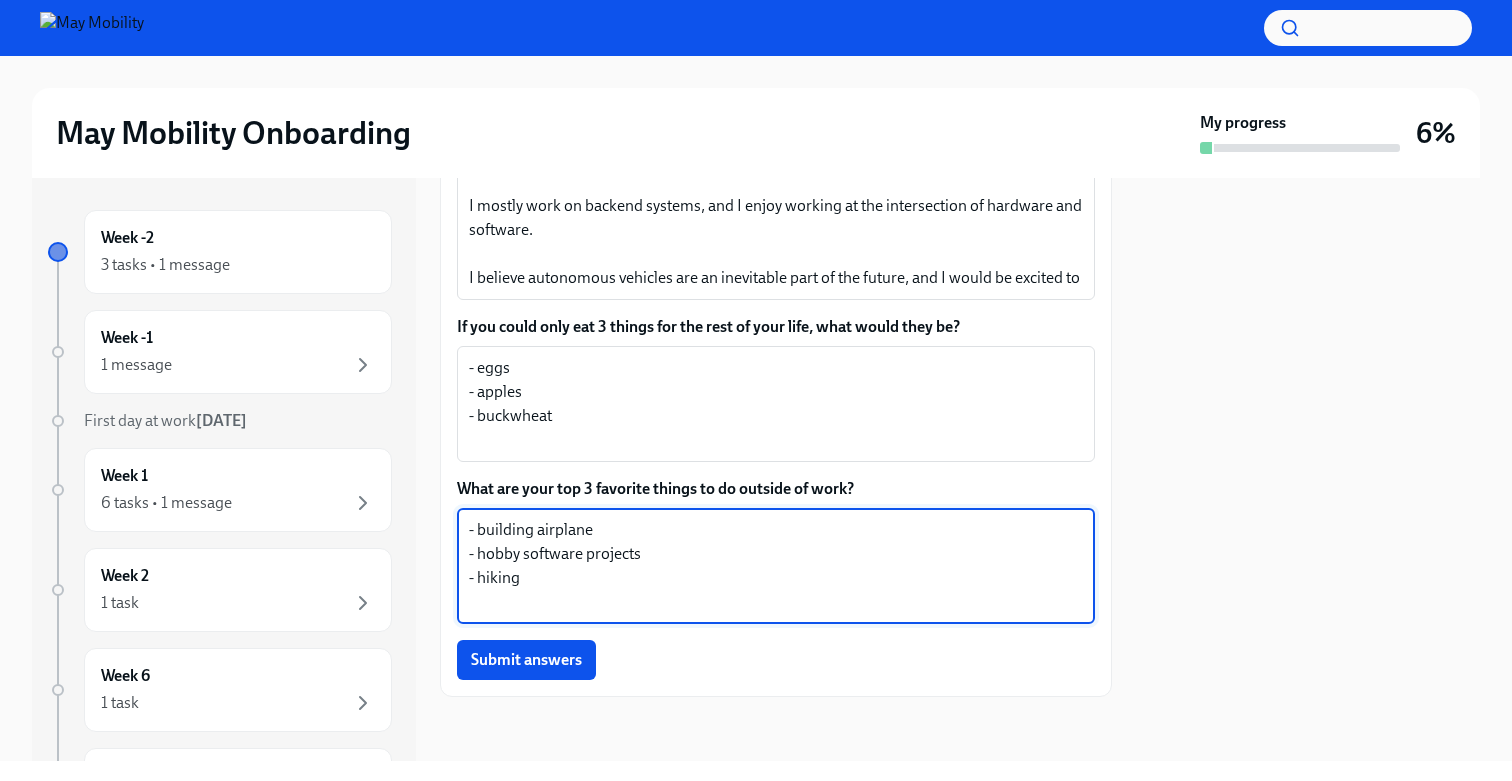 drag, startPoint x: 471, startPoint y: 531, endPoint x: 641, endPoint y: 532, distance: 170.00294 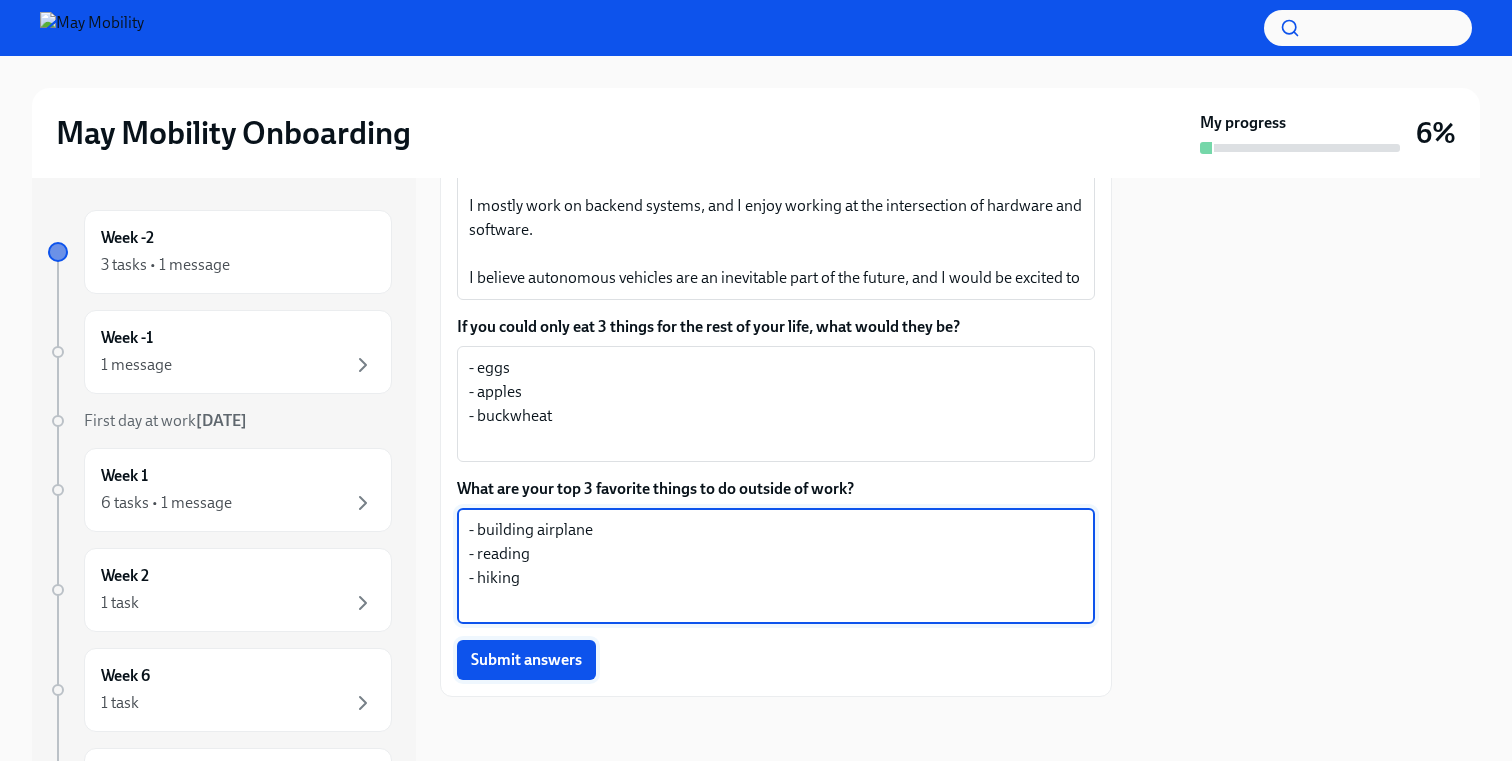 type on "- building airplane
- reading
- hiking" 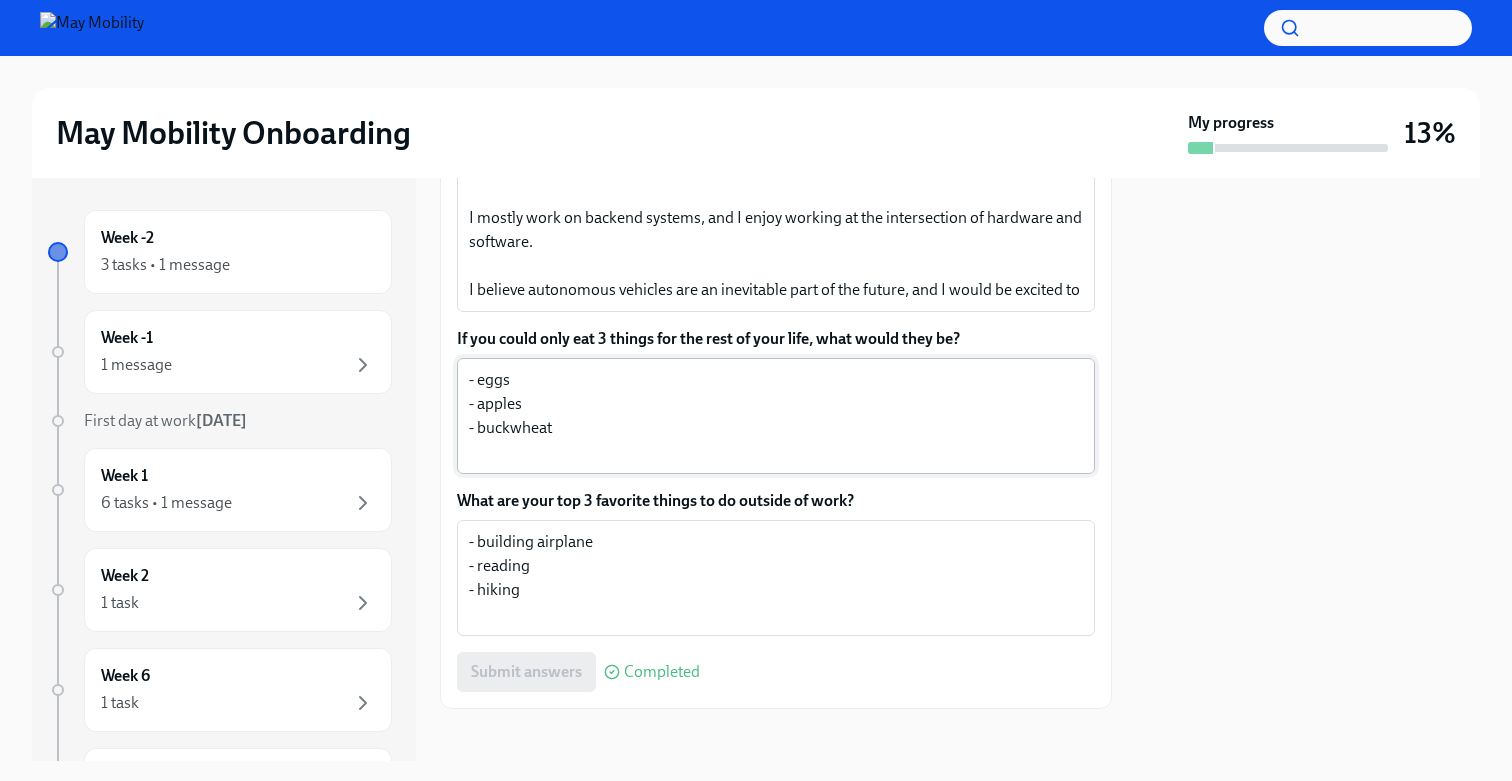 scroll, scrollTop: 659, scrollLeft: 0, axis: vertical 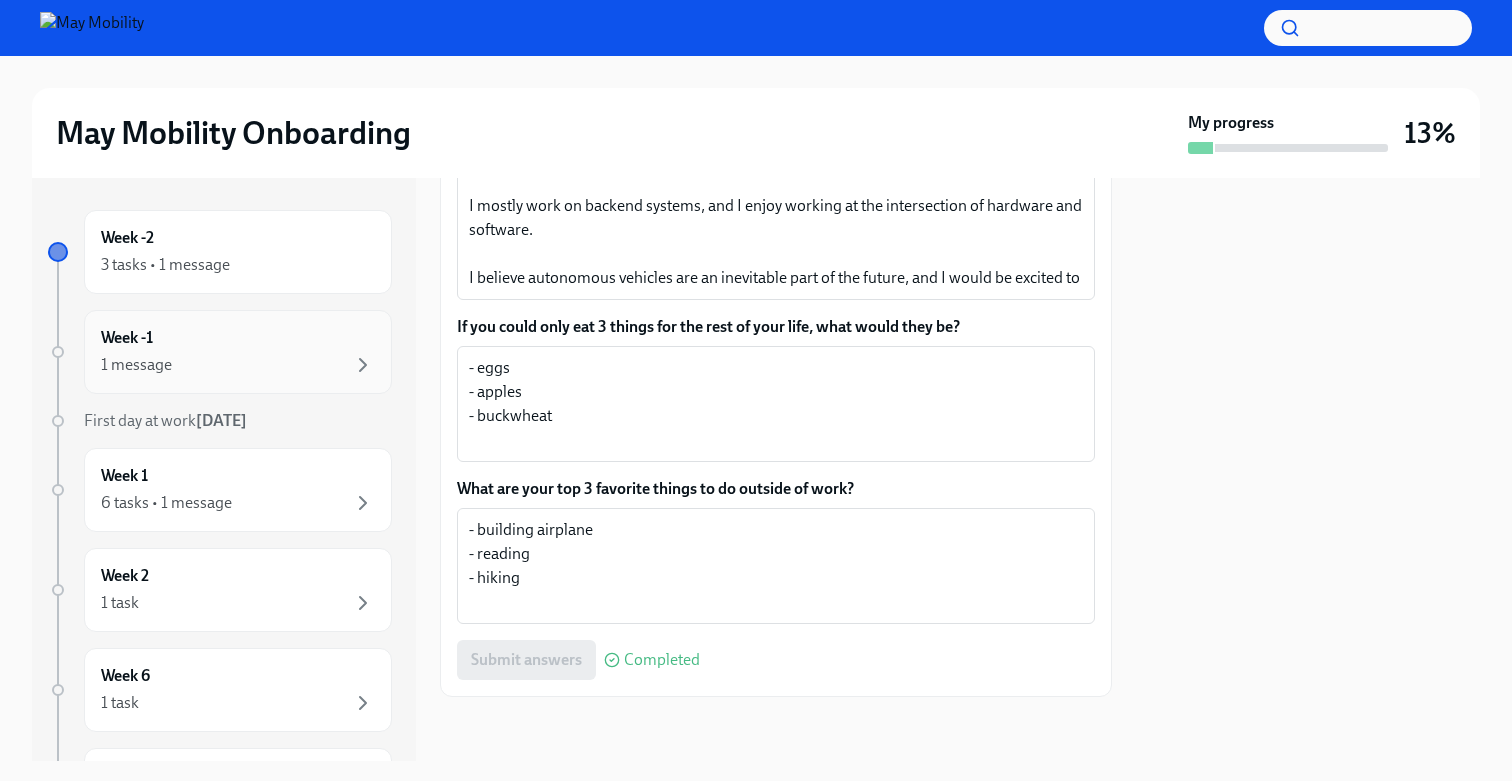 click on "1 message" at bounding box center (238, 365) 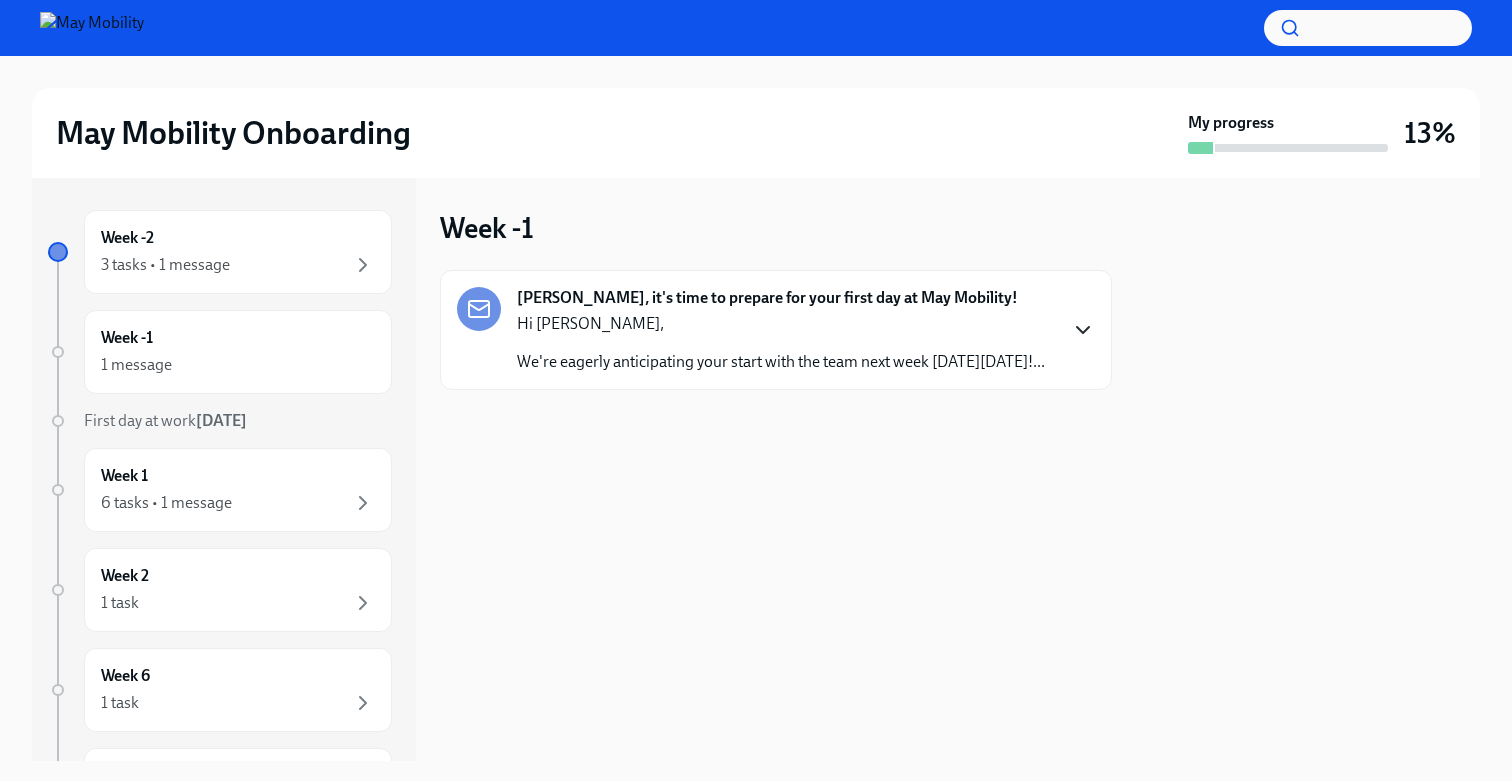 click 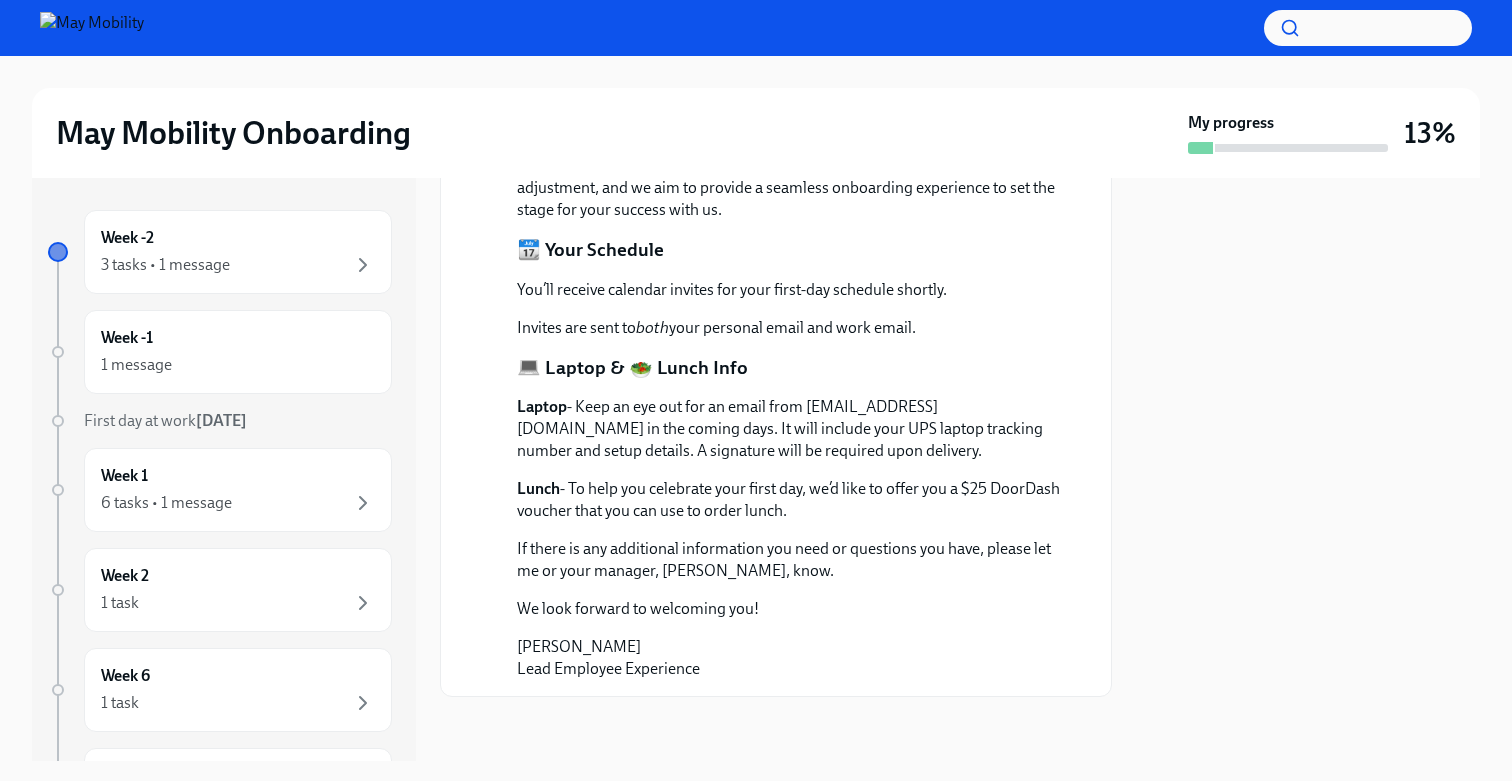scroll, scrollTop: 339, scrollLeft: 0, axis: vertical 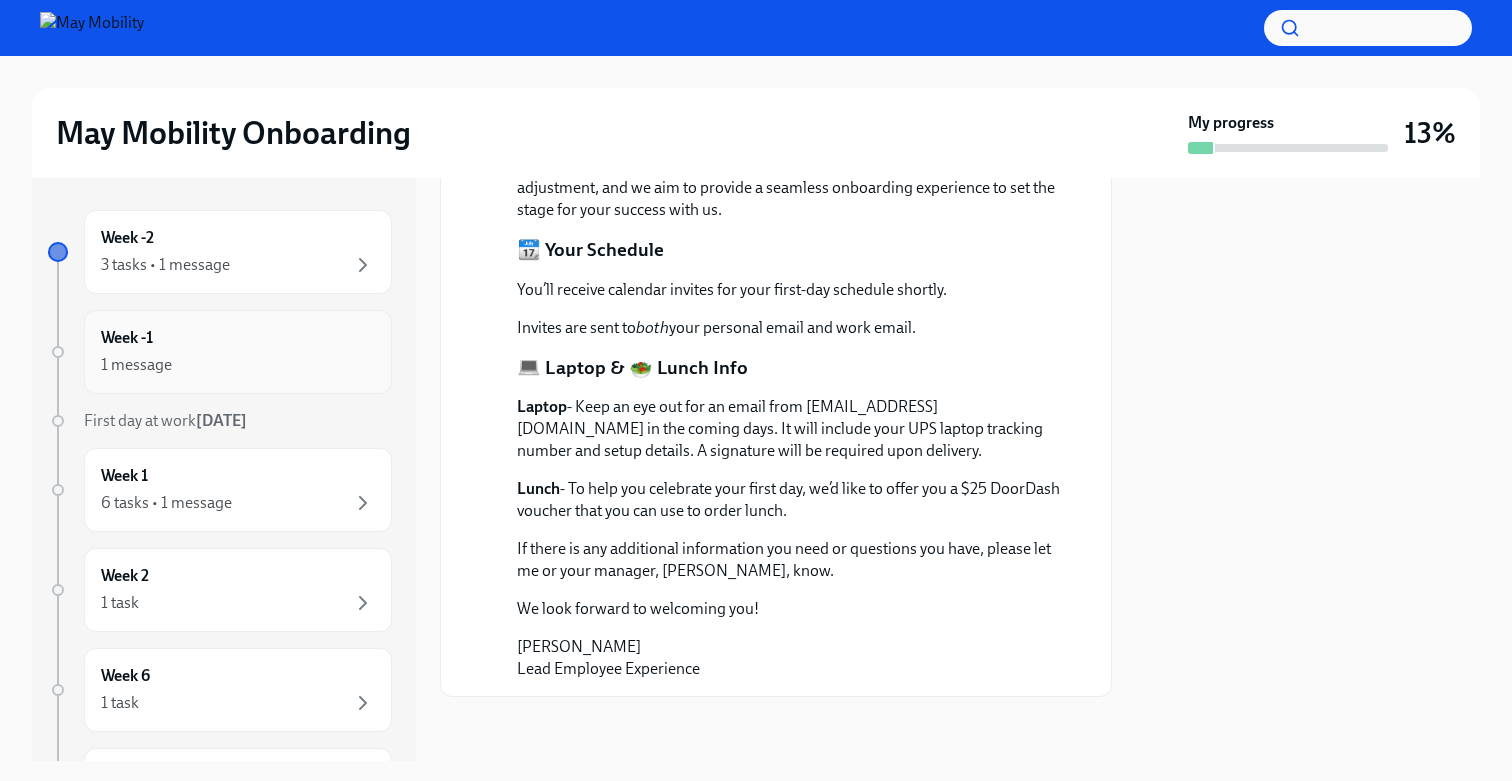 click on "1 message" at bounding box center [238, 365] 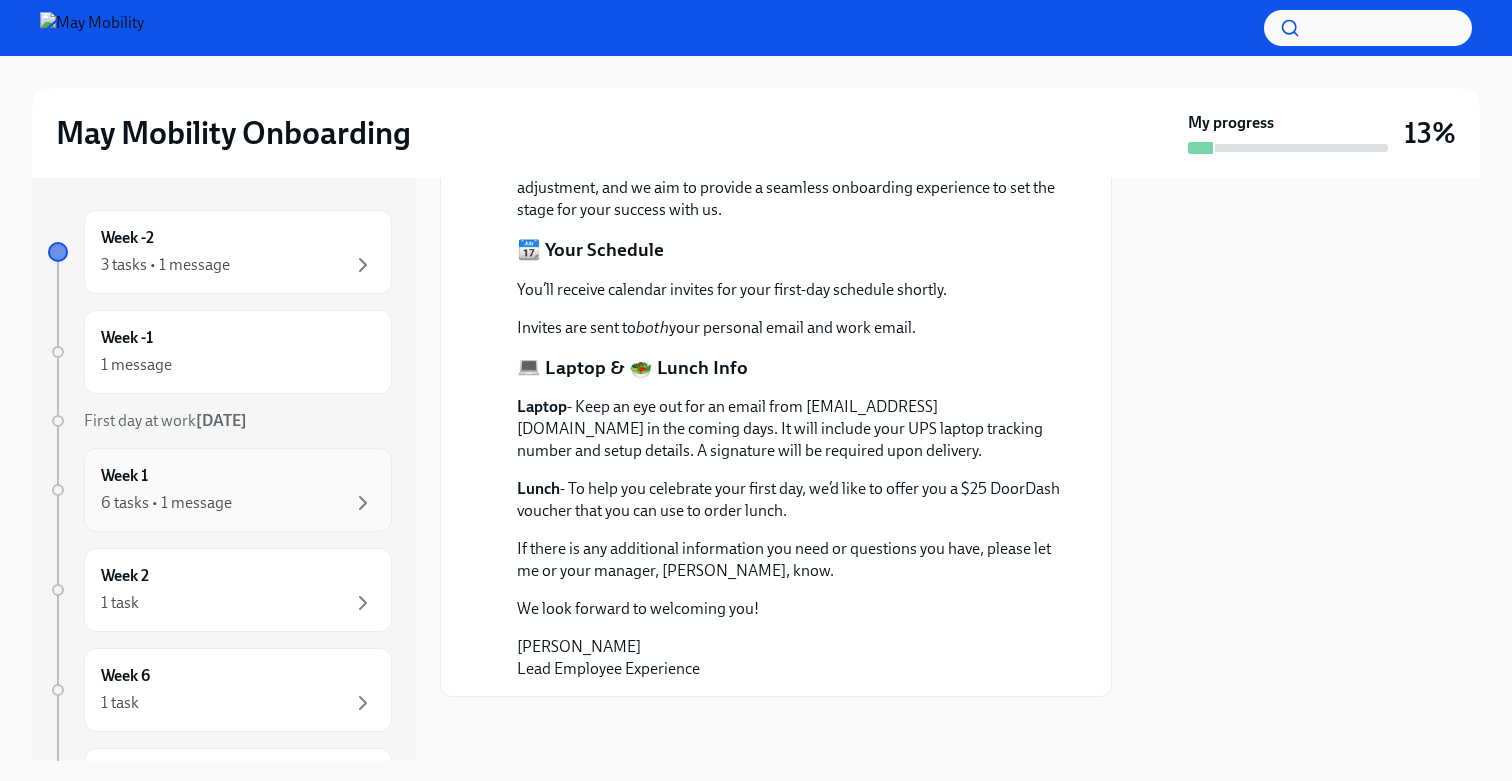 click on "Week 1 6 tasks • 1 message" at bounding box center [238, 490] 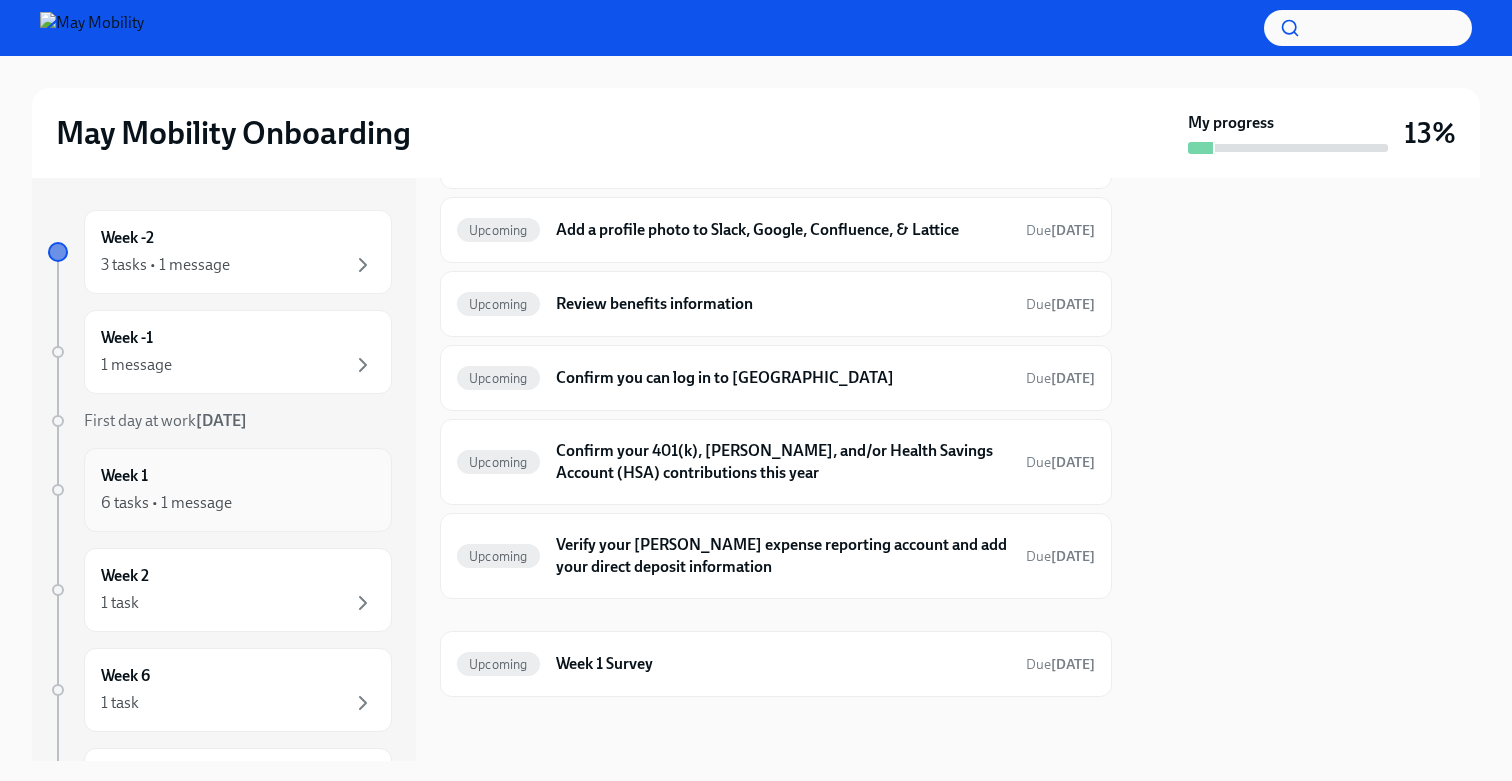 scroll, scrollTop: 201, scrollLeft: 0, axis: vertical 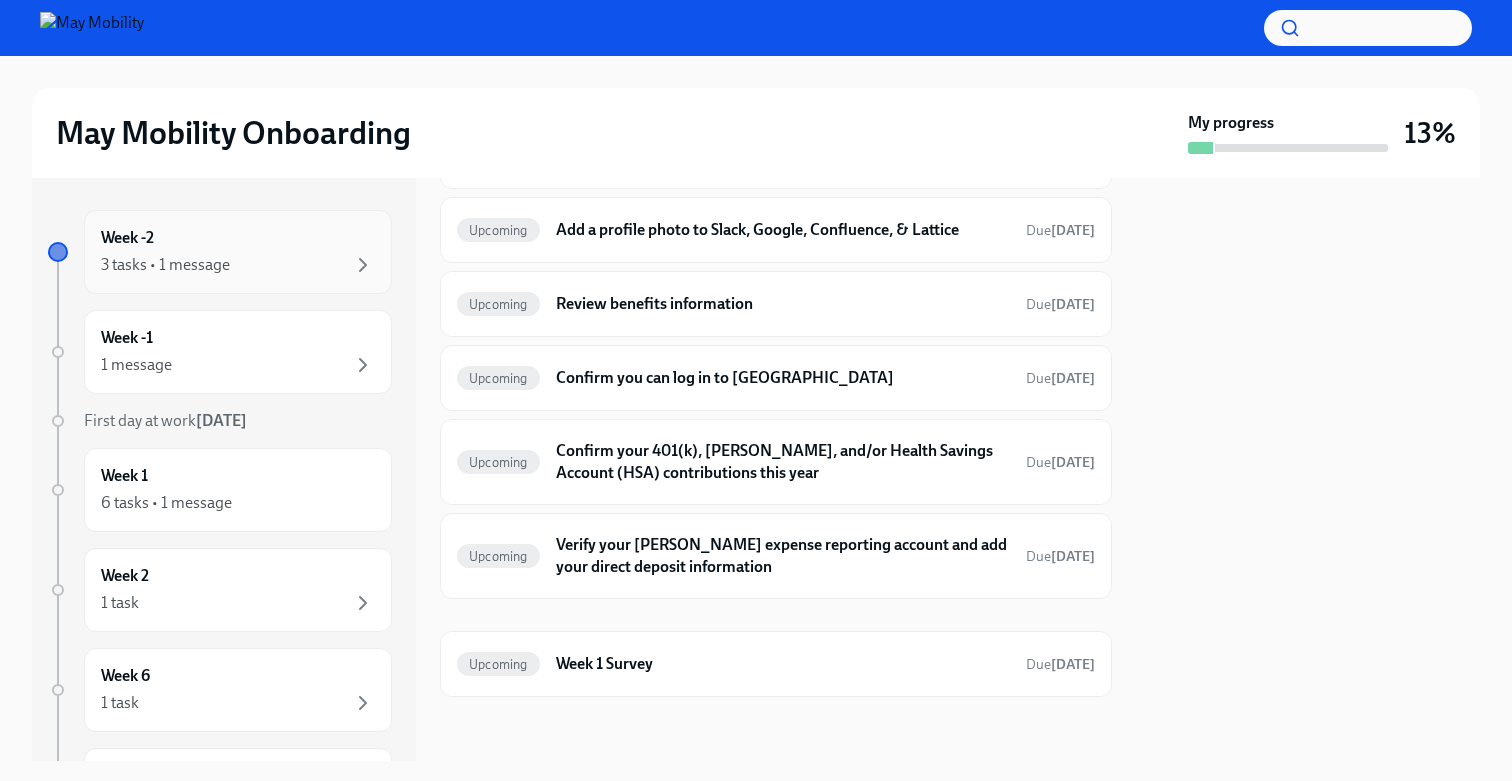 click on "3 tasks • 1 message" at bounding box center (238, 265) 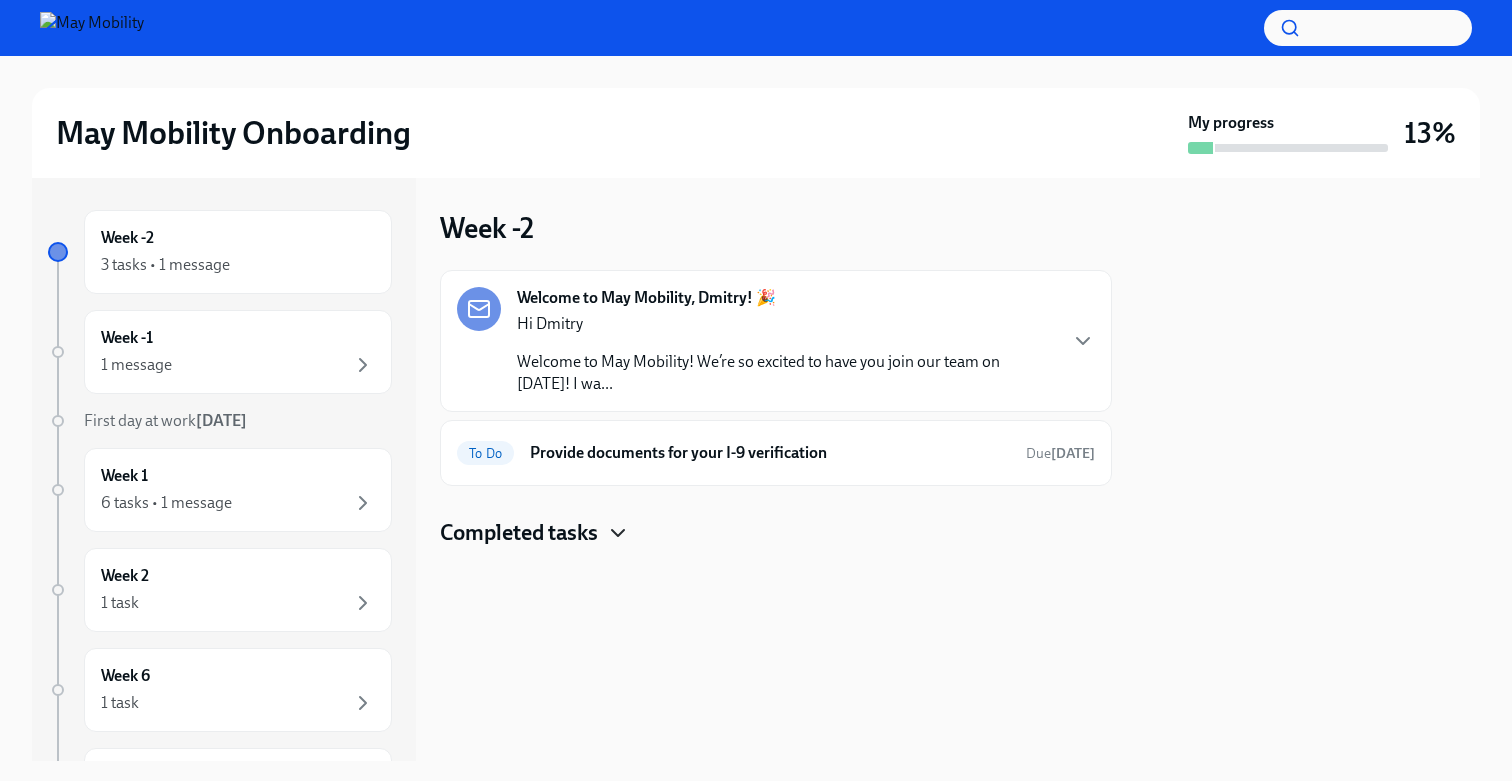 click 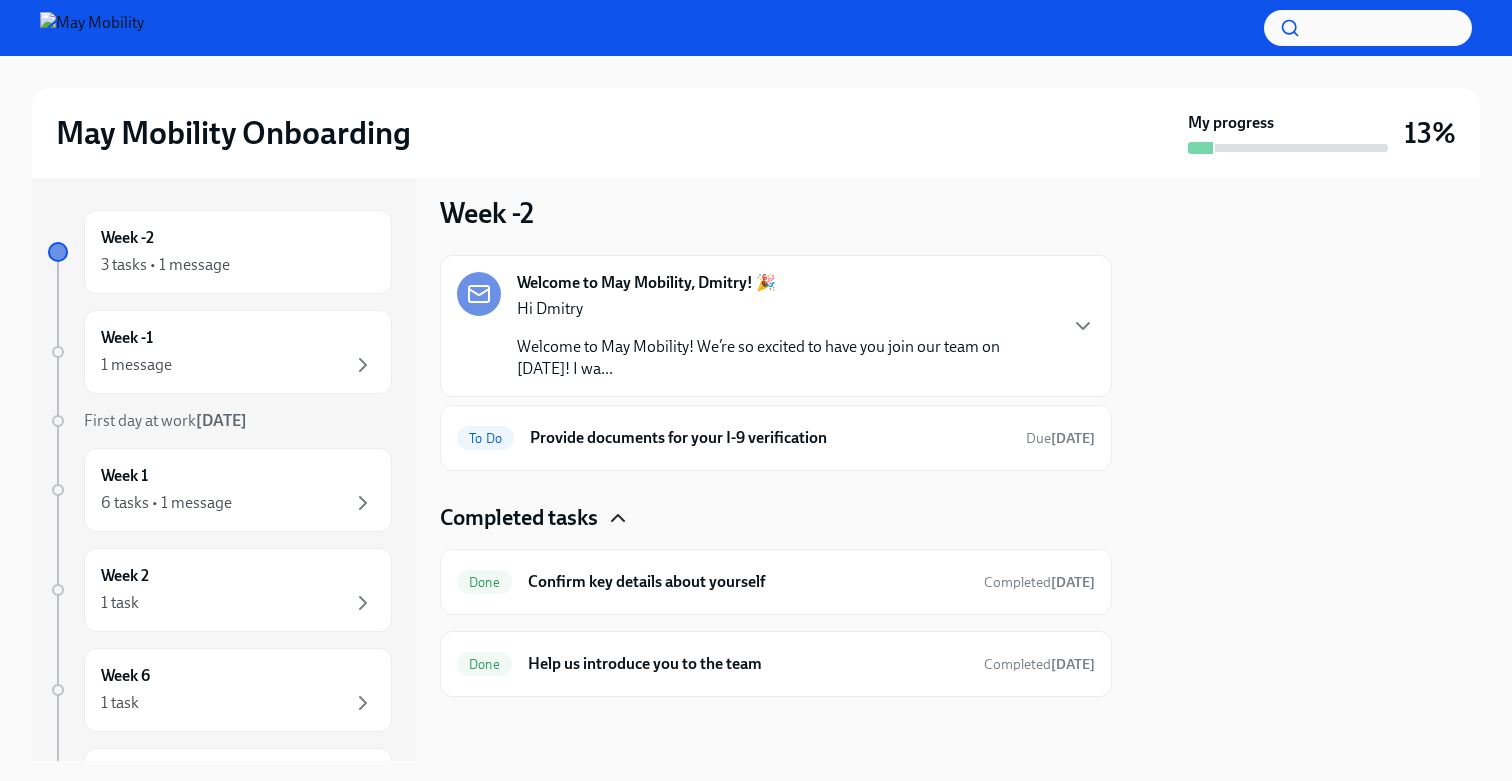 scroll, scrollTop: 0, scrollLeft: 0, axis: both 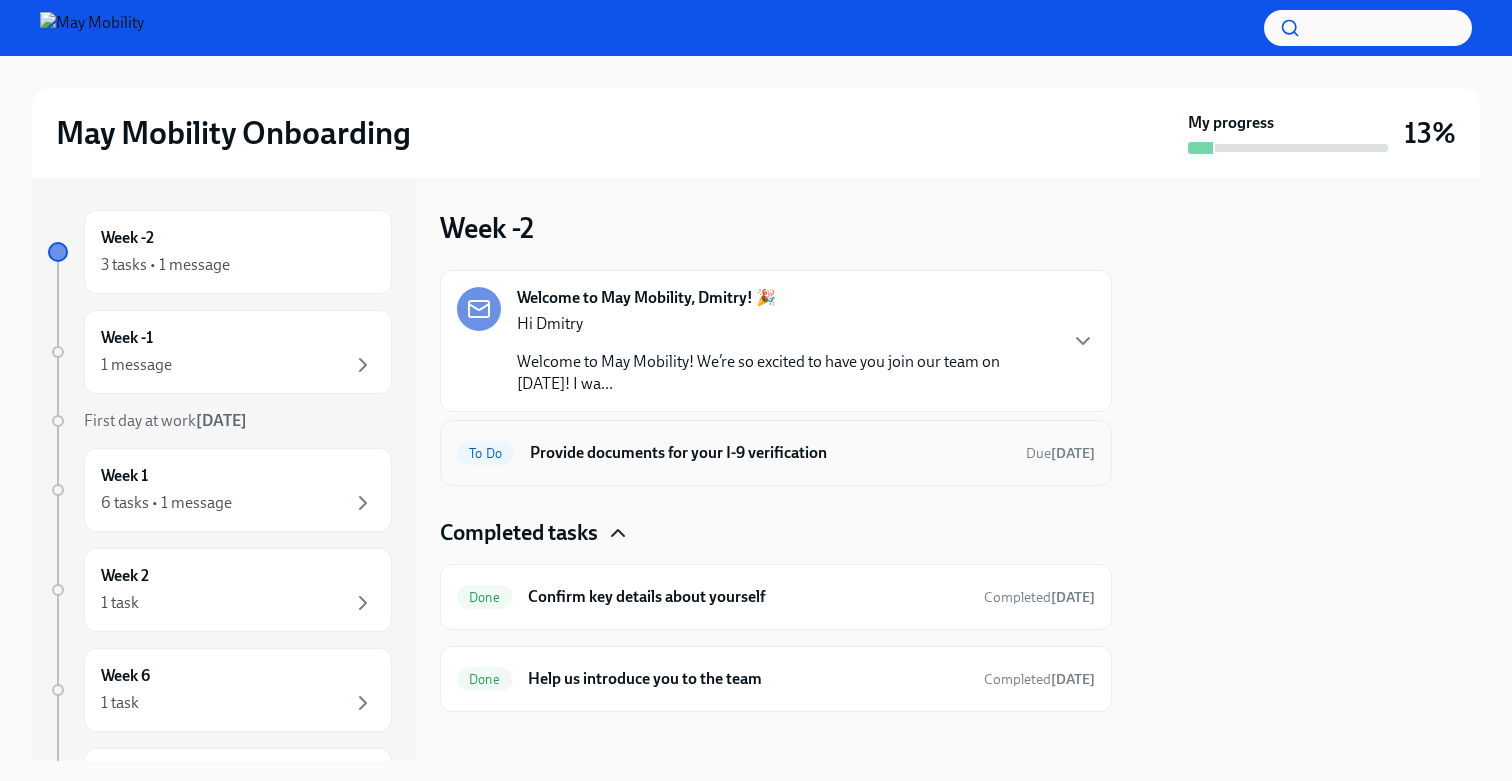 click on "Provide documents for your I-9 verification" at bounding box center [770, 453] 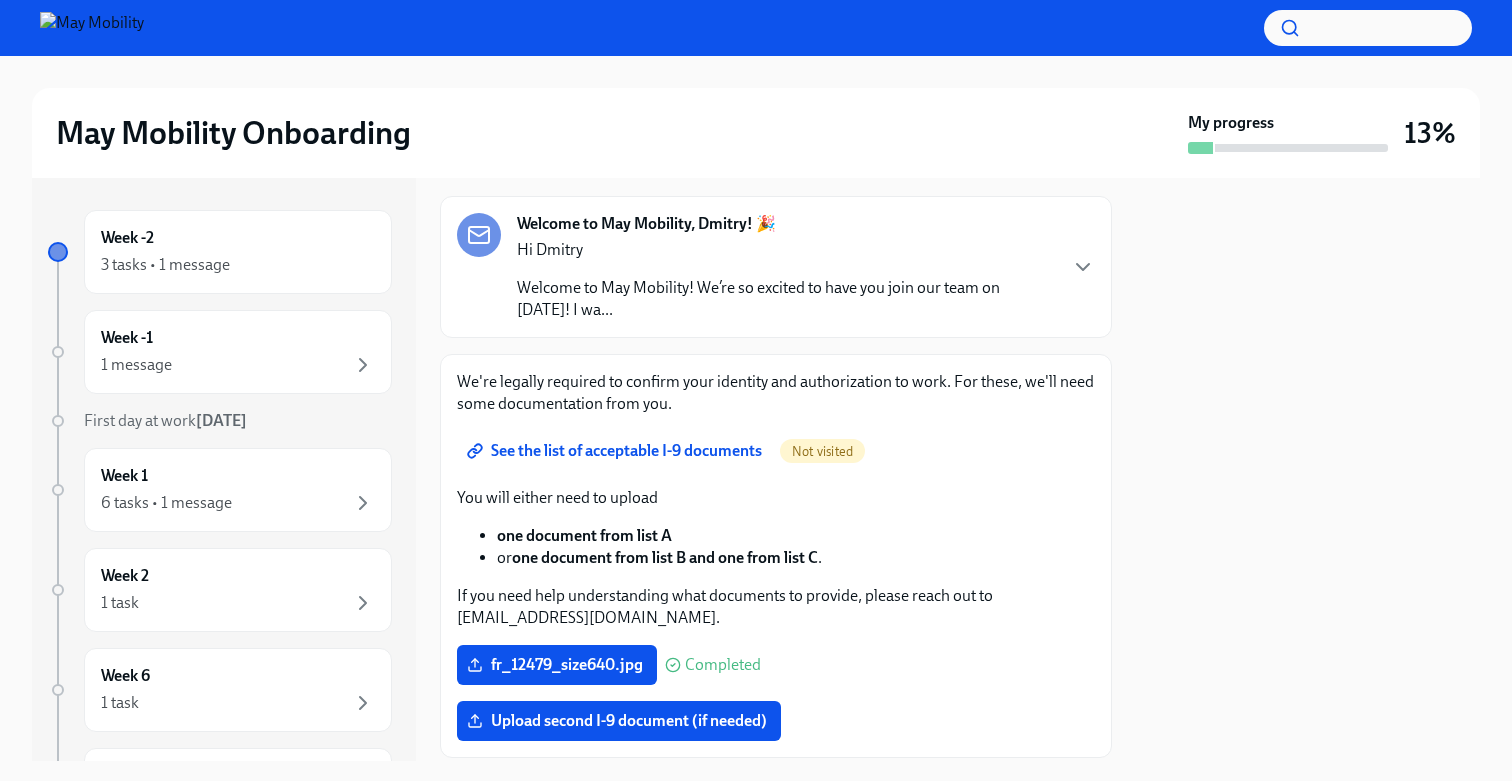 scroll, scrollTop: 161, scrollLeft: 0, axis: vertical 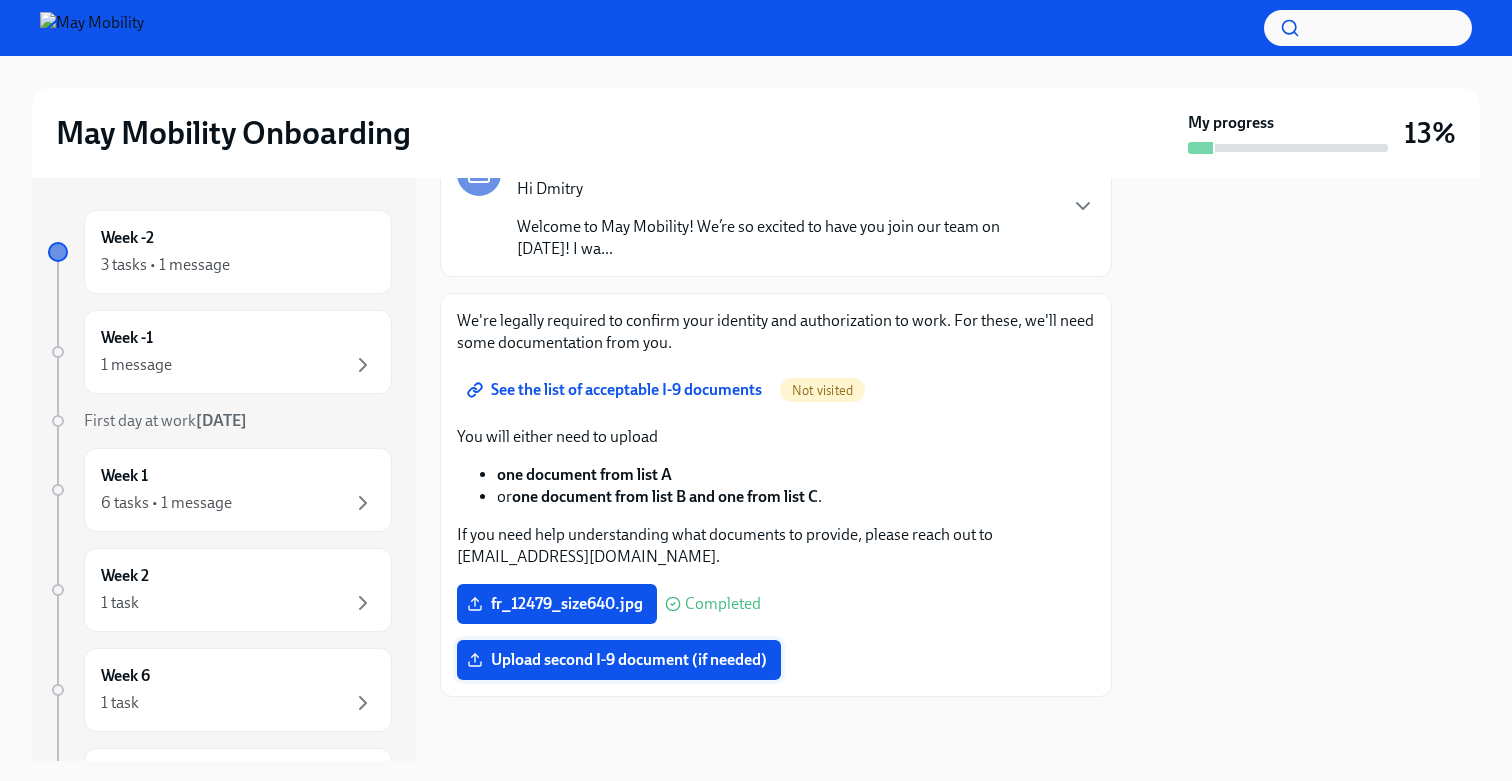 click on "Upload second I-9 document (if needed)" at bounding box center [619, 660] 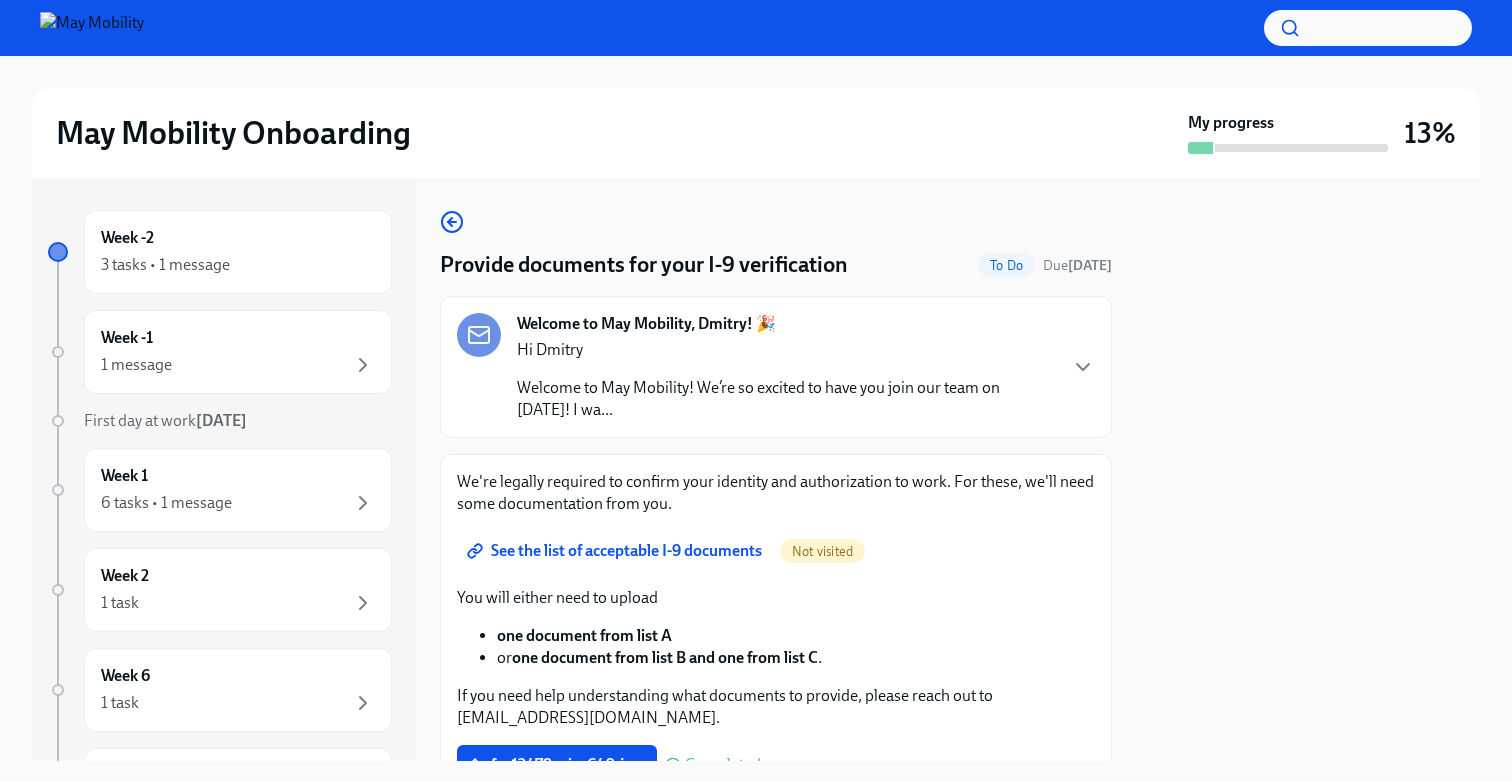 scroll, scrollTop: 161, scrollLeft: 0, axis: vertical 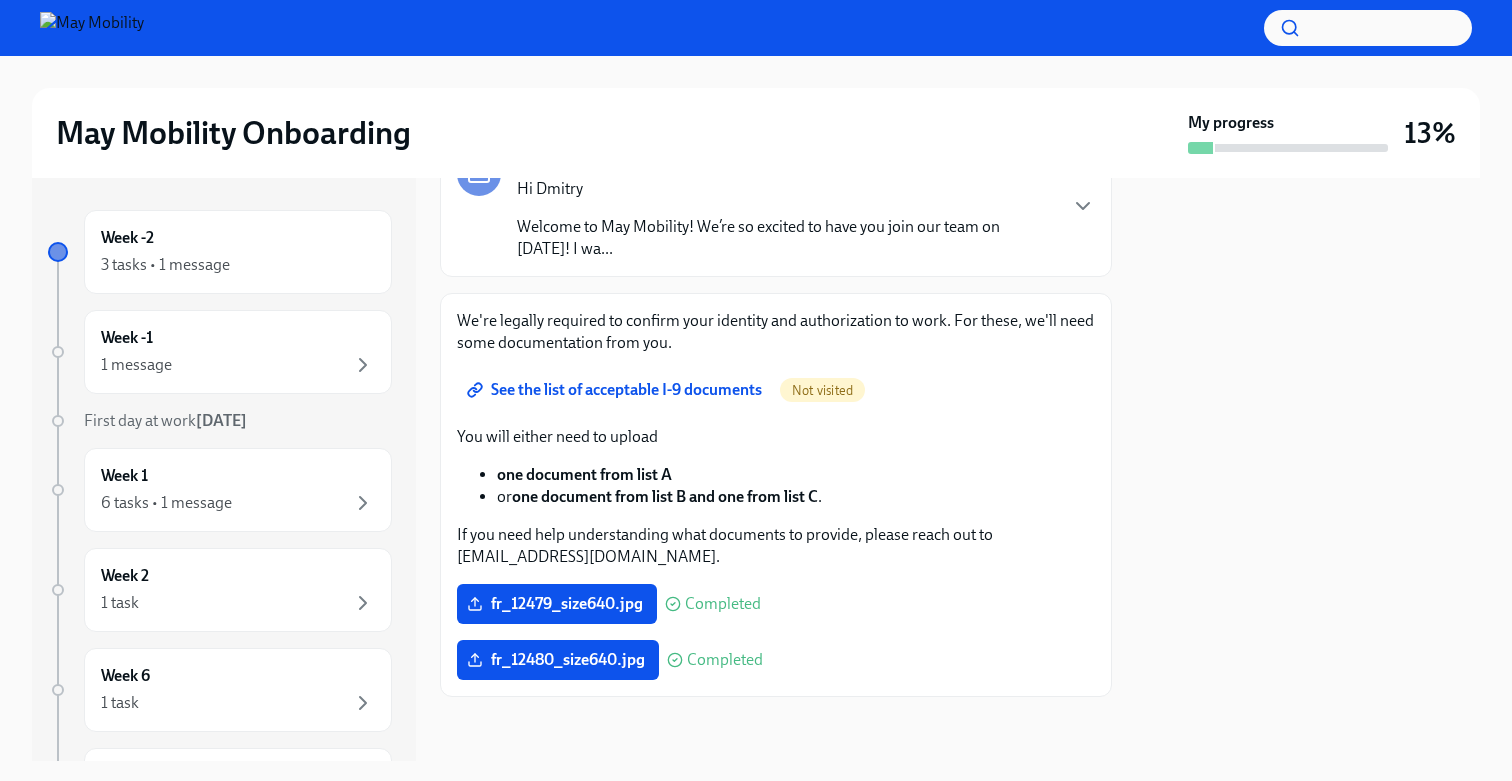 click on "See the list of acceptable I-9 documents" at bounding box center (616, 390) 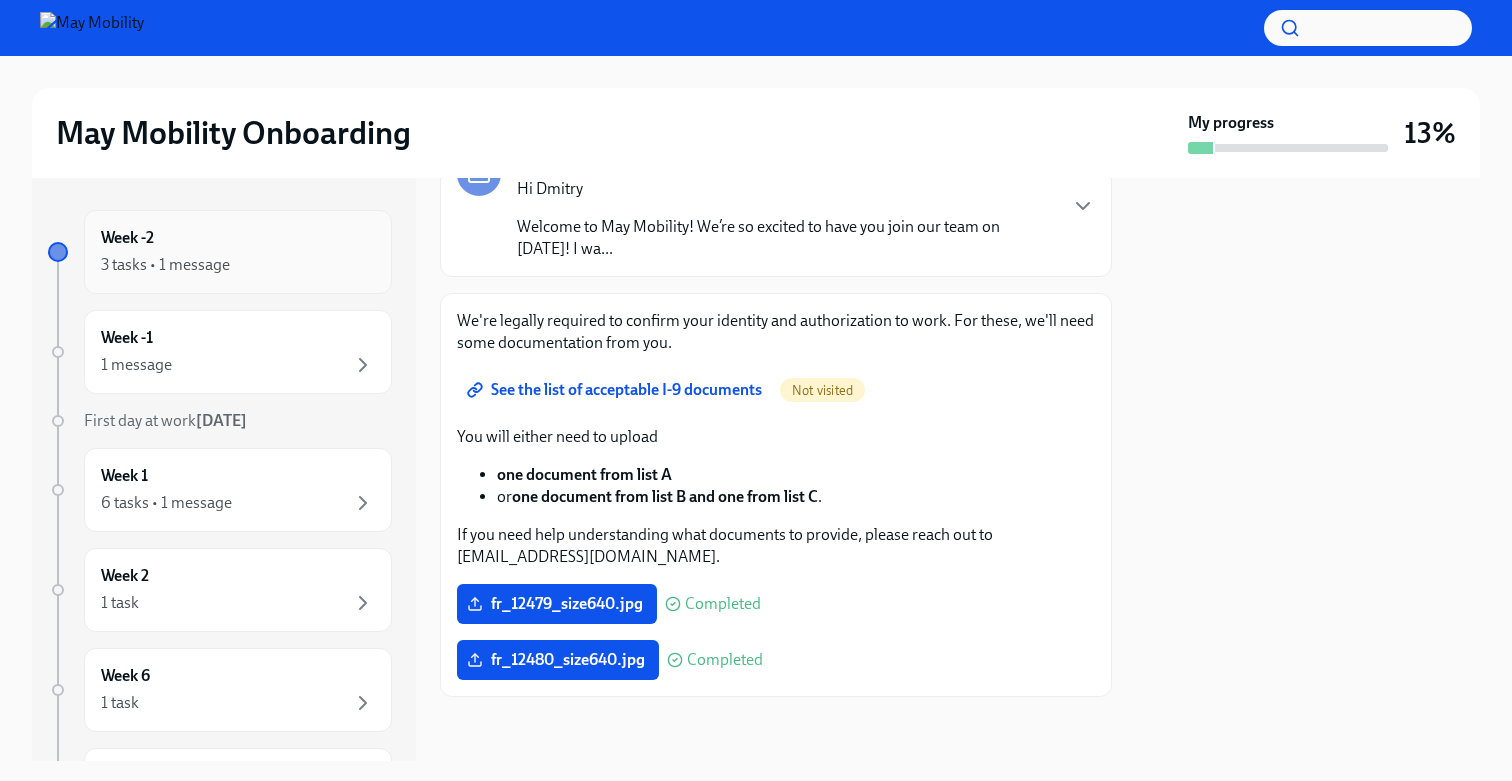 click on "3 tasks • 1 message" at bounding box center (238, 265) 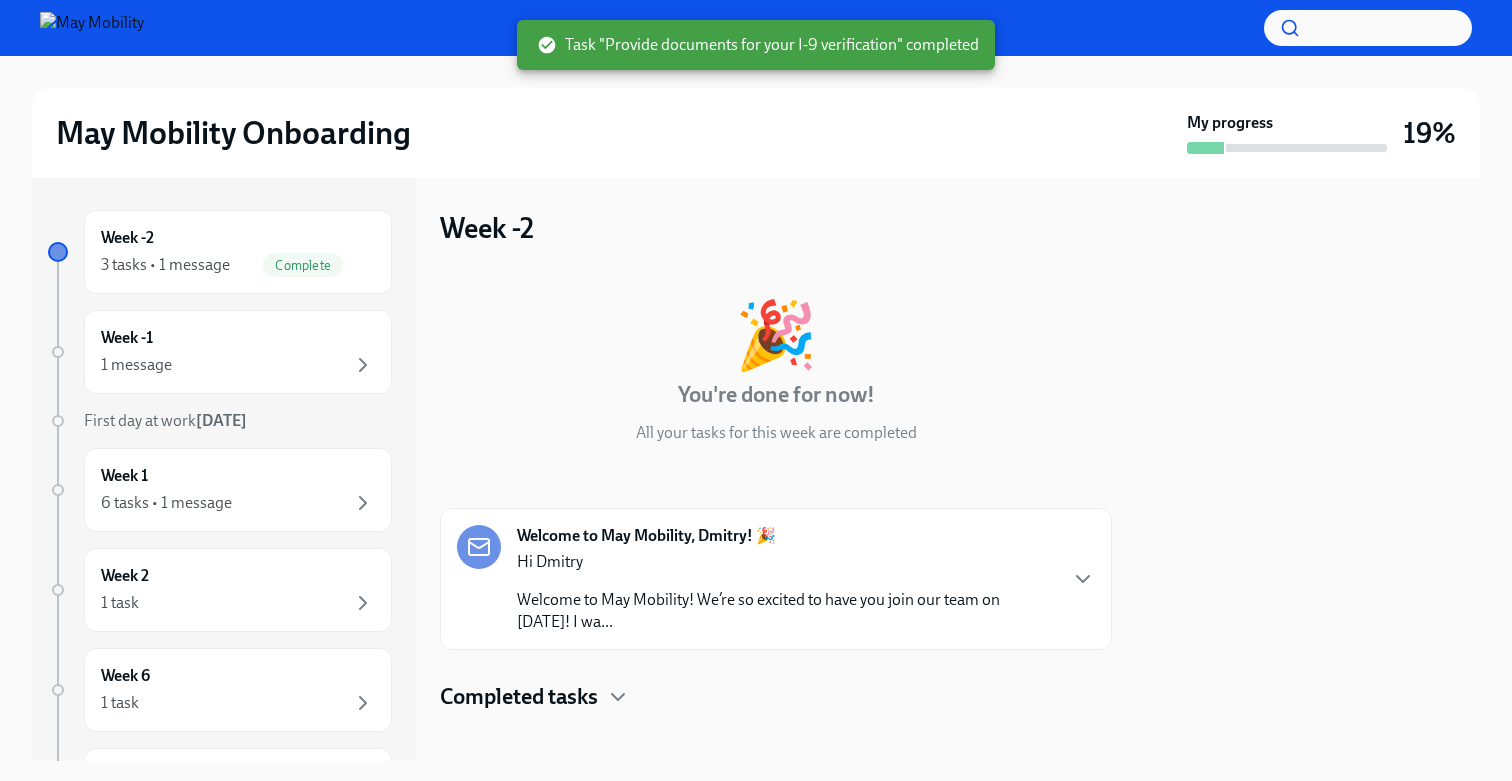 scroll, scrollTop: 15, scrollLeft: 0, axis: vertical 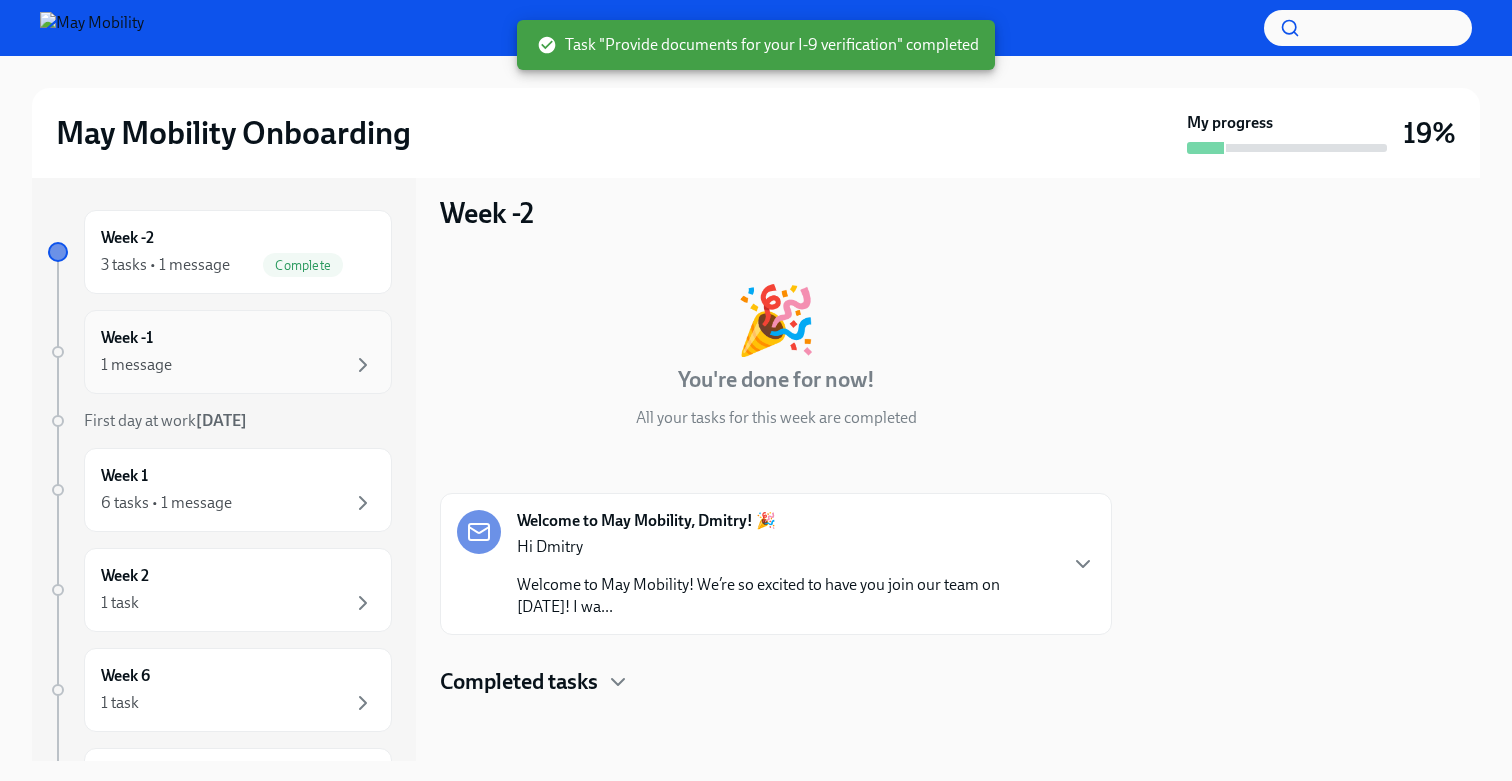 click on "1 message" at bounding box center (238, 365) 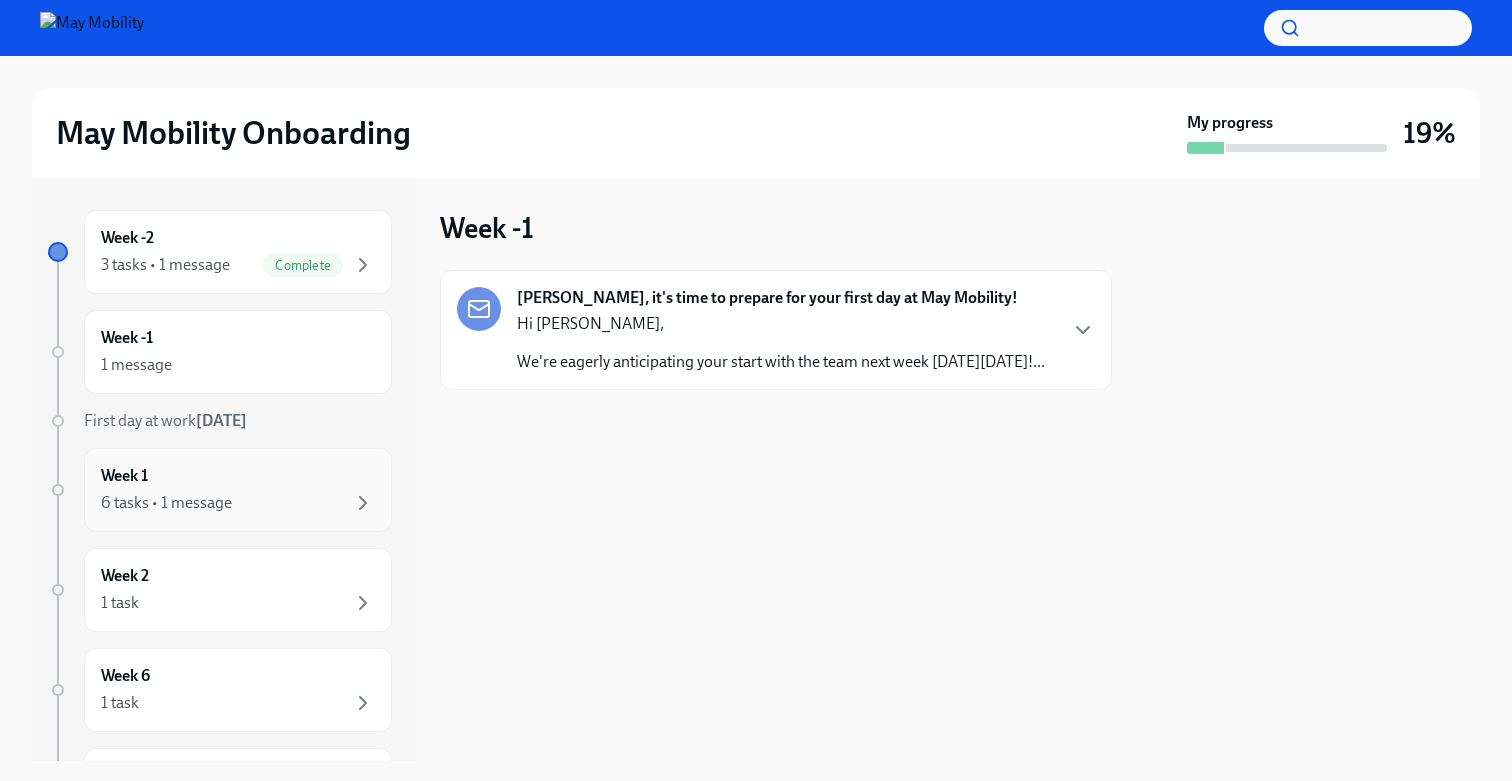 click on "Week 1 6 tasks • 1 message" at bounding box center (238, 490) 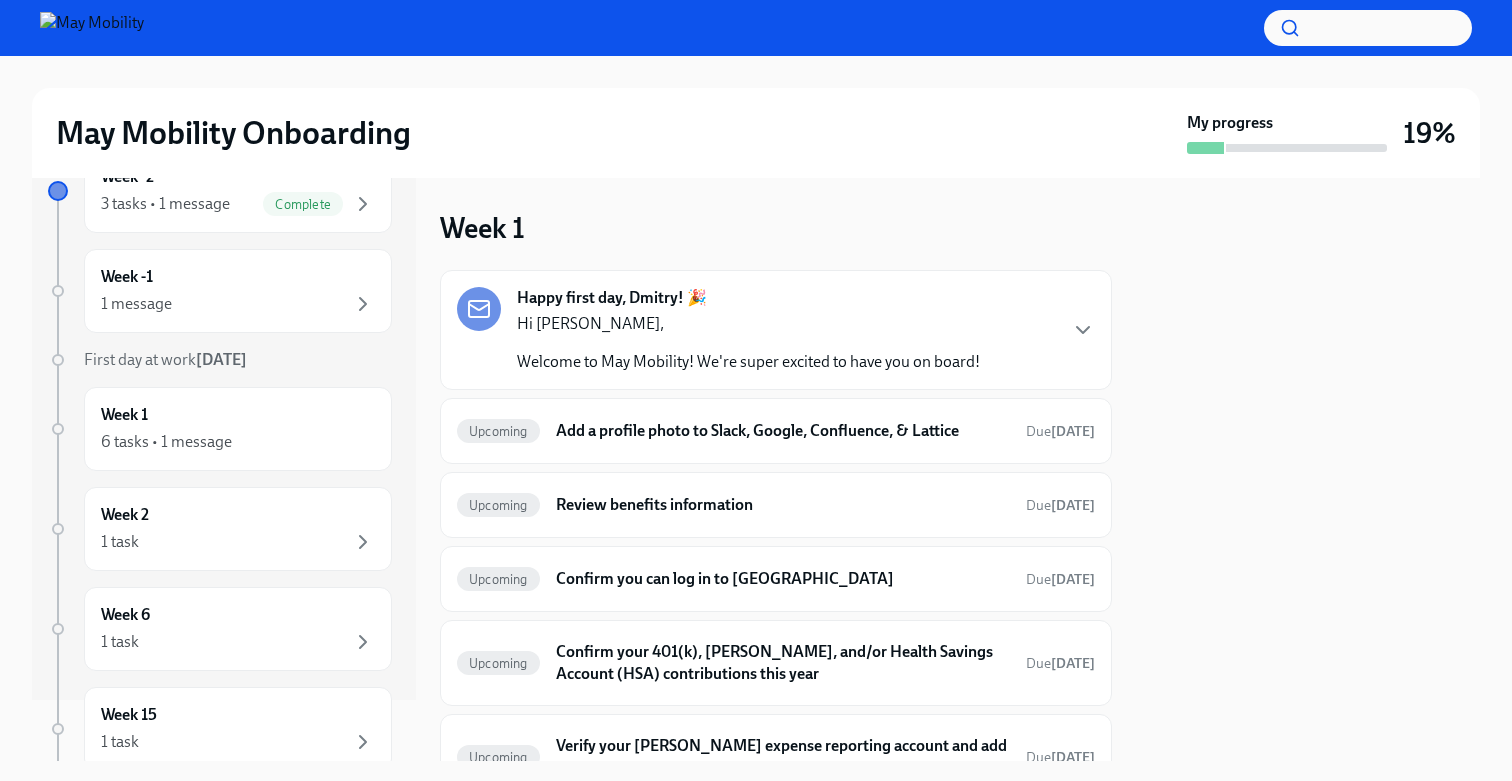 scroll, scrollTop: 37, scrollLeft: 0, axis: vertical 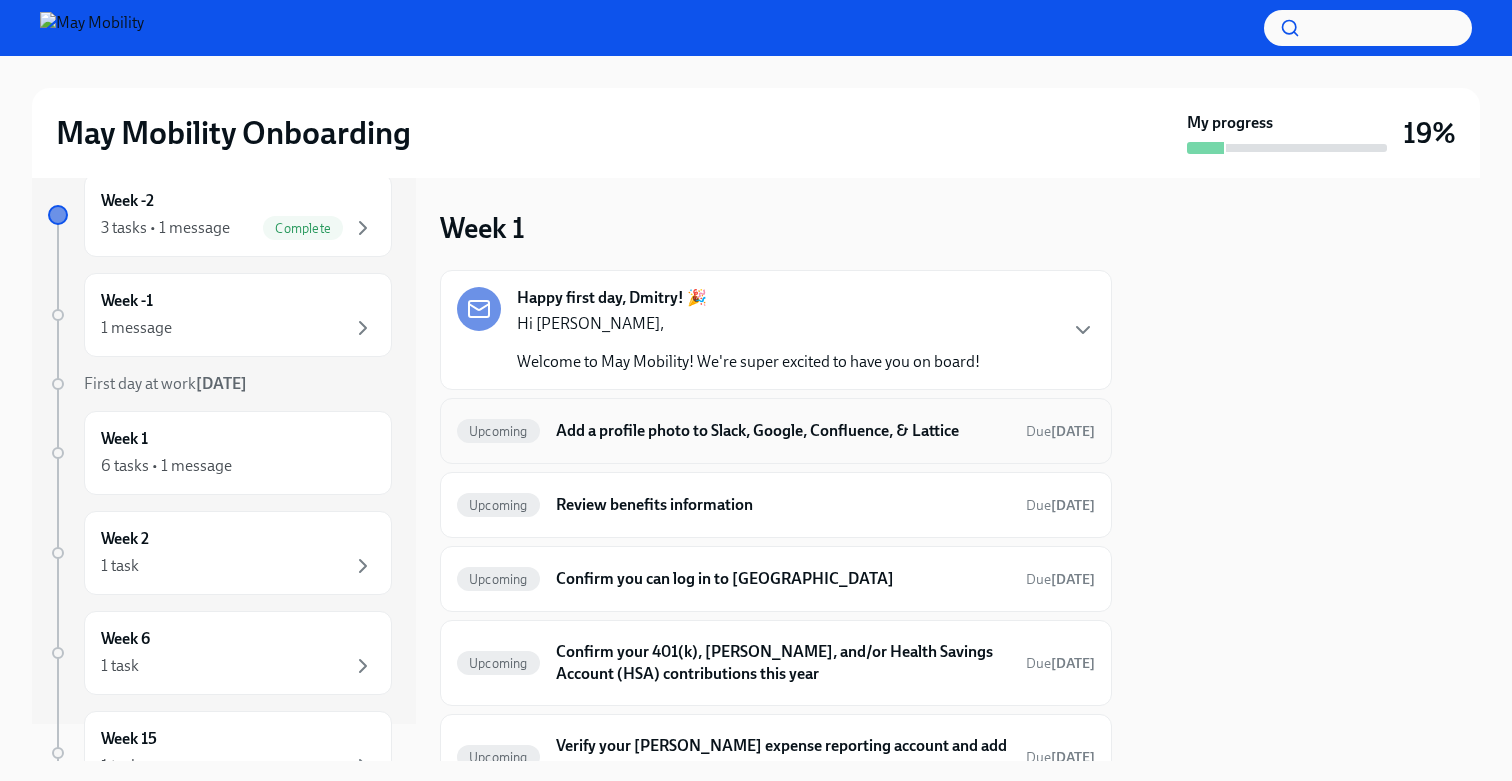 click on "Add a profile photo to Slack, Google, Confluence, & Lattice" at bounding box center [783, 431] 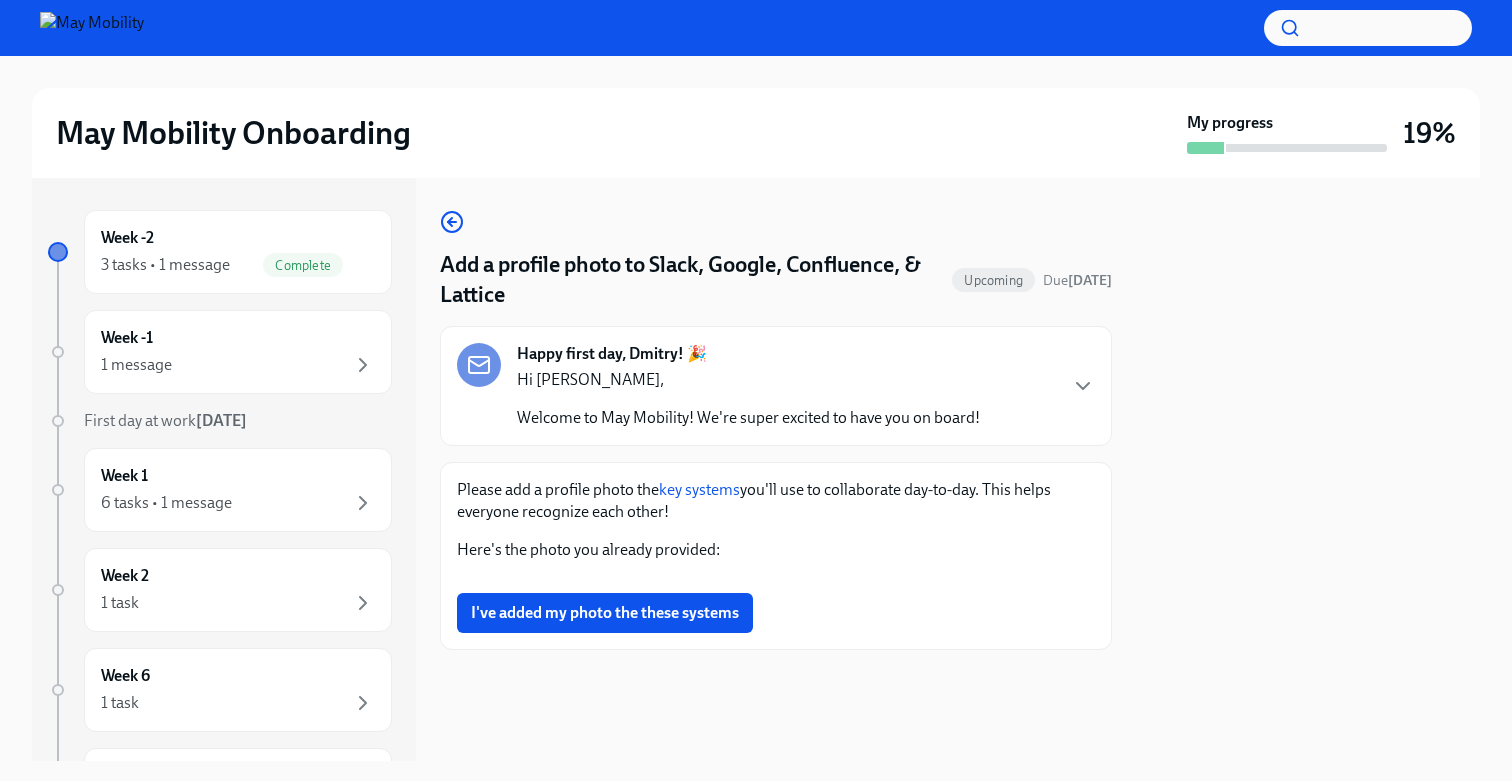 scroll, scrollTop: 0, scrollLeft: 0, axis: both 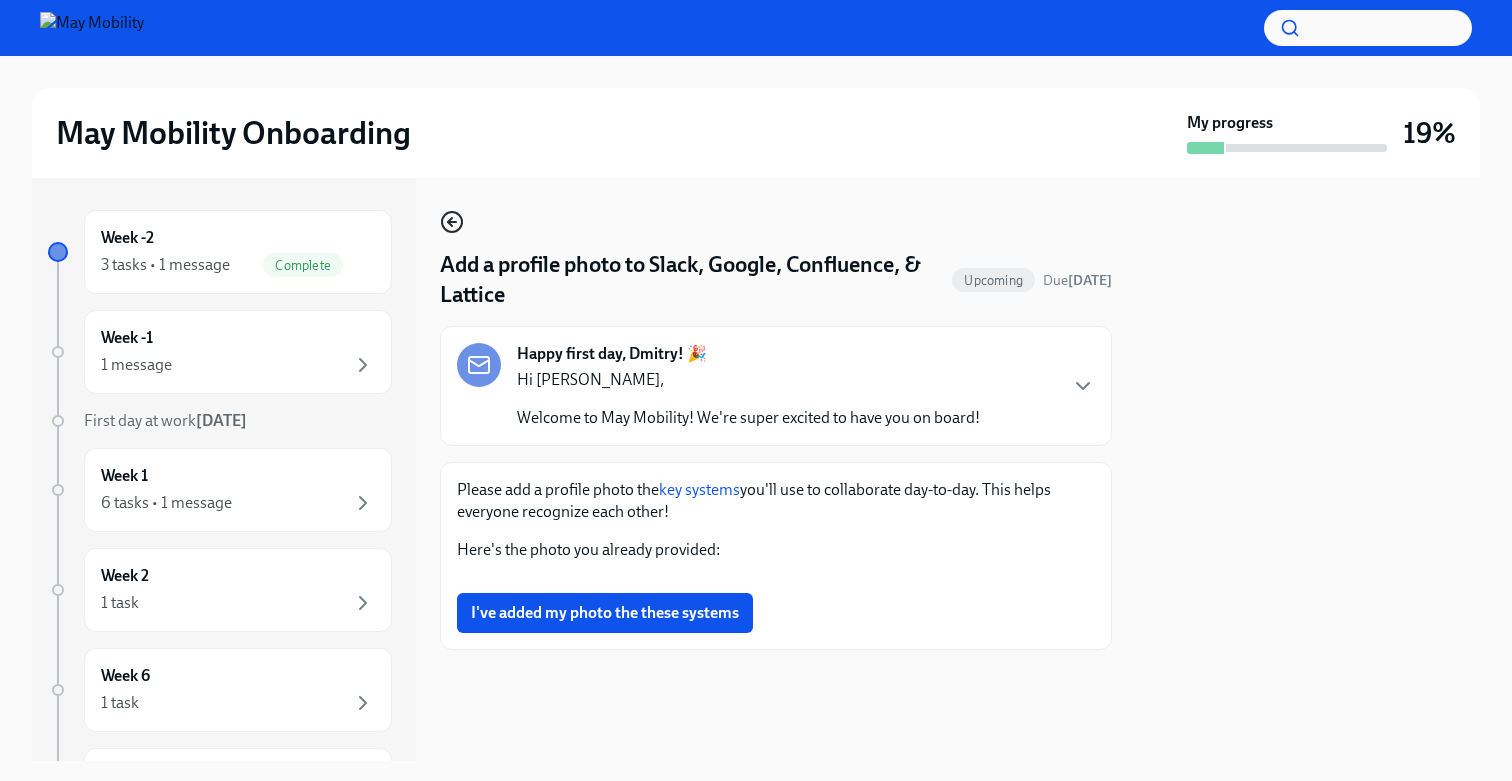 click 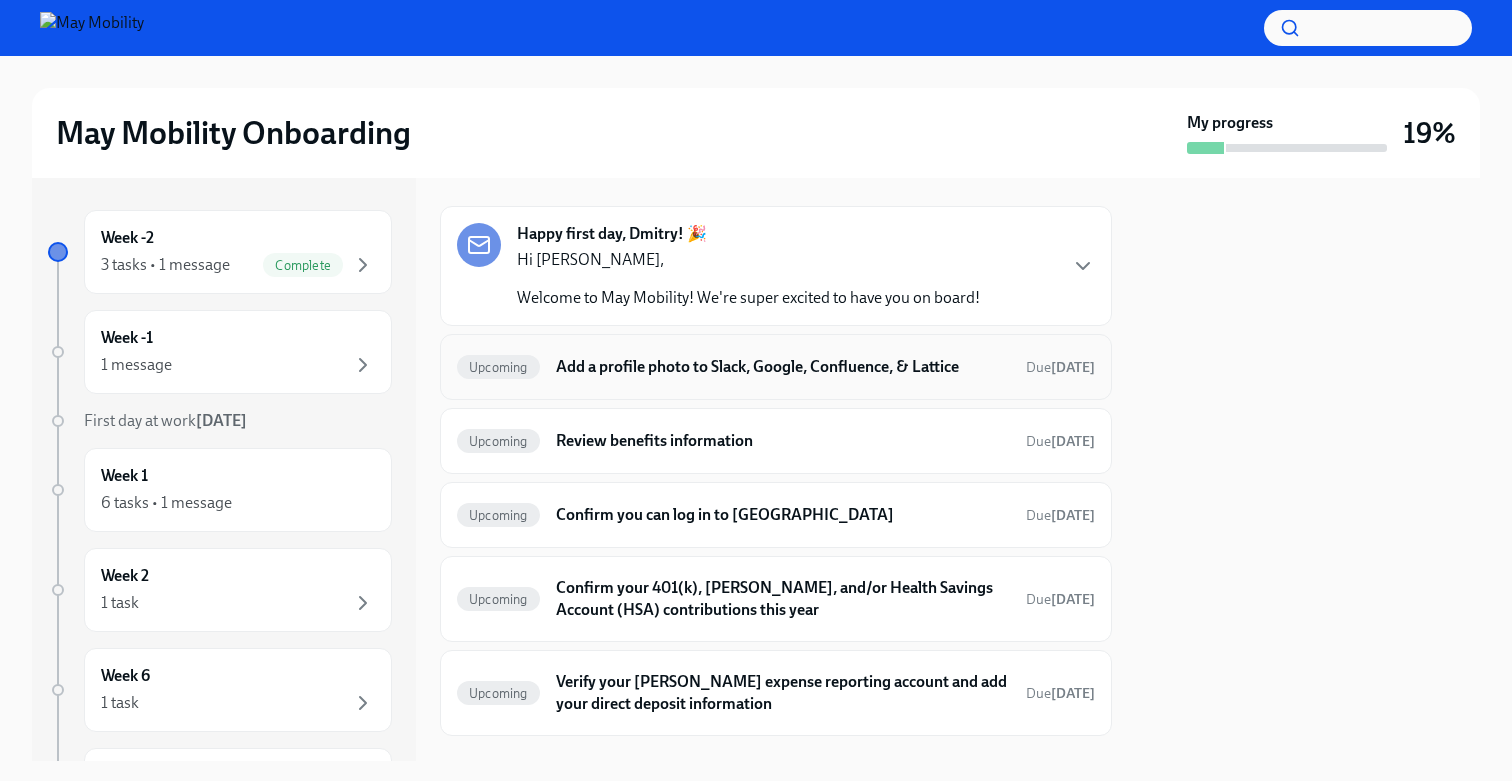 scroll, scrollTop: 62, scrollLeft: 0, axis: vertical 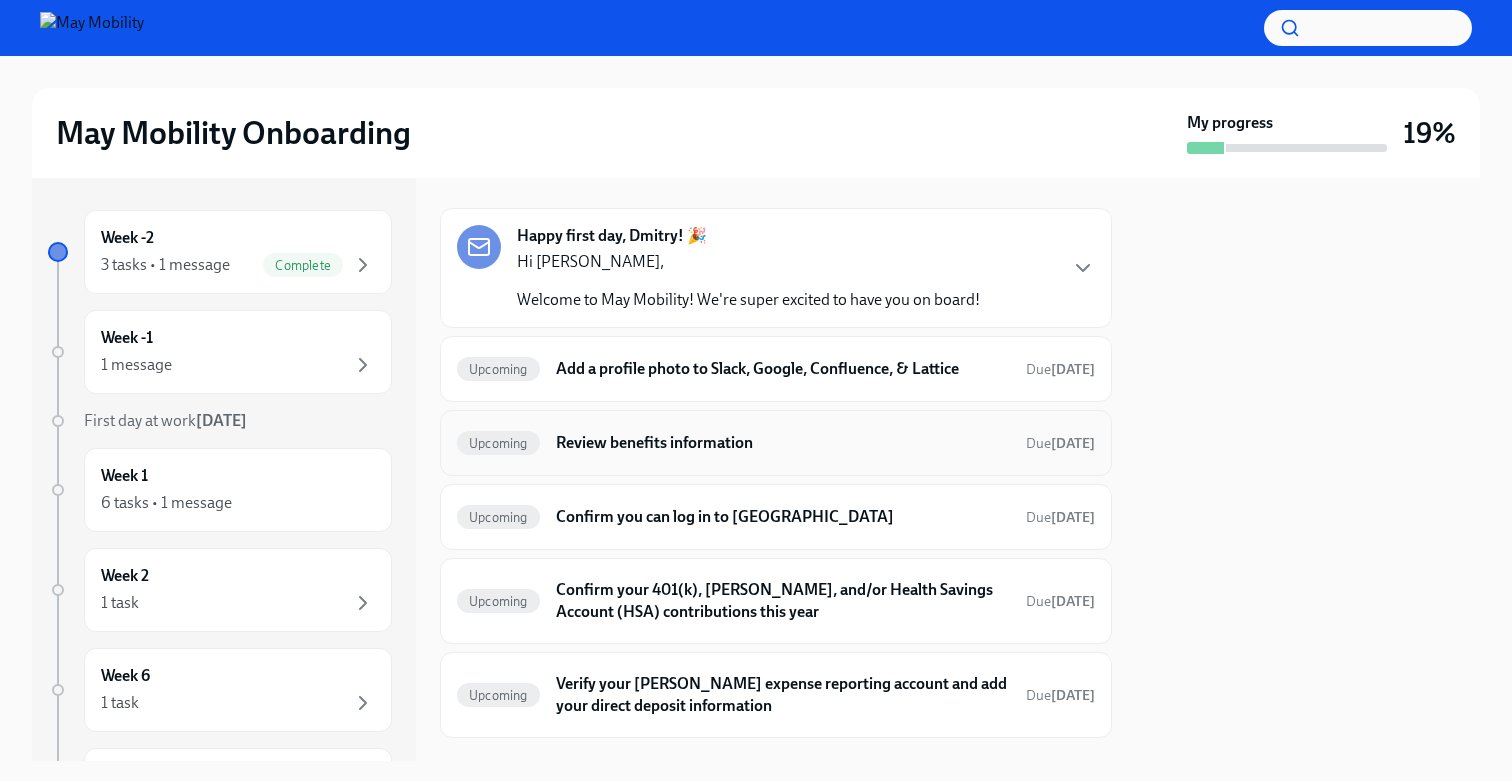click on "Review benefits information" at bounding box center [783, 443] 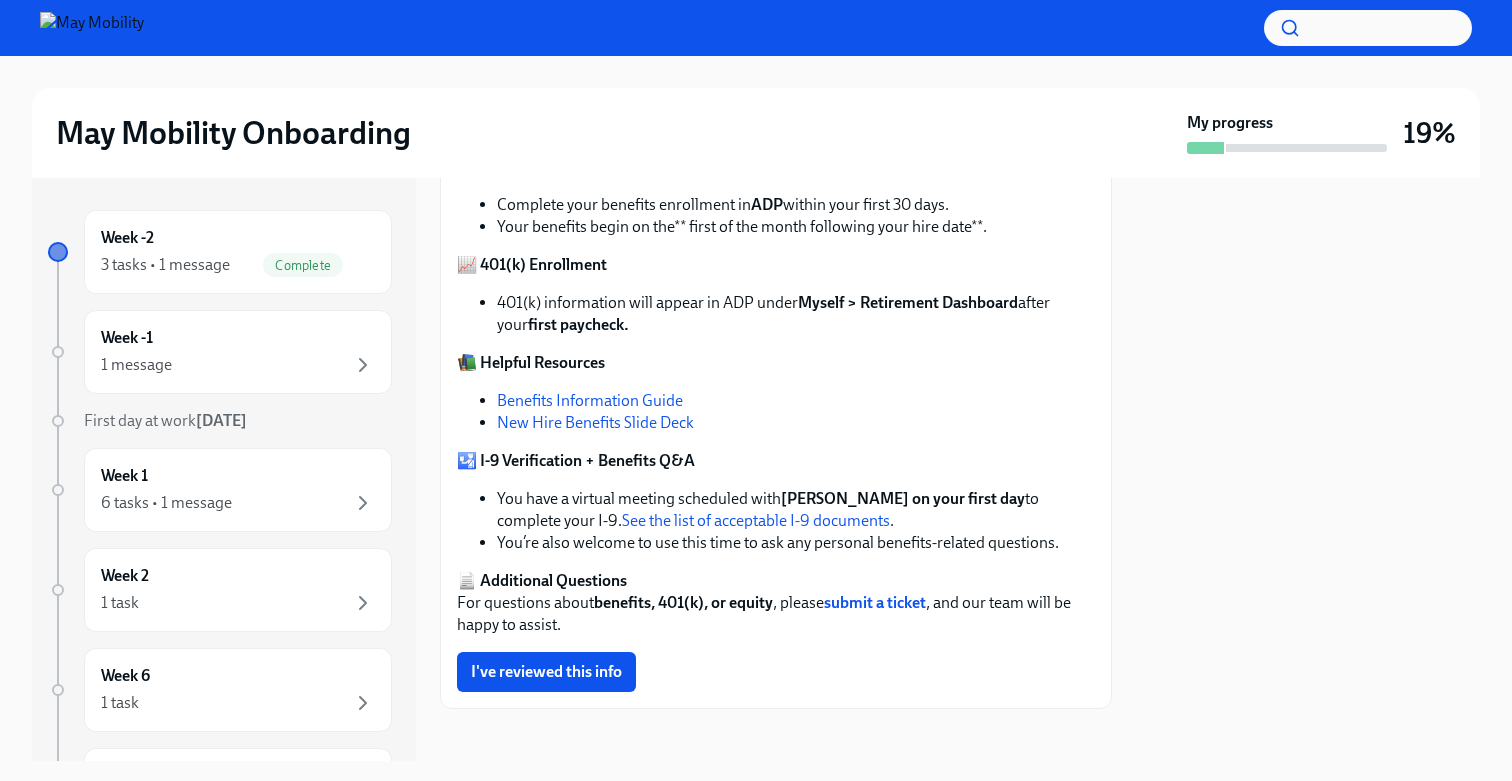 scroll, scrollTop: 343, scrollLeft: 0, axis: vertical 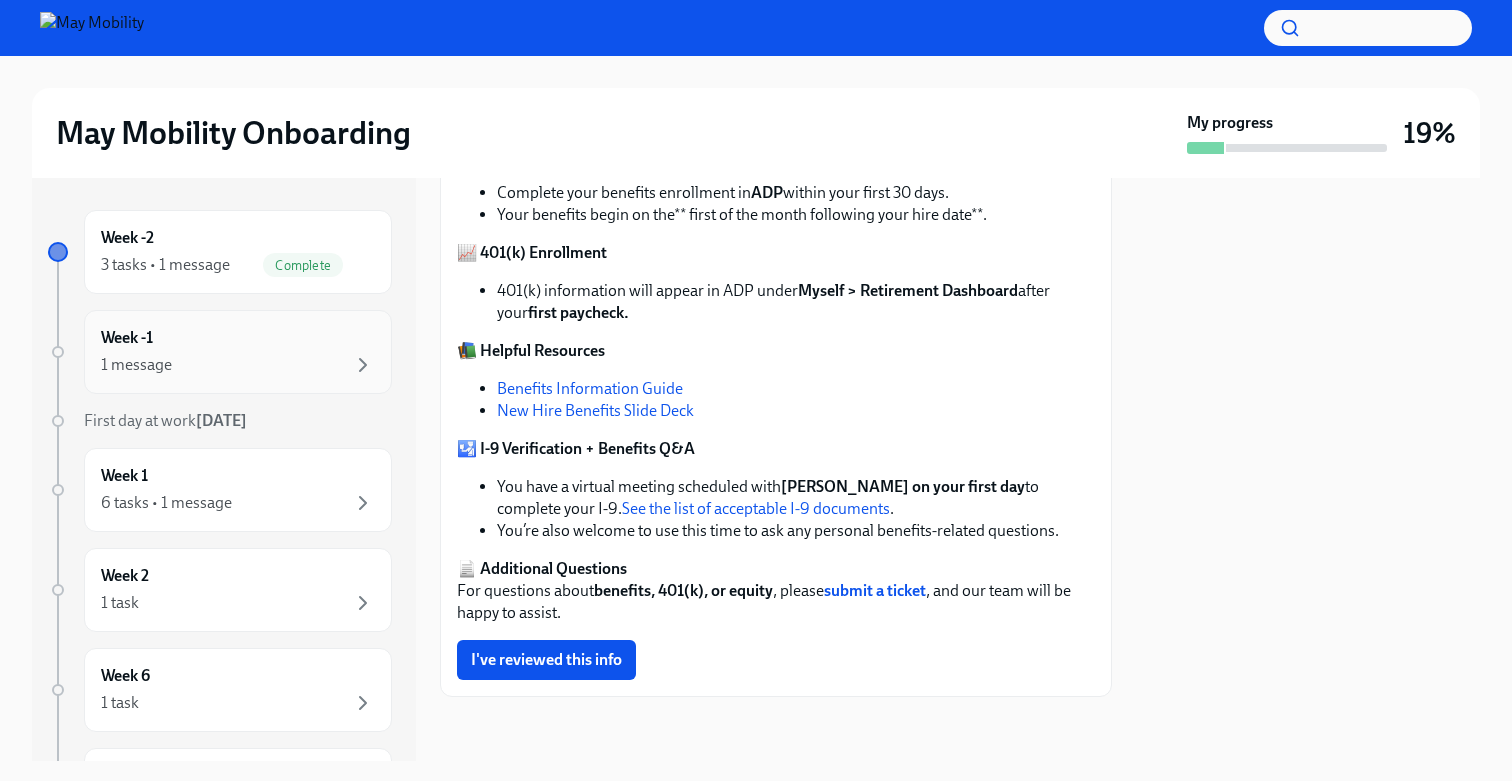 click on "Week -1 1 message" at bounding box center [238, 352] 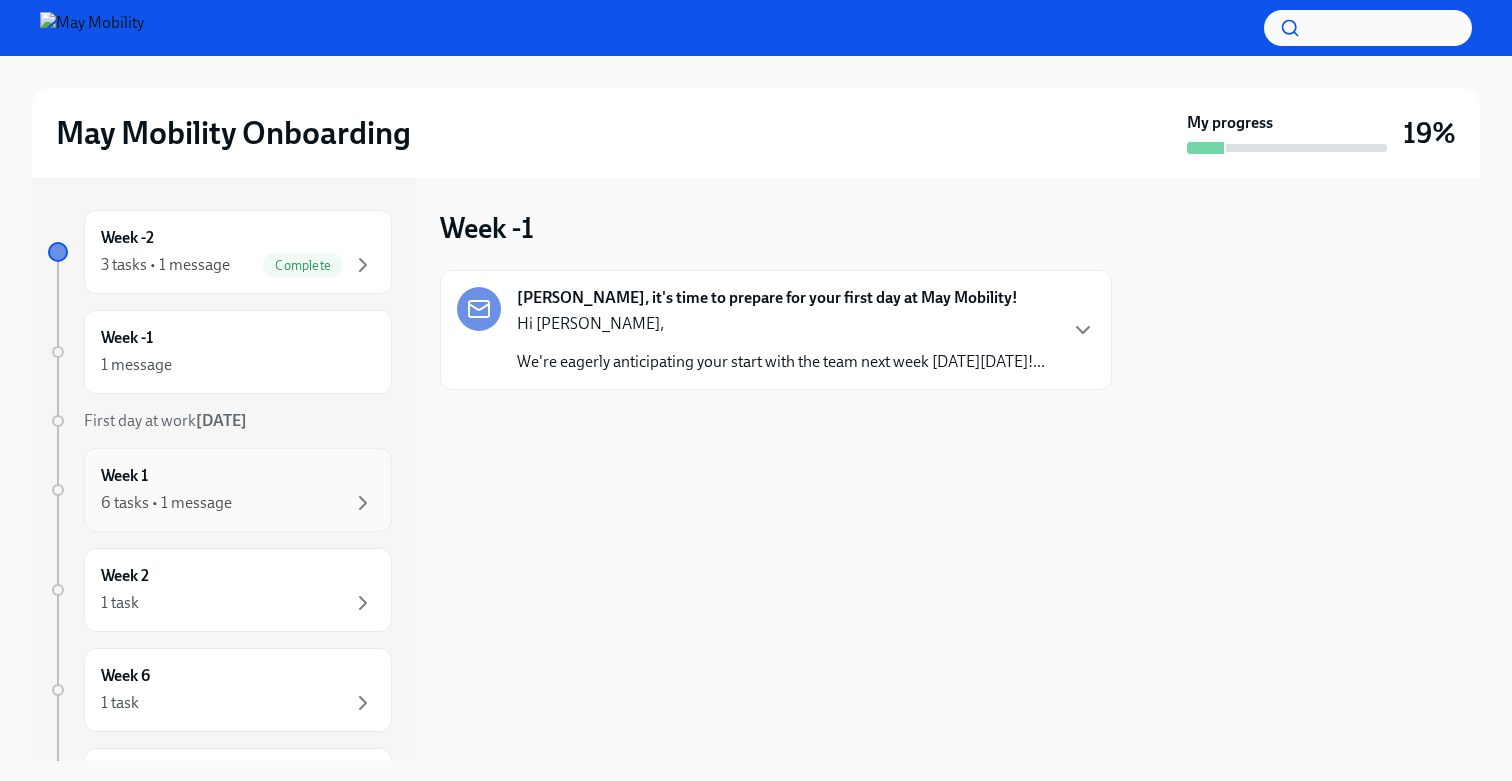 click on "6 tasks • 1 message" at bounding box center [238, 503] 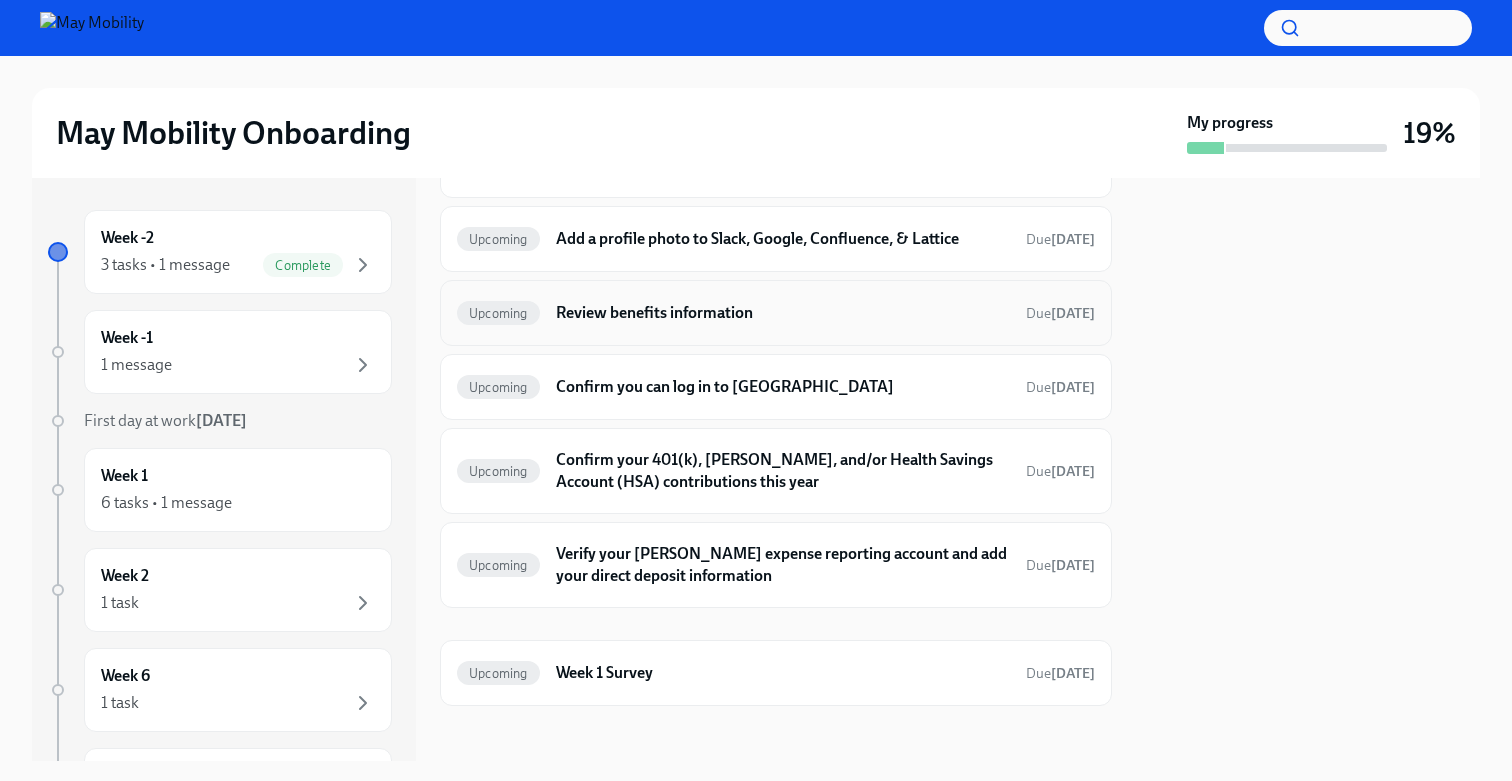 scroll, scrollTop: 201, scrollLeft: 0, axis: vertical 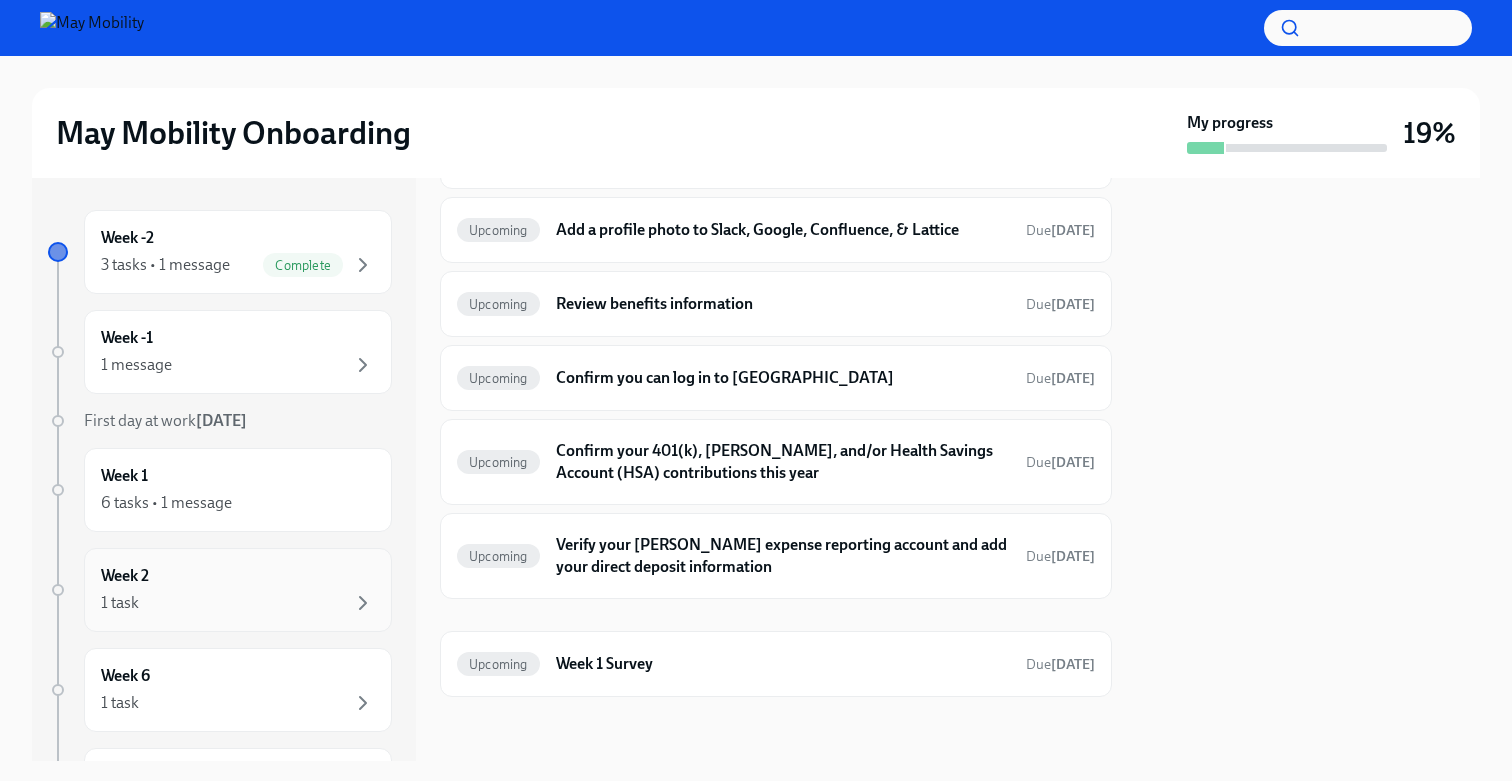 click on "Week 2 1 task" at bounding box center (238, 590) 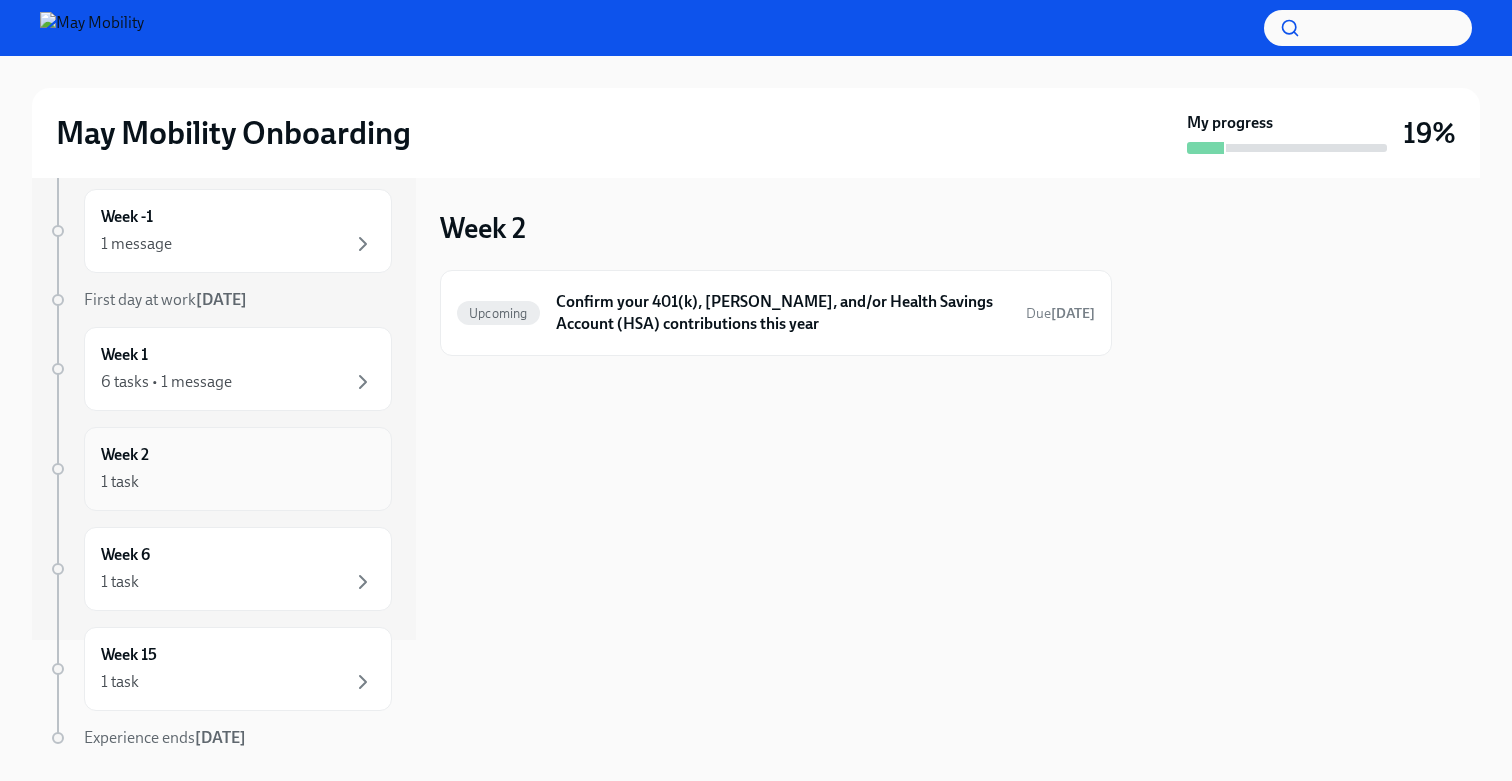 scroll, scrollTop: 127, scrollLeft: 0, axis: vertical 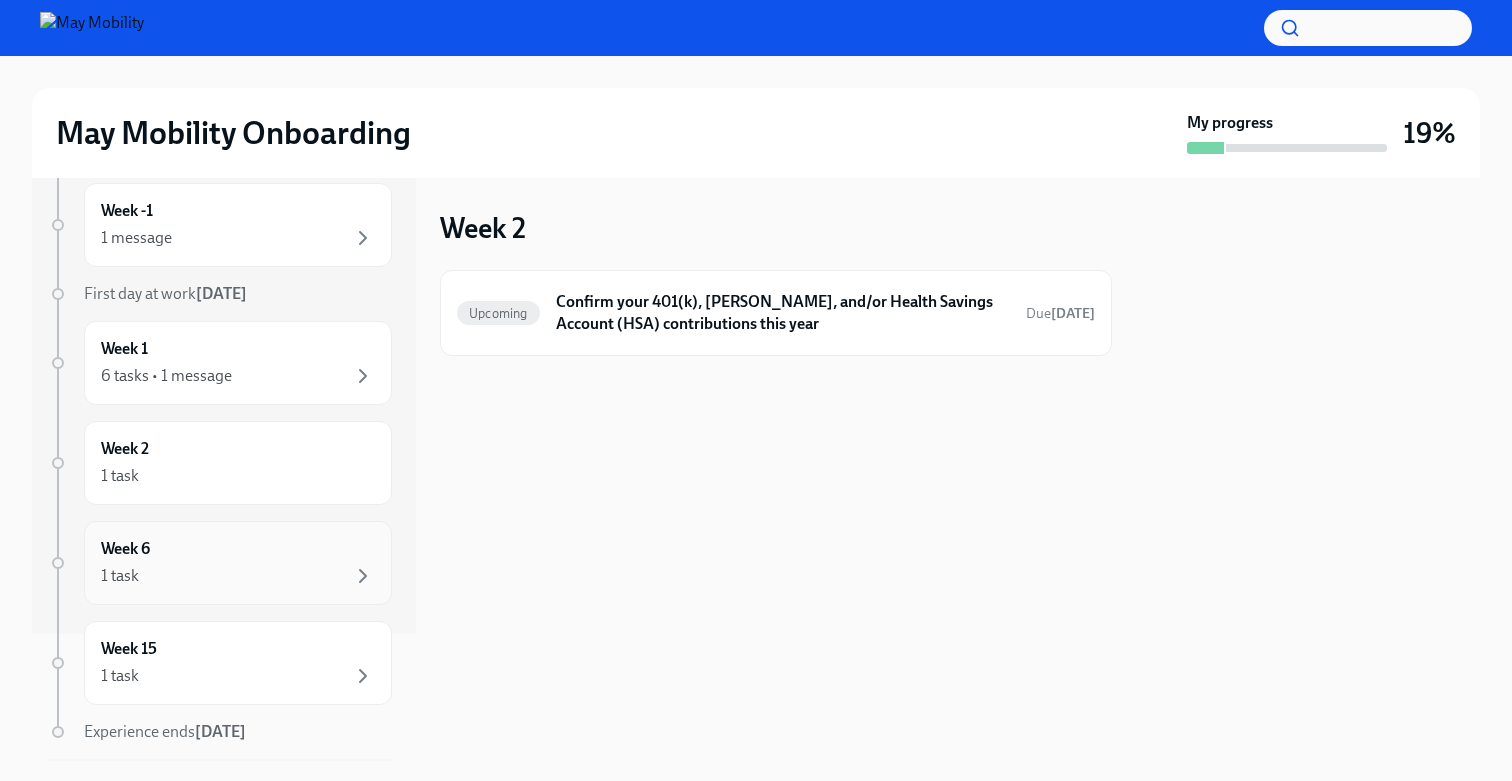 click on "1 task" at bounding box center (238, 576) 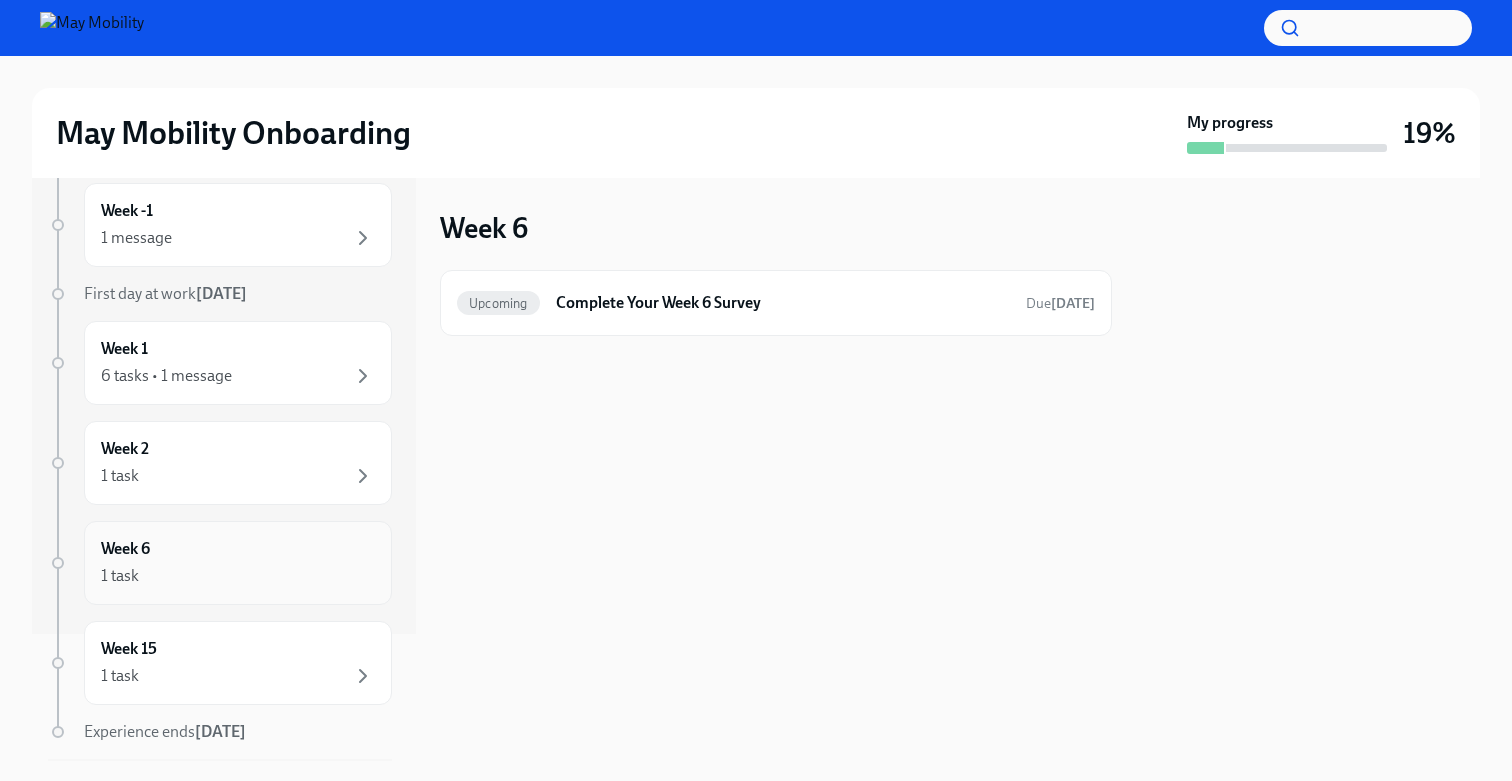 scroll, scrollTop: 189, scrollLeft: 0, axis: vertical 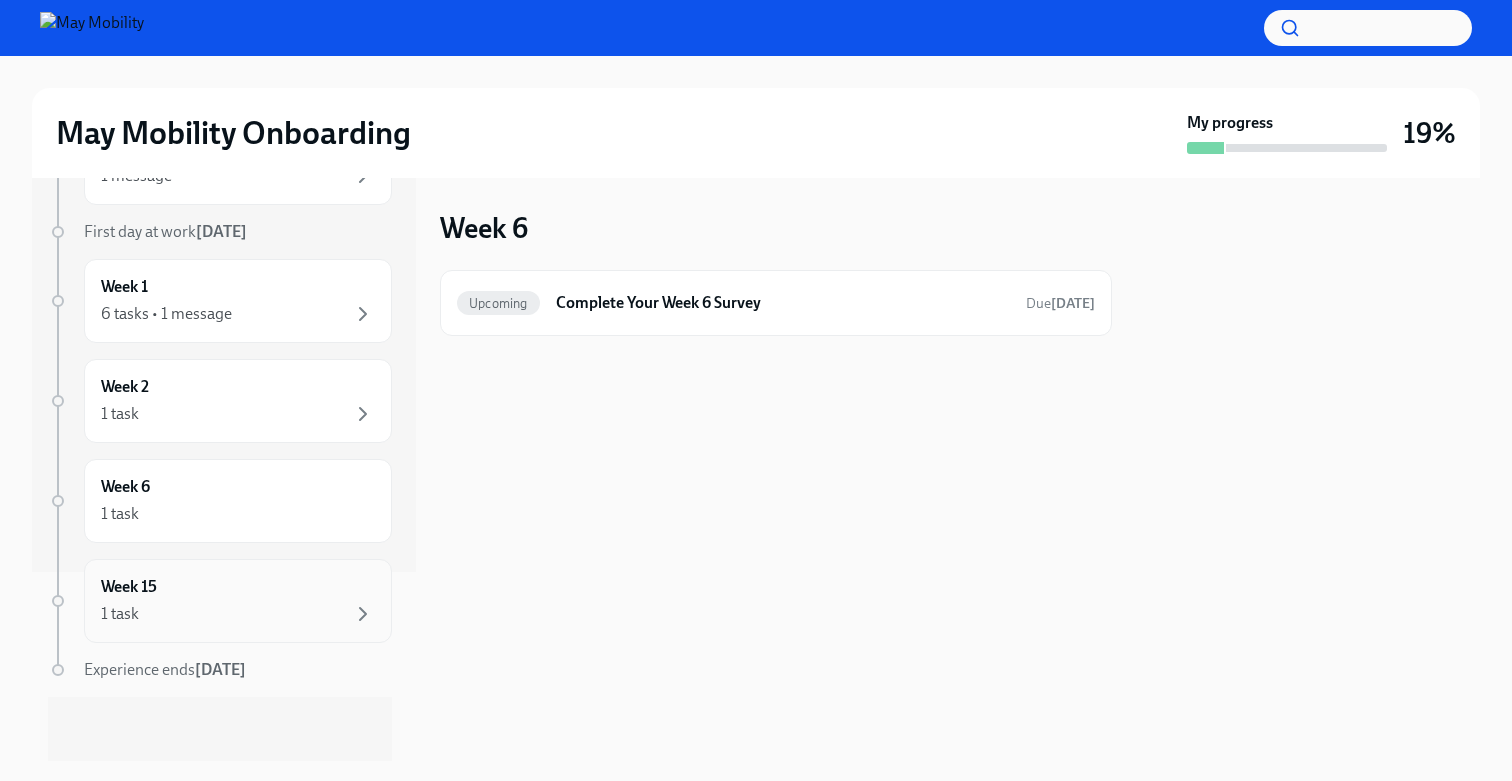 click on "Week 15 1 task" at bounding box center (238, 601) 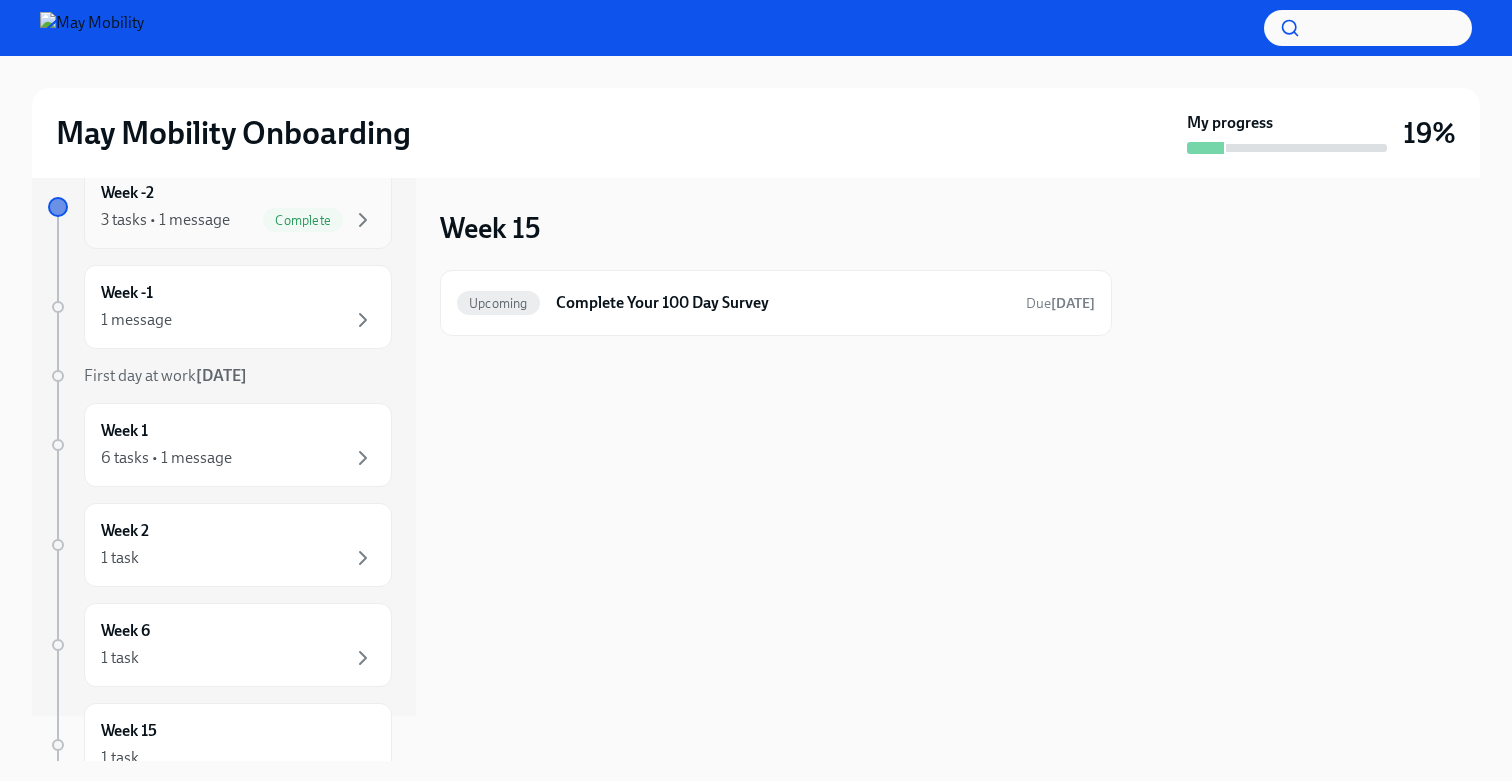 scroll, scrollTop: 46, scrollLeft: 0, axis: vertical 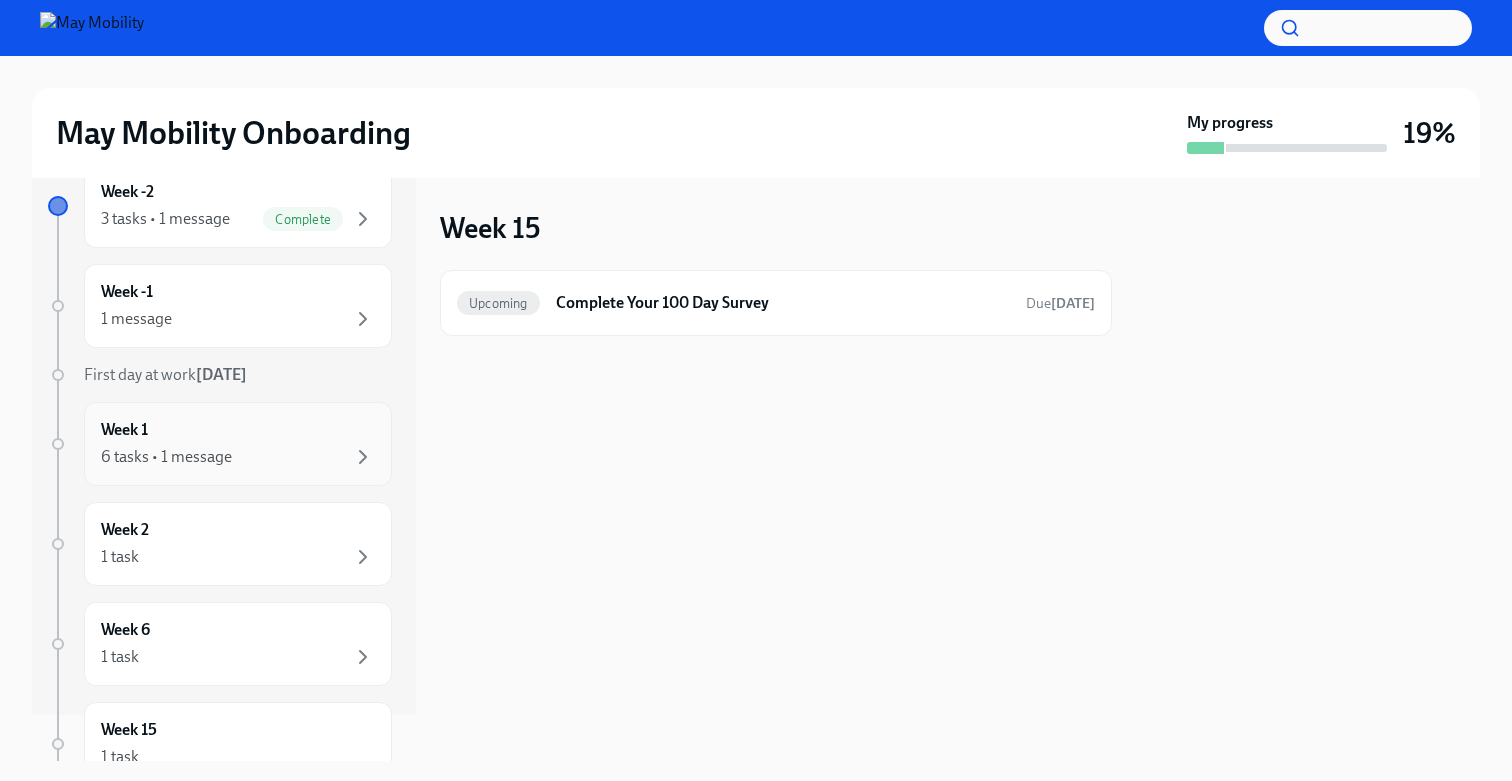 click on "Week 1 6 tasks • 1 message" at bounding box center [238, 444] 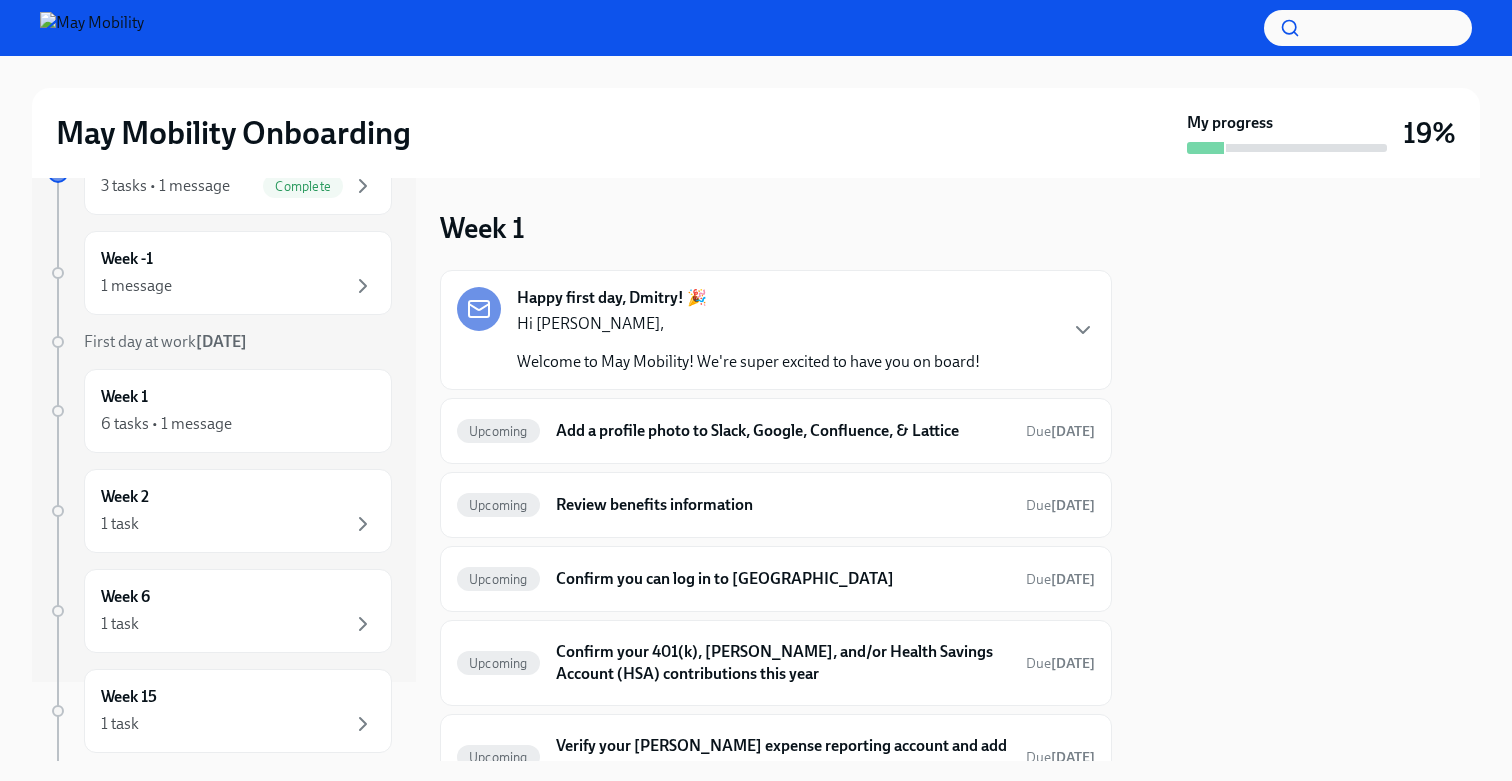 scroll, scrollTop: 82, scrollLeft: 0, axis: vertical 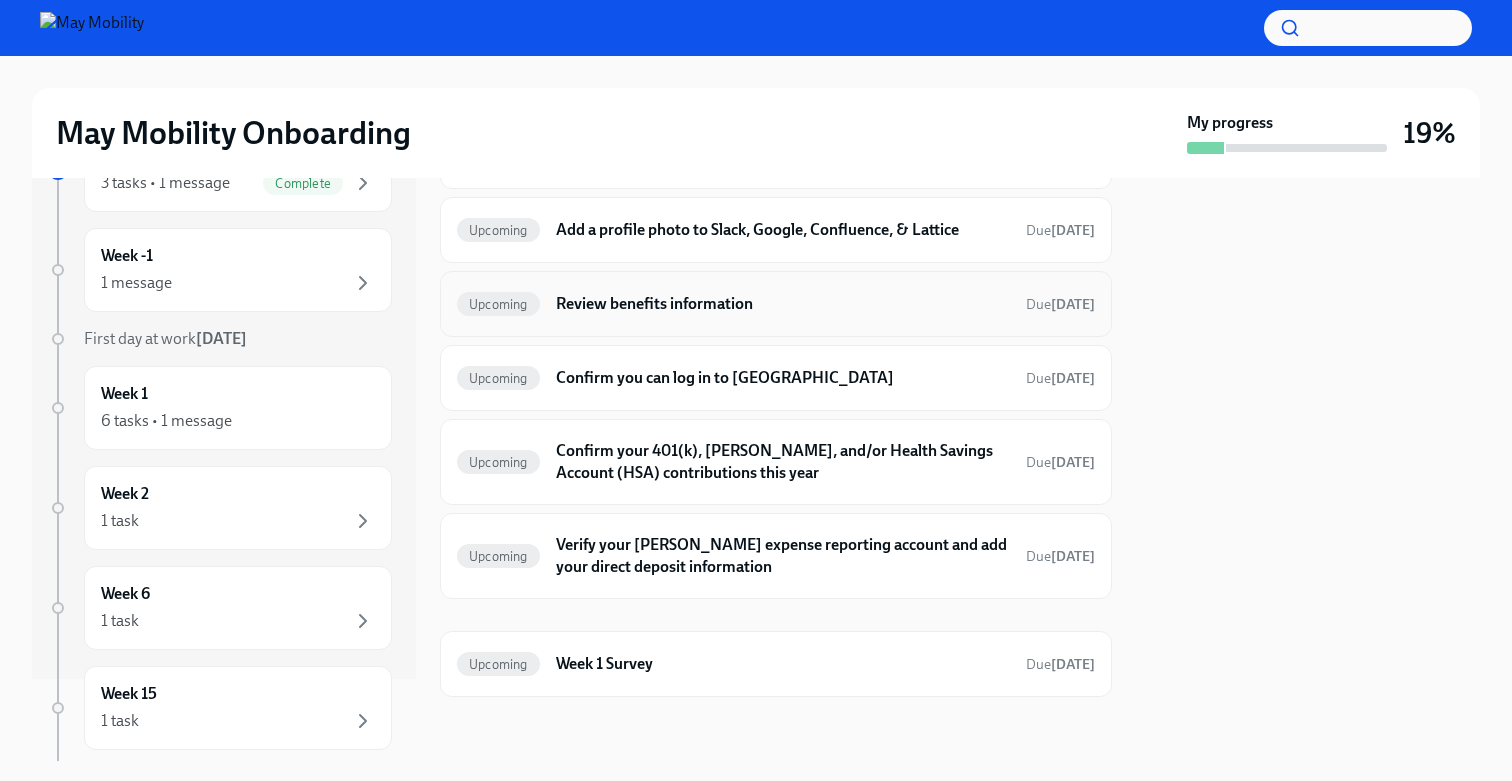click on "Review benefits information" at bounding box center [783, 304] 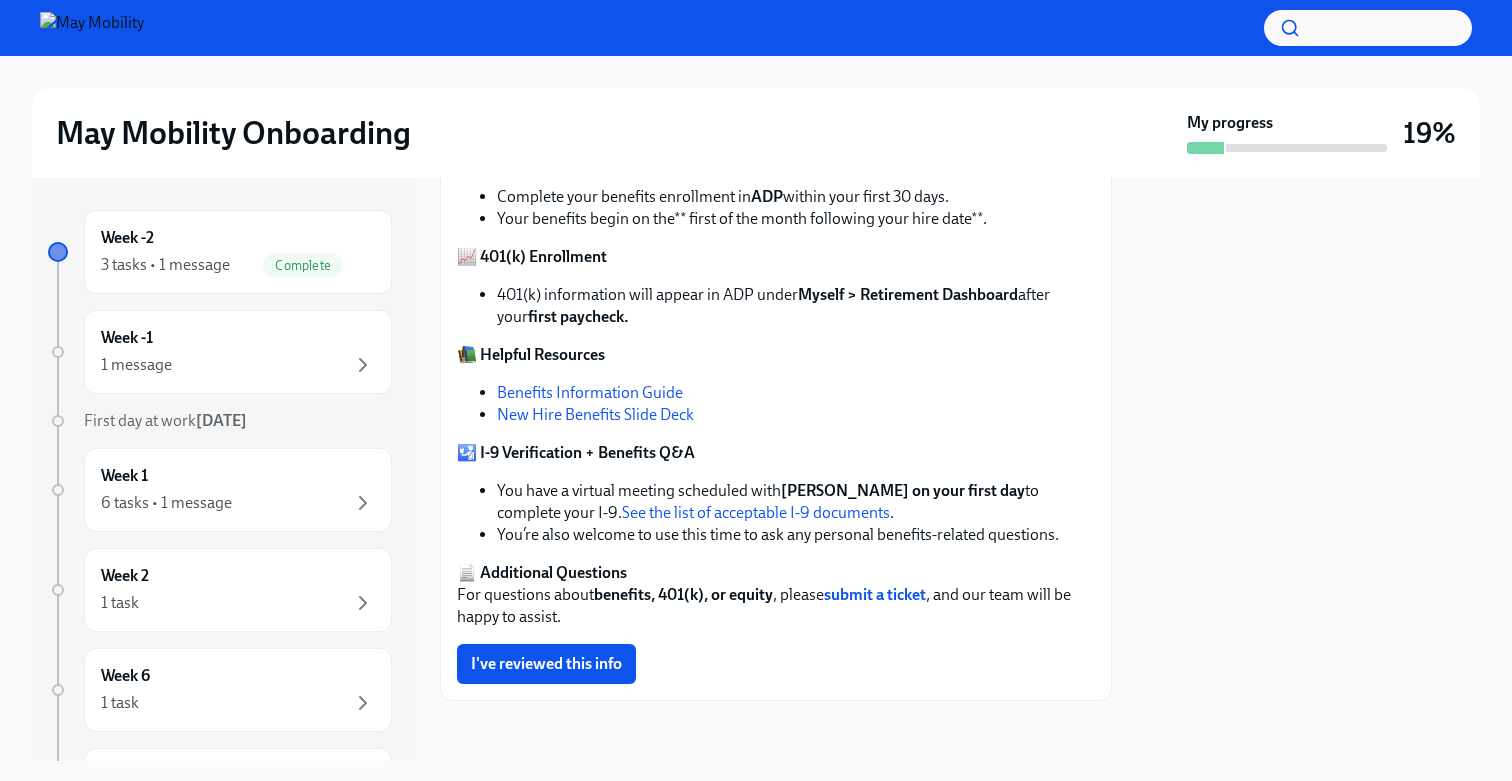 scroll, scrollTop: 340, scrollLeft: 0, axis: vertical 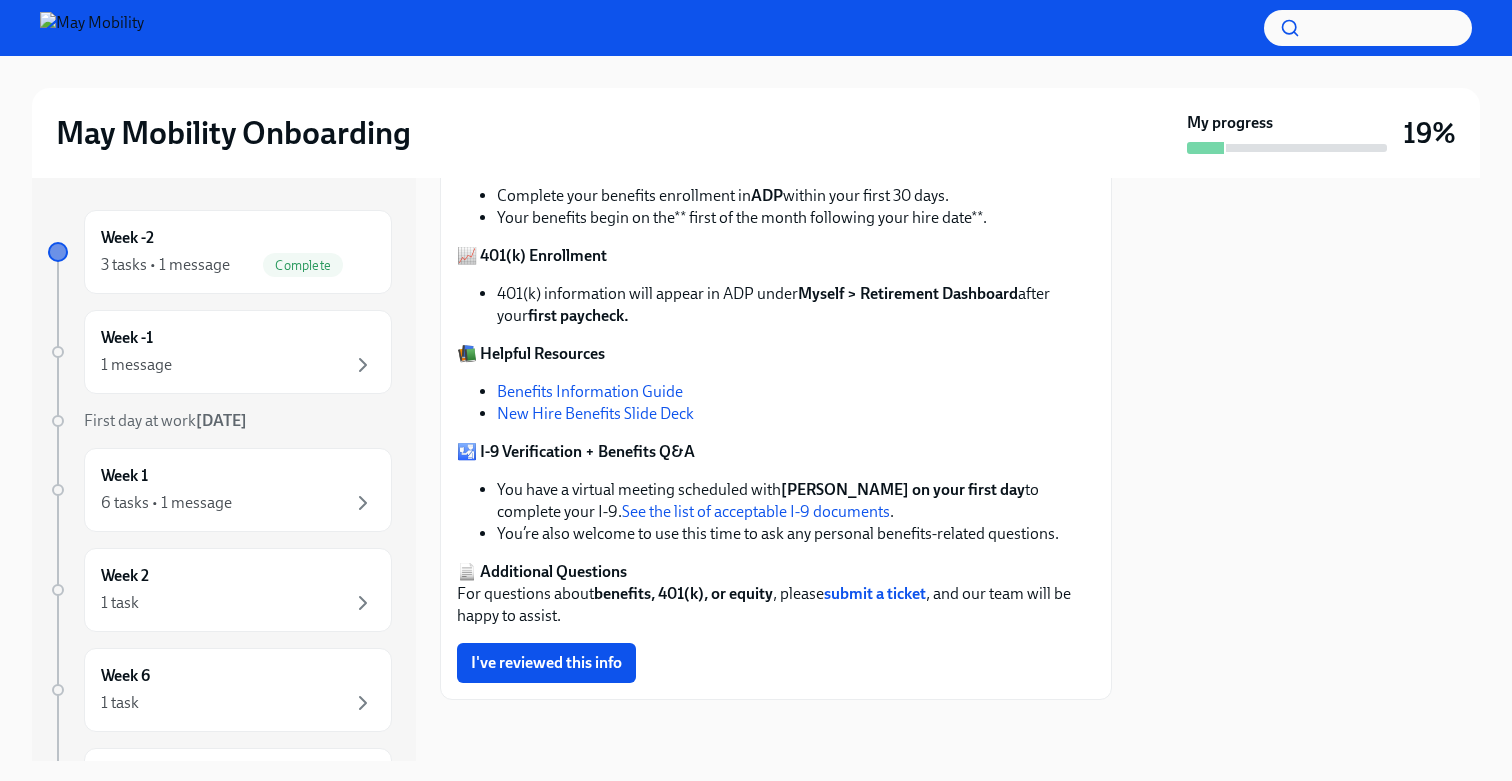 click on "New Hire Benefits Slide Deck" at bounding box center [595, 413] 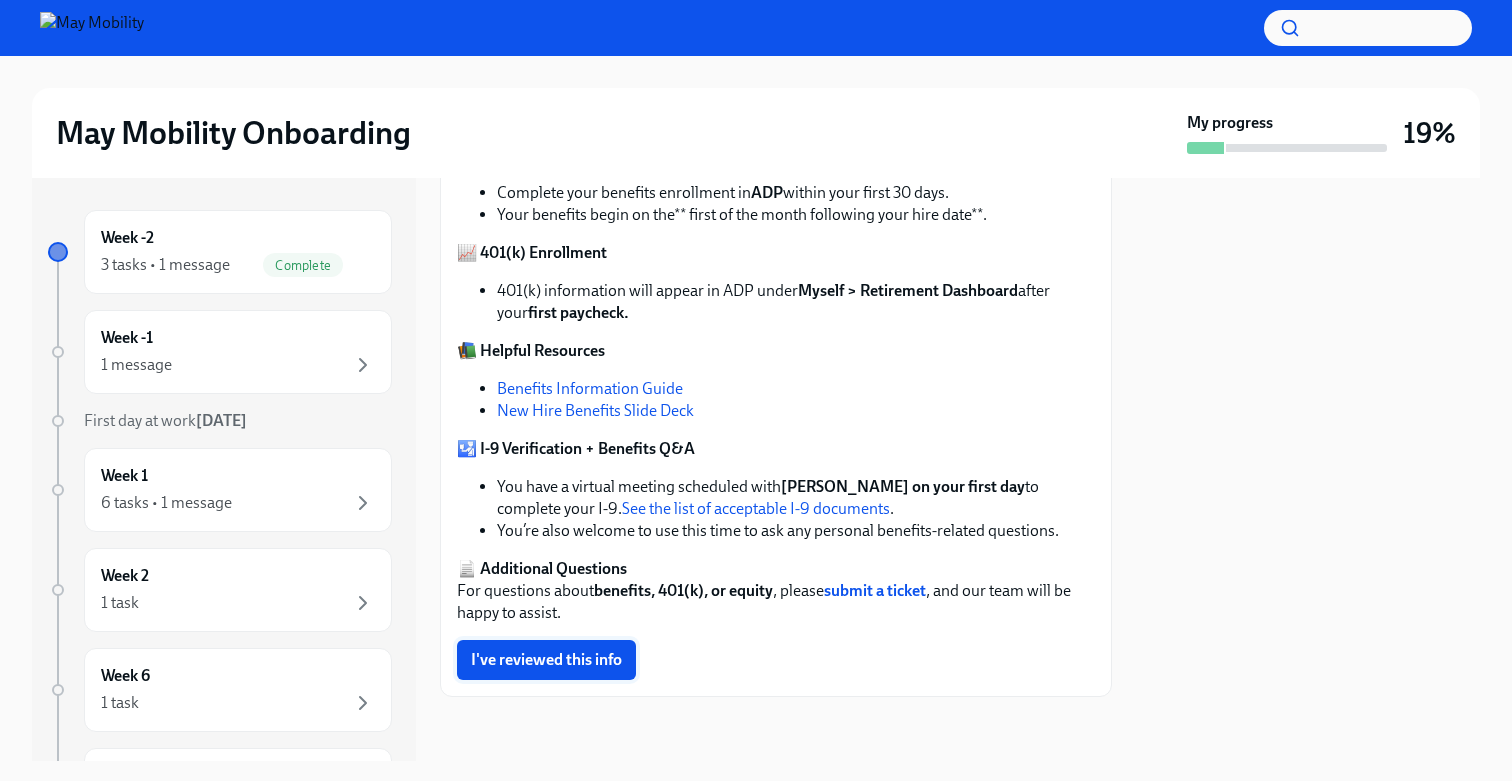 click on "I've reviewed this info" at bounding box center (546, 660) 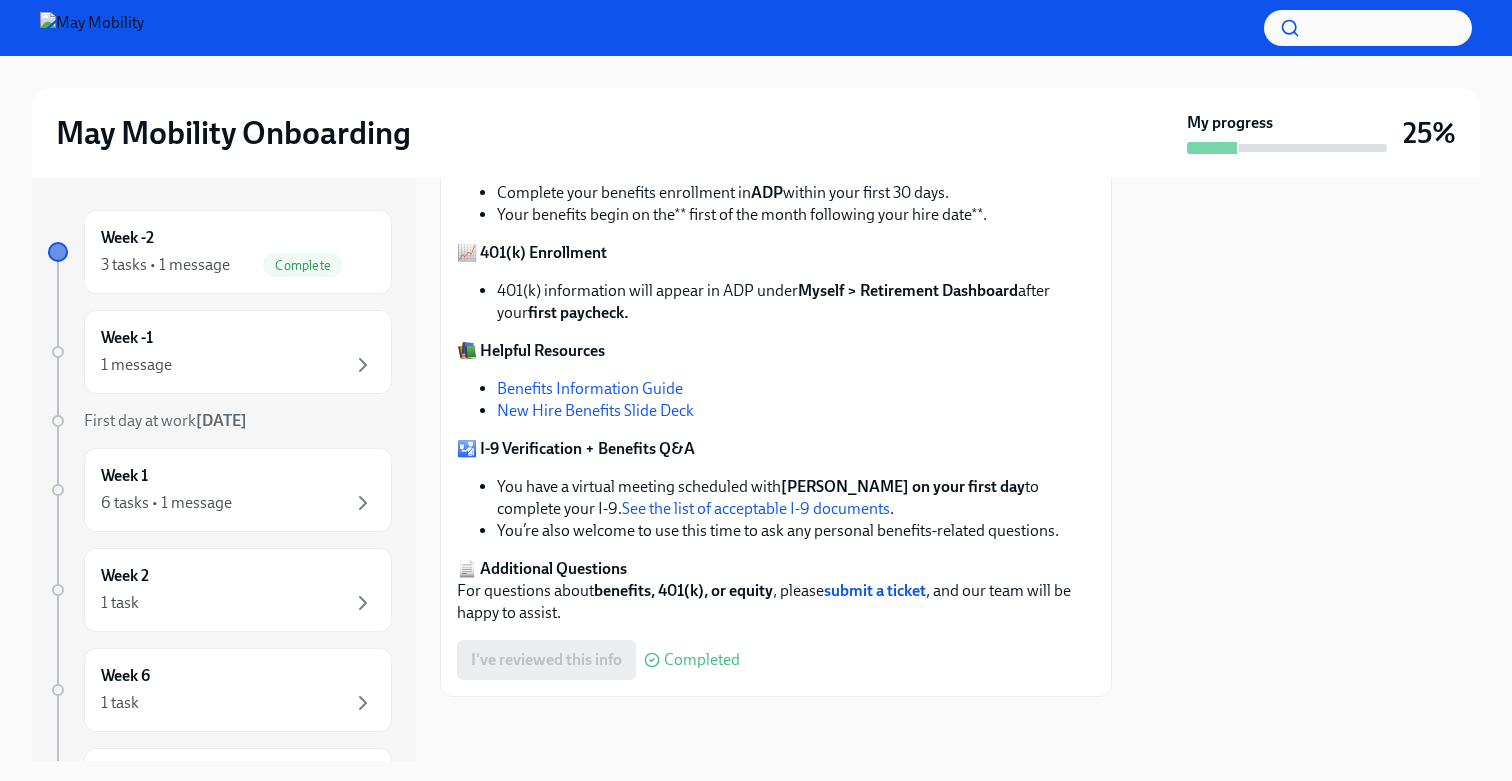 click on "Benefits Information Guide" at bounding box center (590, 388) 